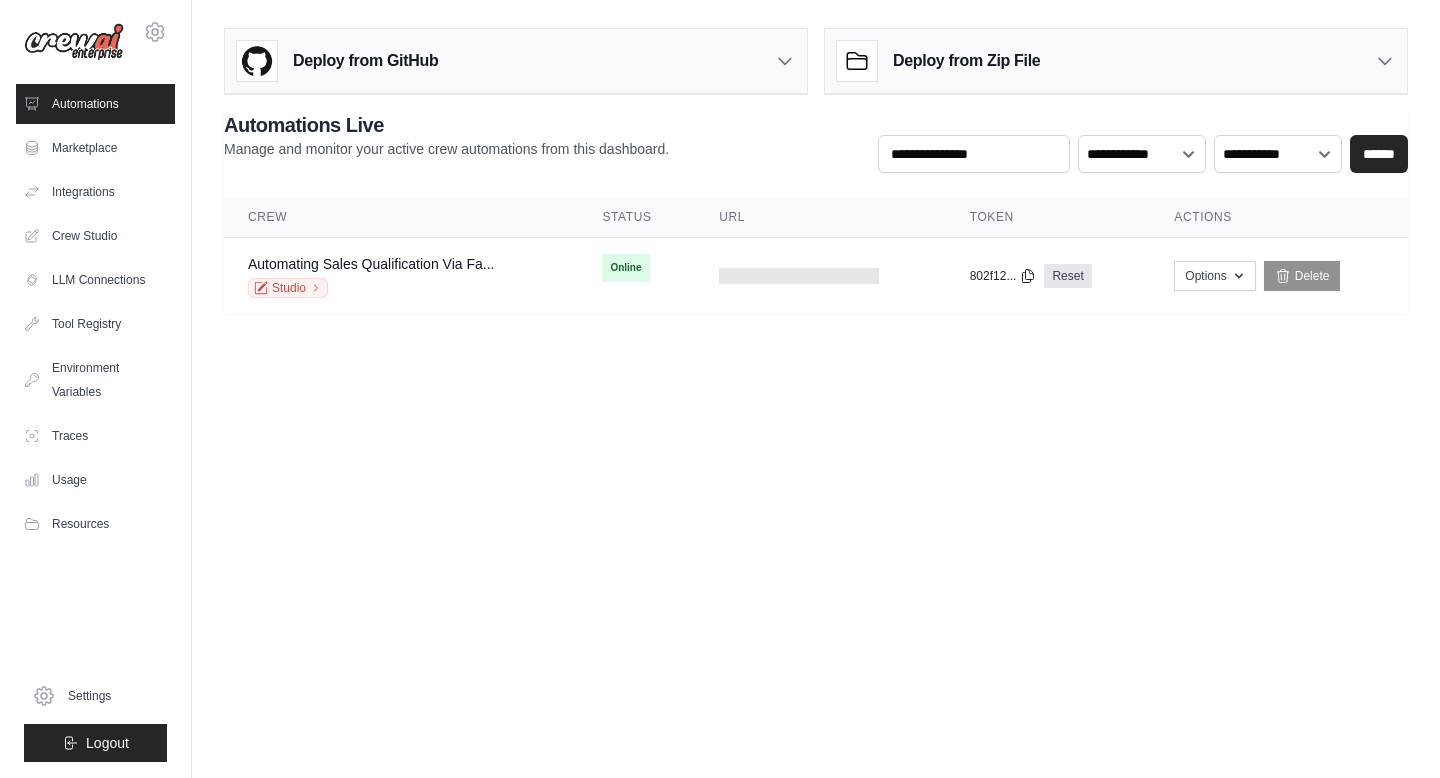 scroll, scrollTop: 0, scrollLeft: 0, axis: both 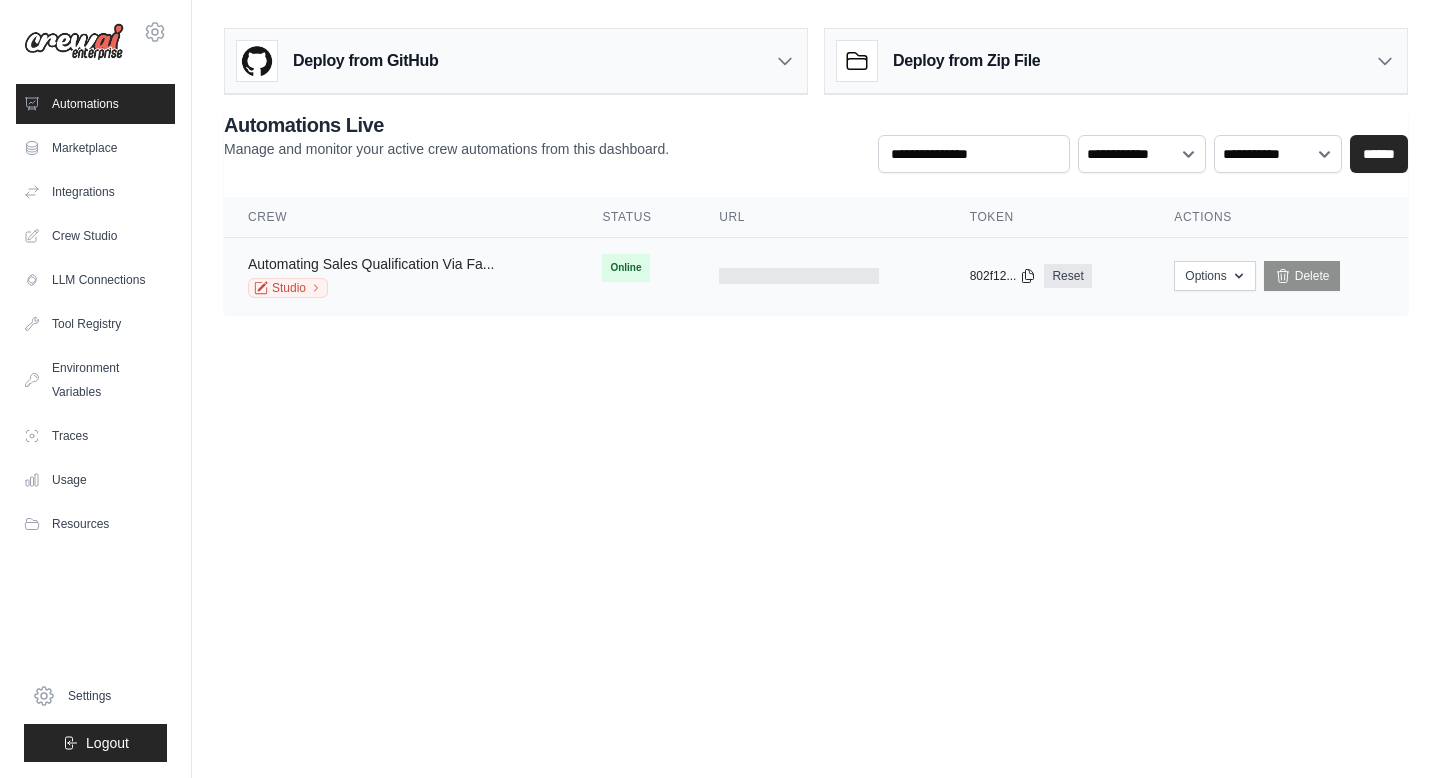 click on "Automating Sales Qualification Via Fa..." at bounding box center (371, 264) 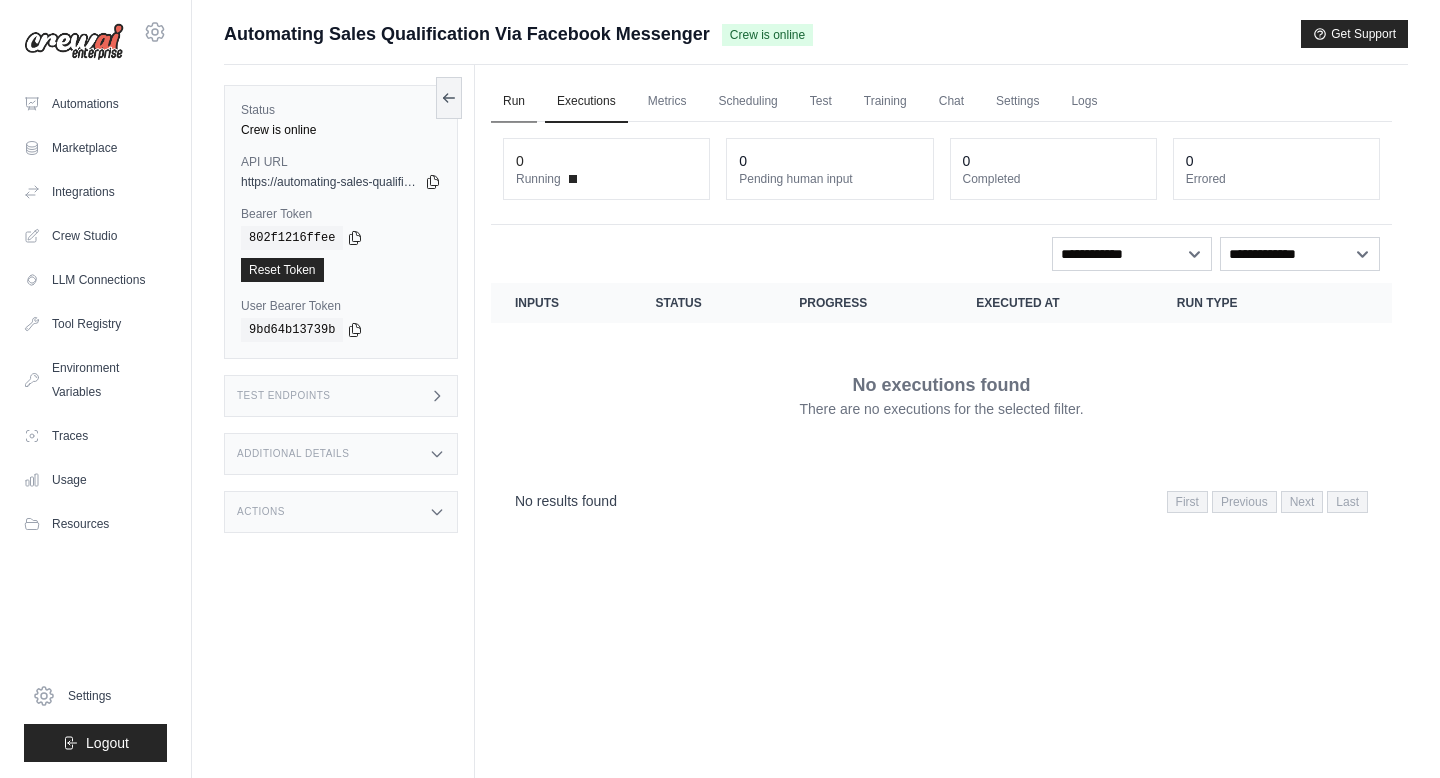 click on "Run" at bounding box center [514, 102] 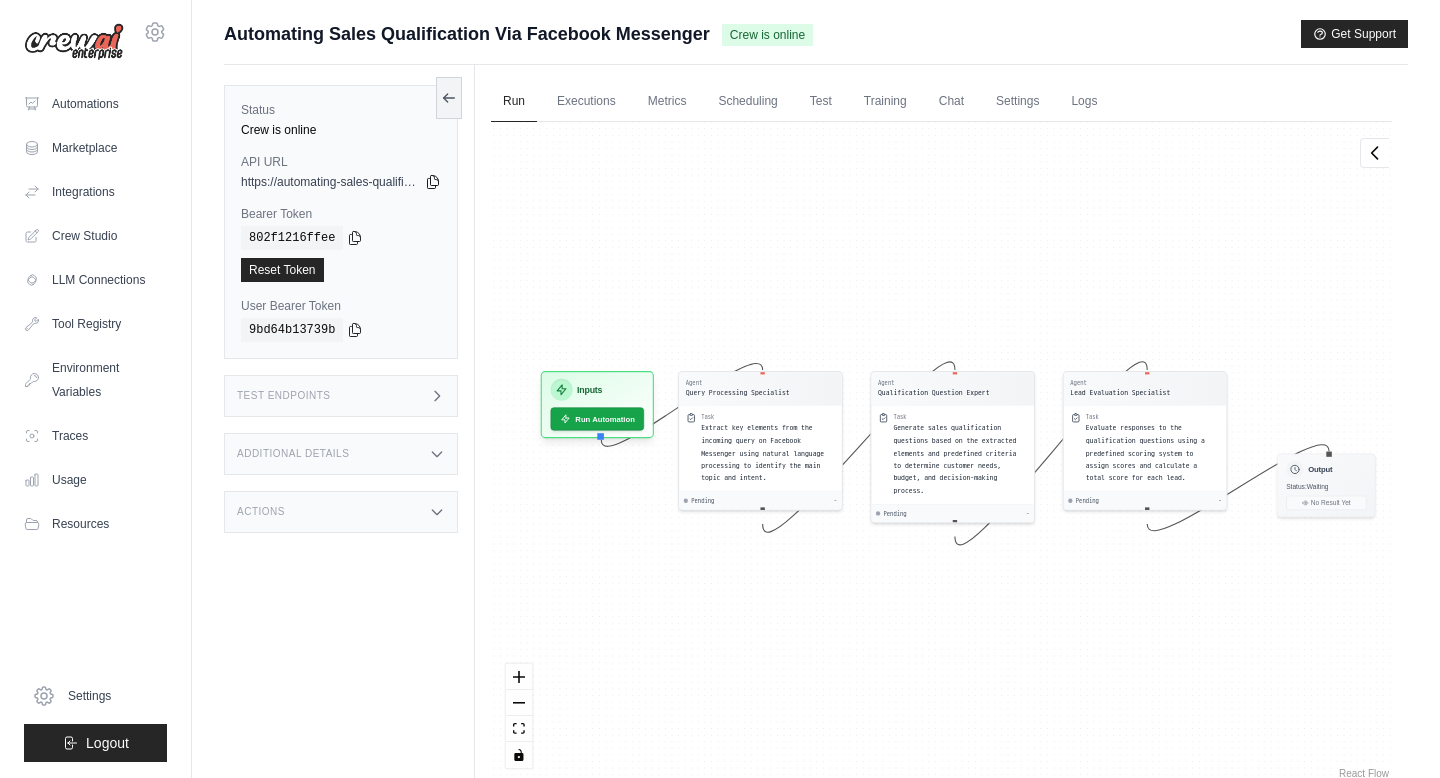 click 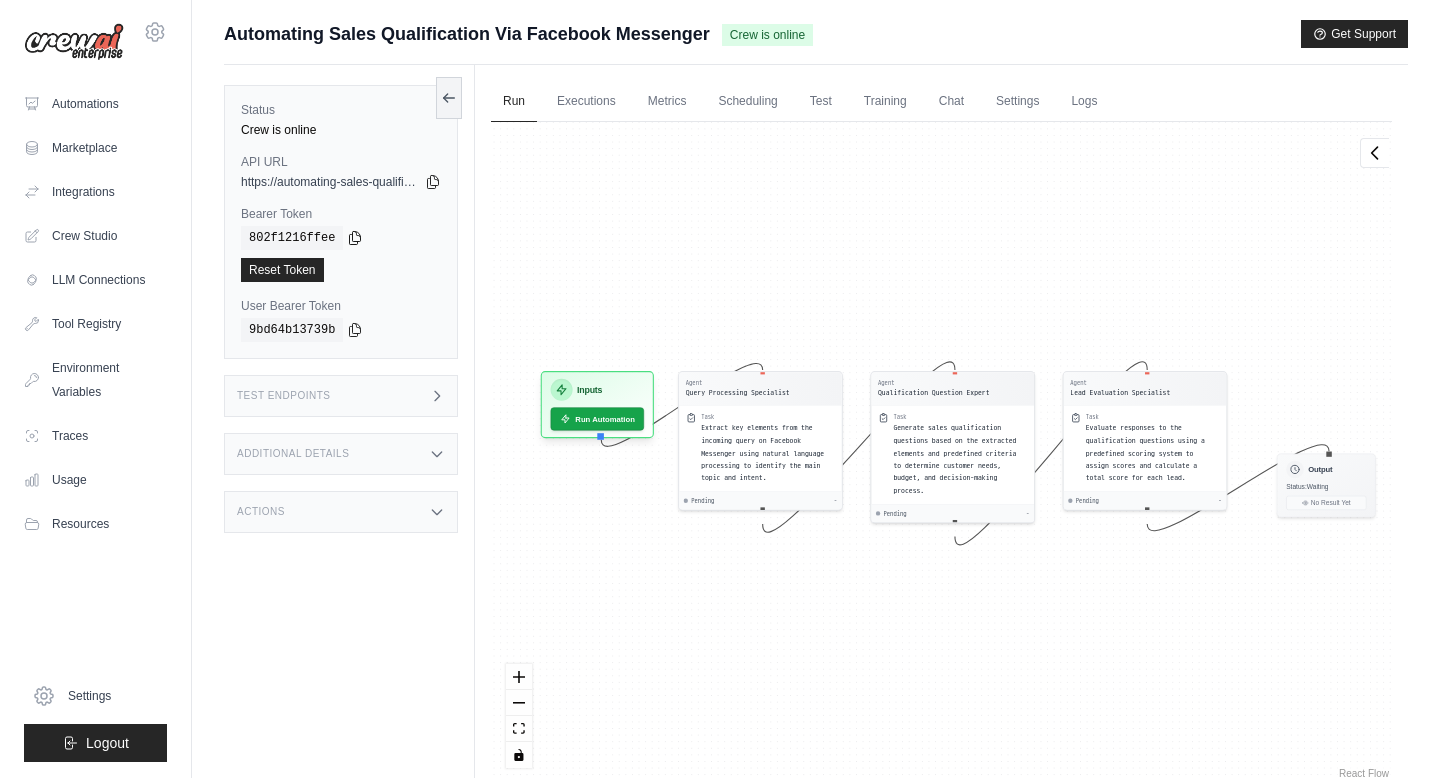 click 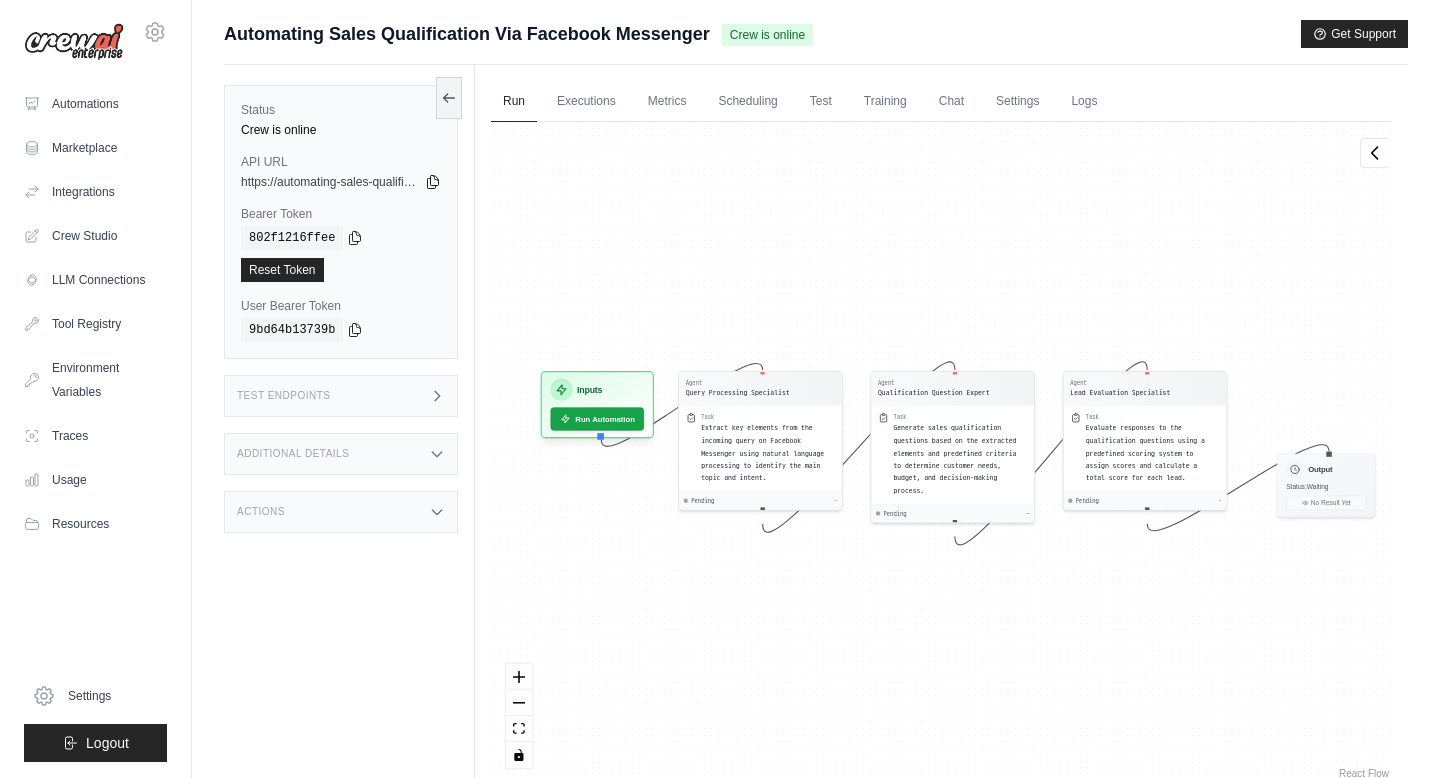 click 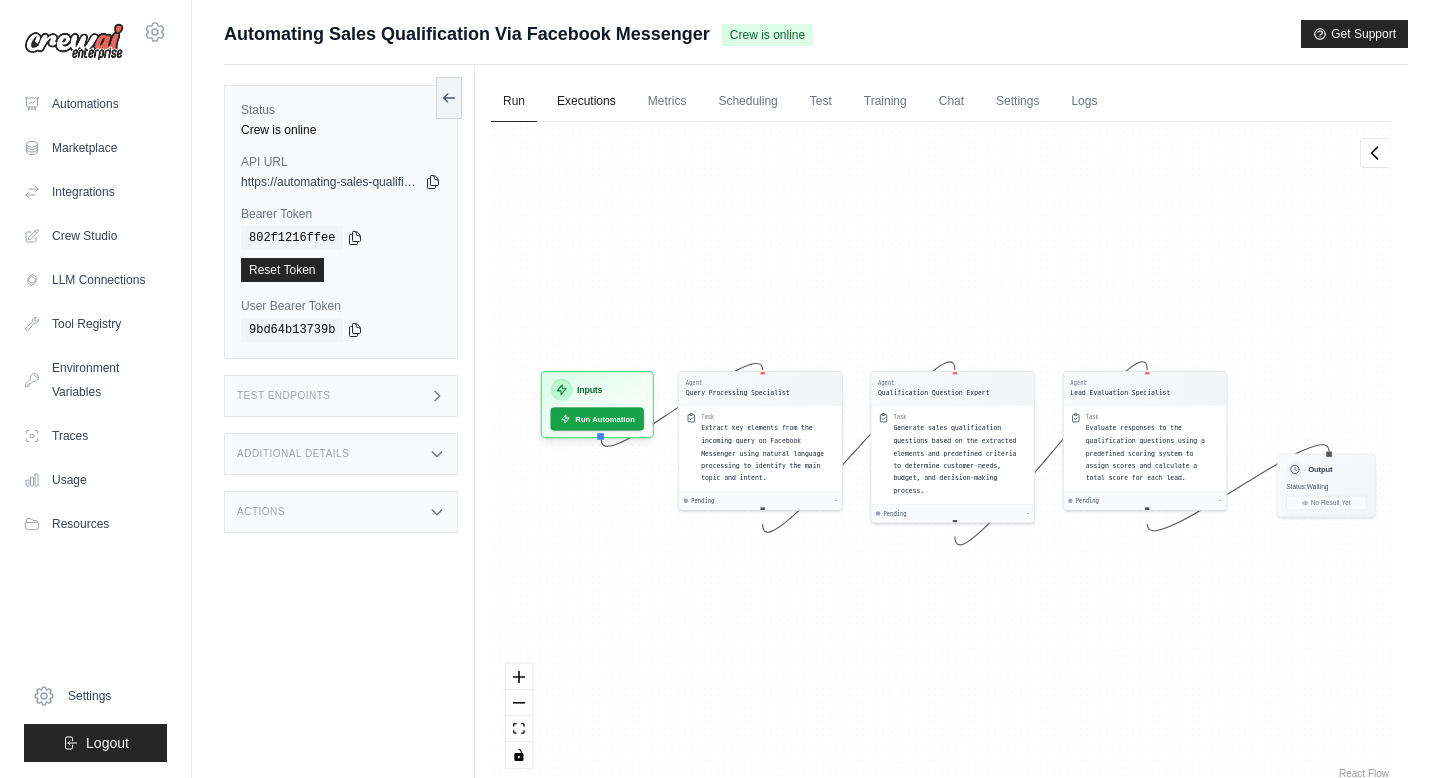 click on "Executions" at bounding box center (586, 102) 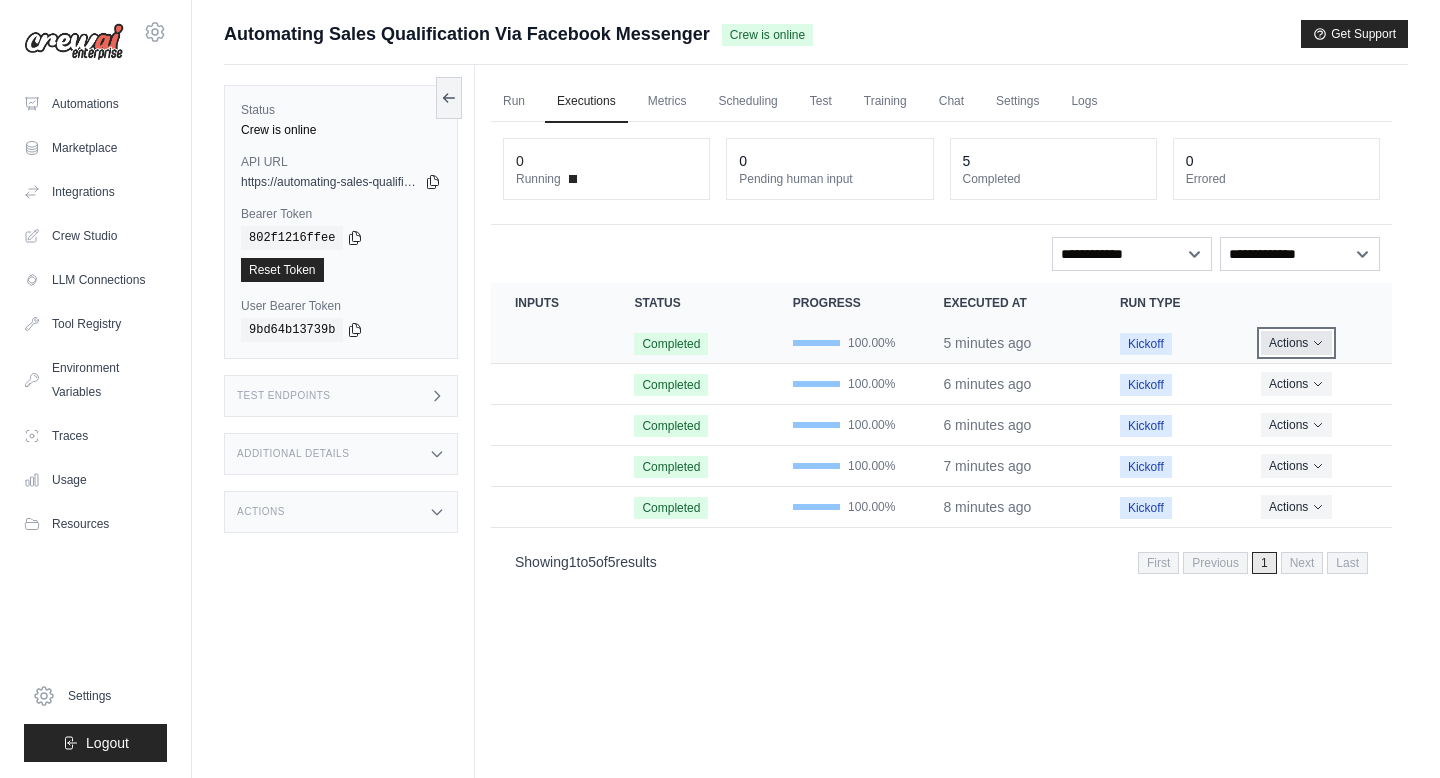 click 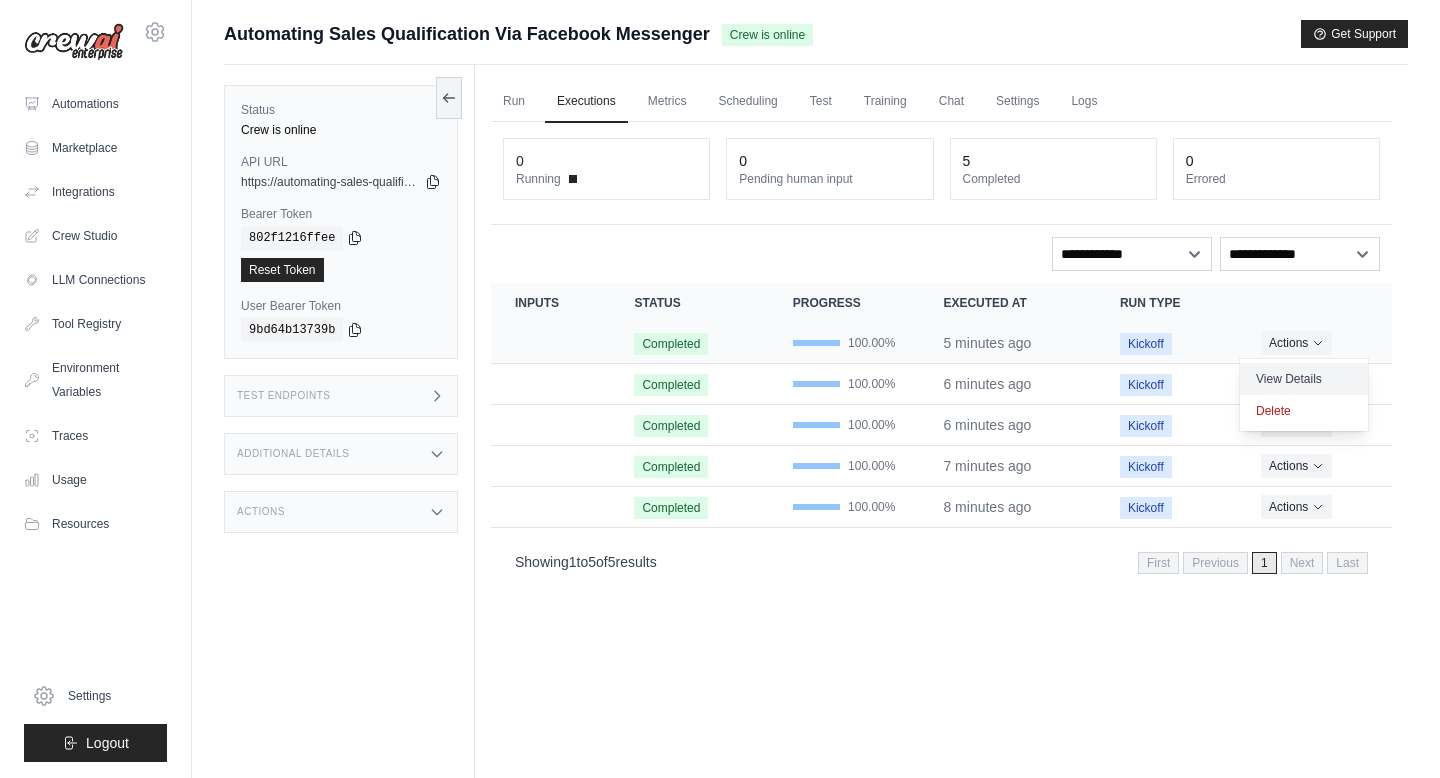 click on "View Details" at bounding box center [1304, 379] 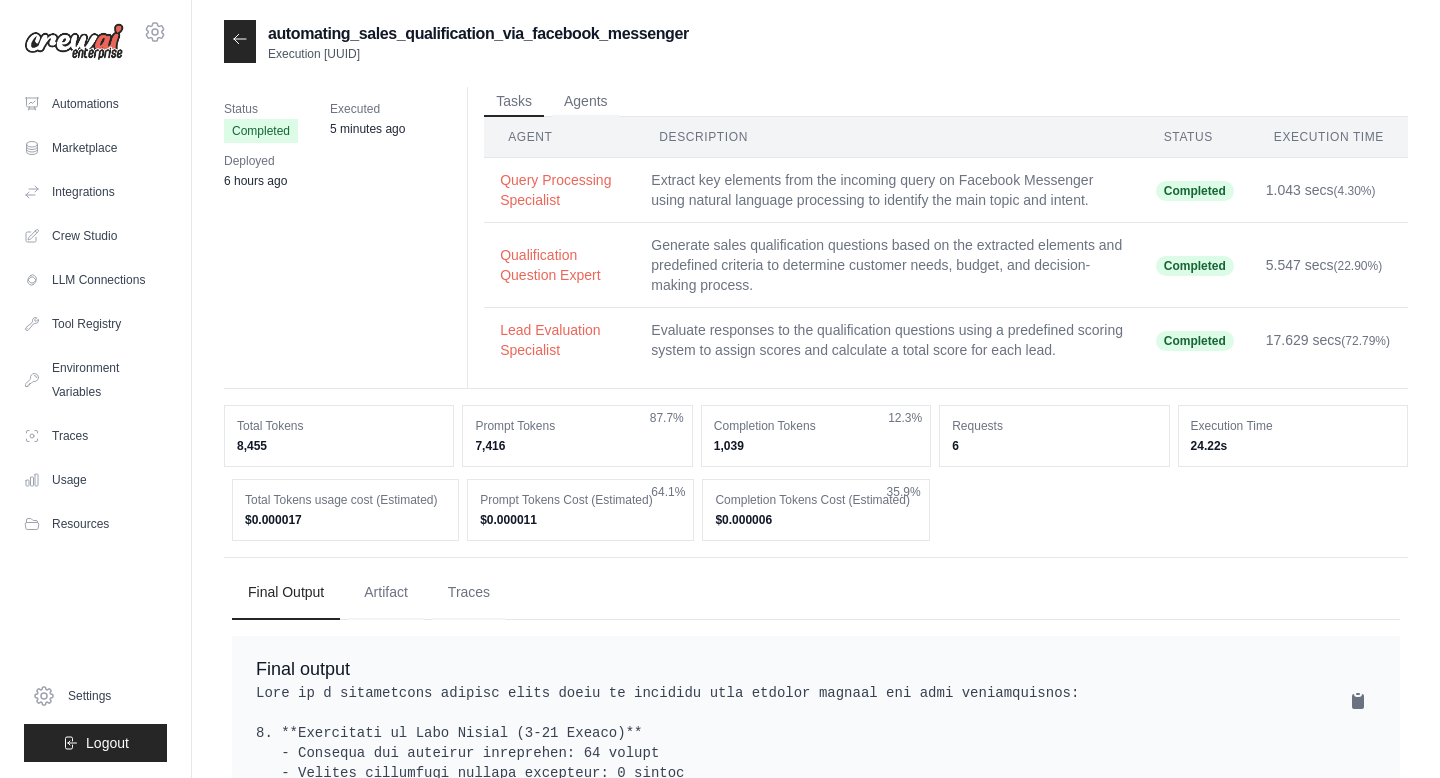 scroll, scrollTop: 0, scrollLeft: 0, axis: both 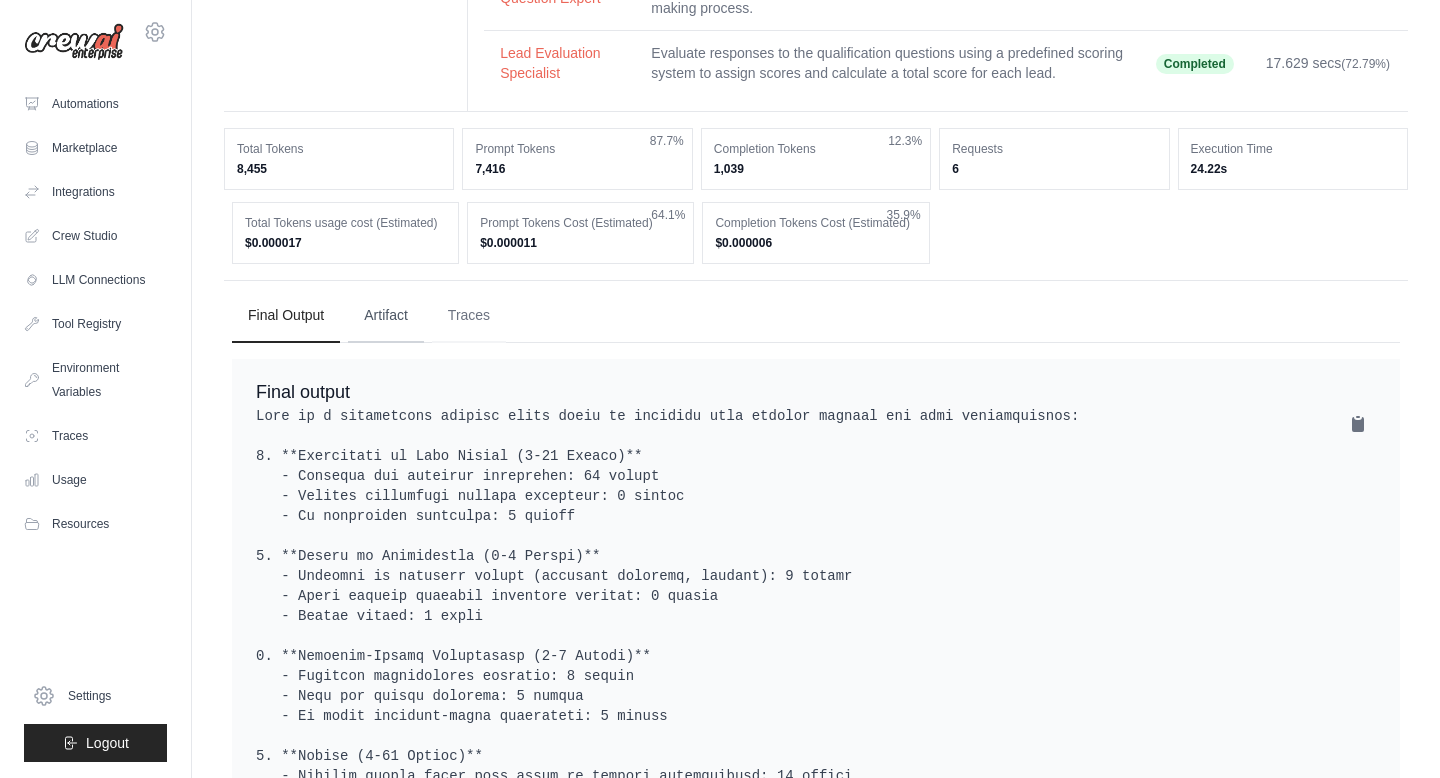 click on "Artifact" at bounding box center [386, 316] 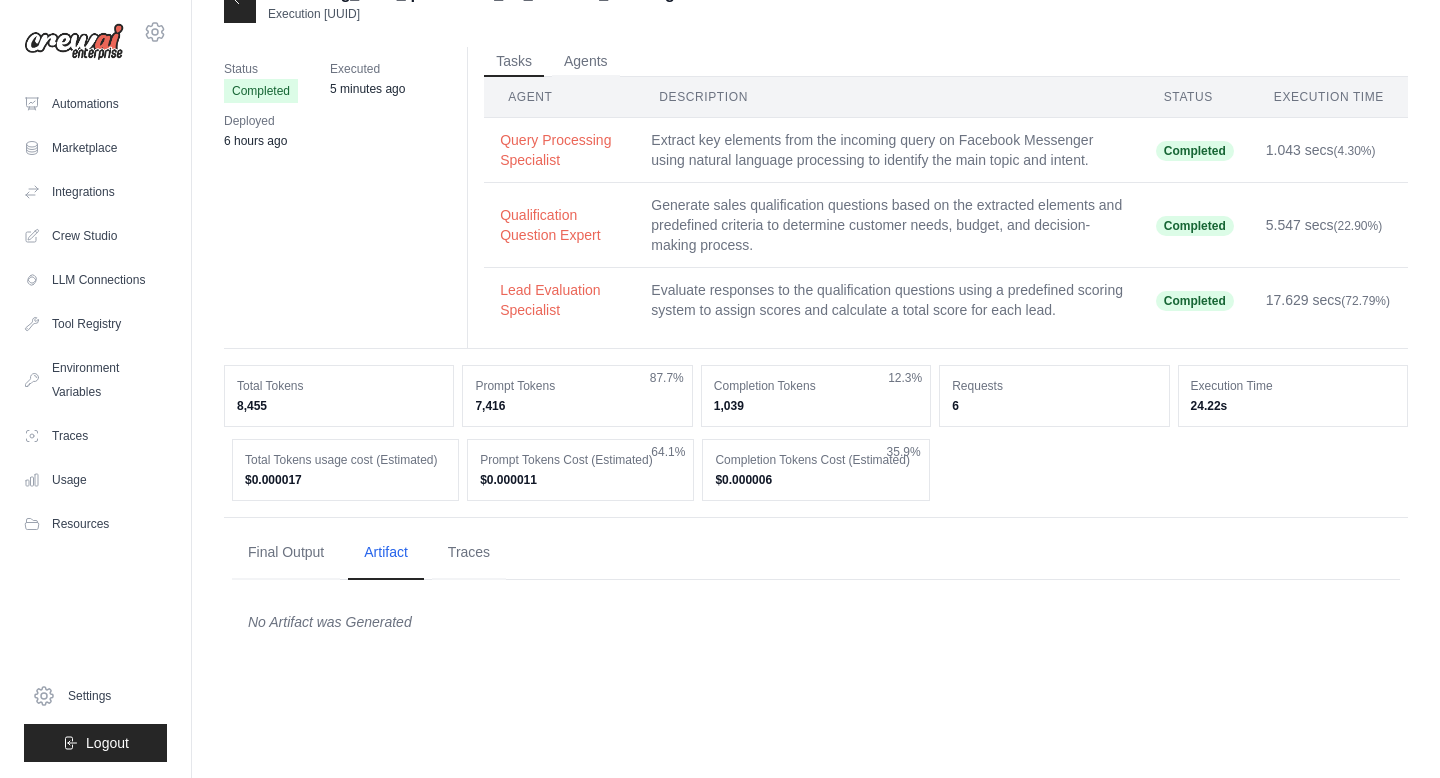 scroll, scrollTop: 40, scrollLeft: 0, axis: vertical 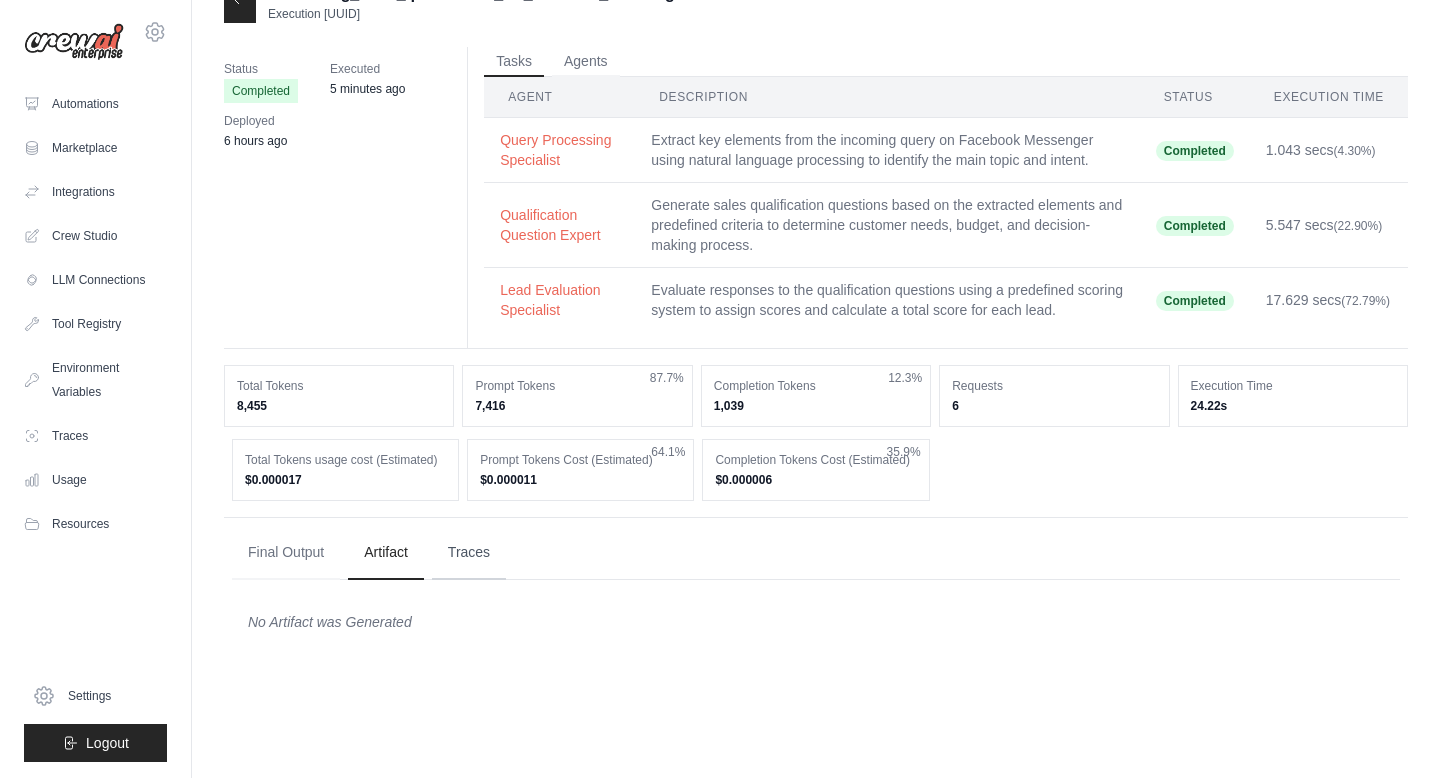 click on "Traces" at bounding box center [469, 553] 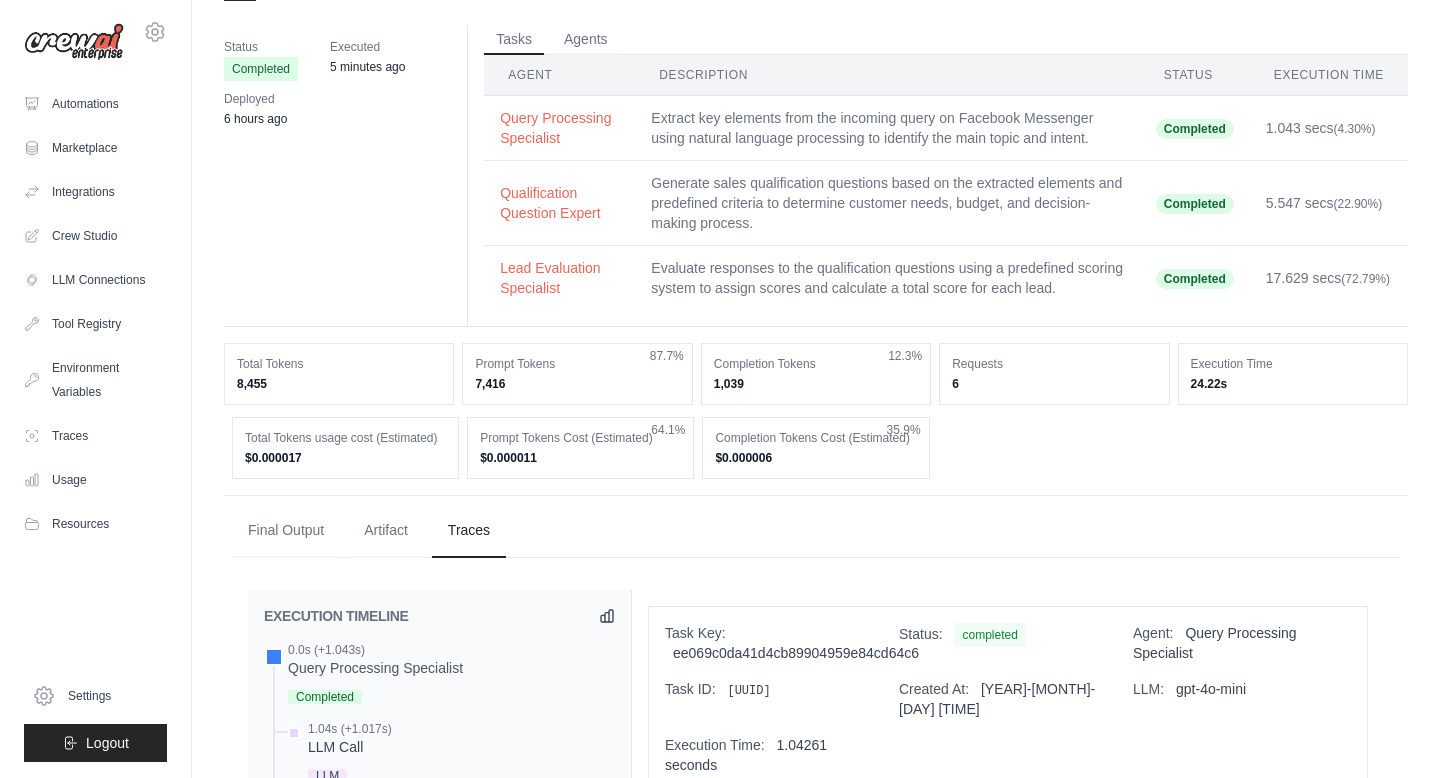 scroll, scrollTop: 0, scrollLeft: 0, axis: both 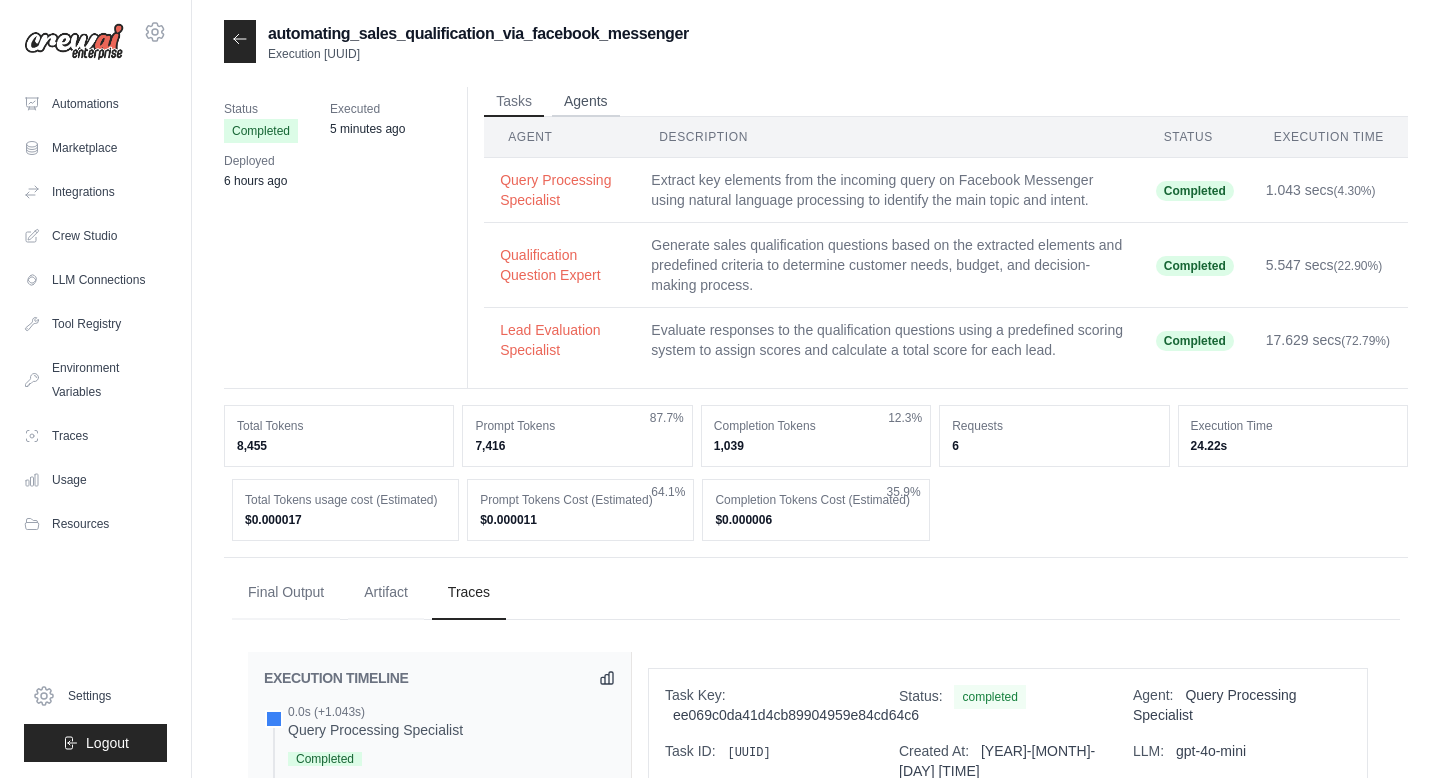 click on "Agents" at bounding box center (586, 102) 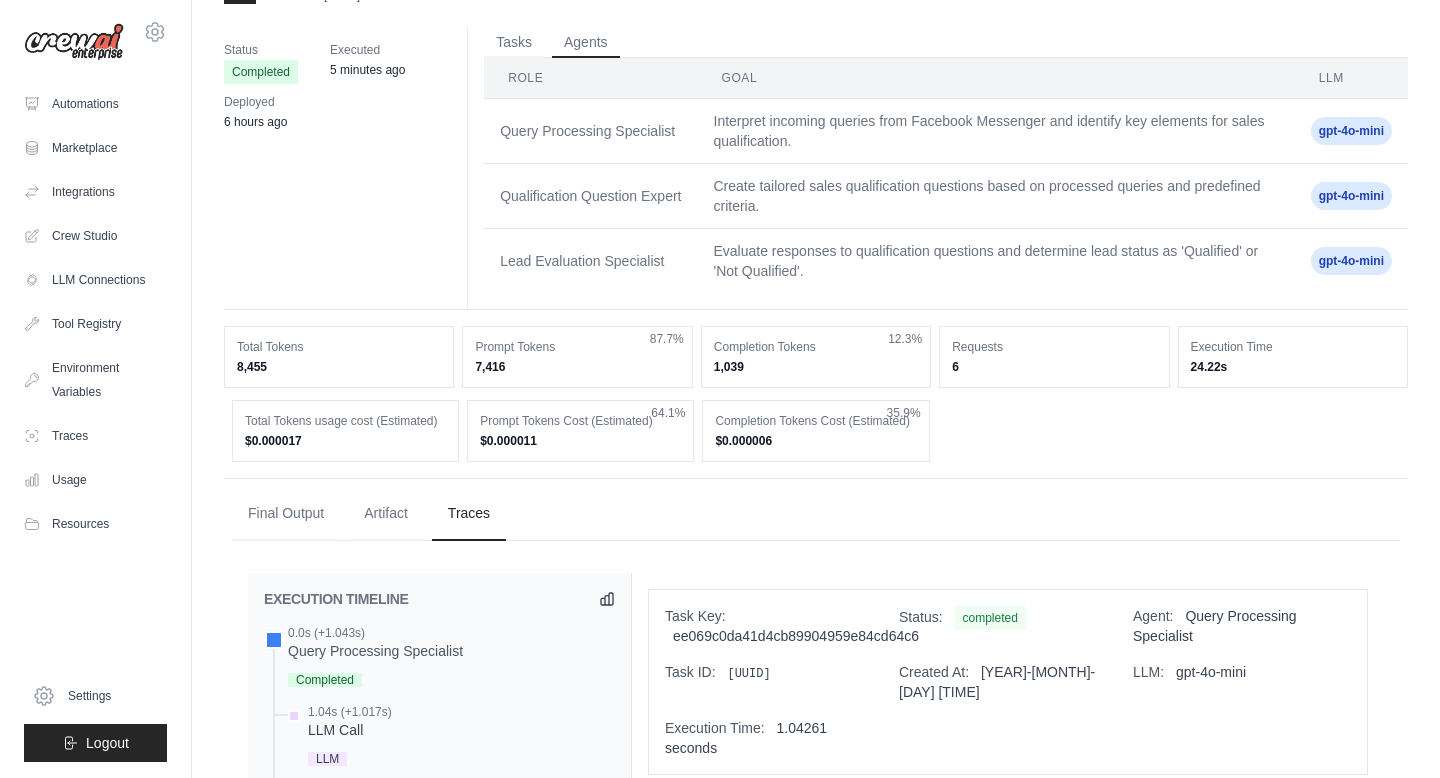 scroll, scrollTop: 0, scrollLeft: 0, axis: both 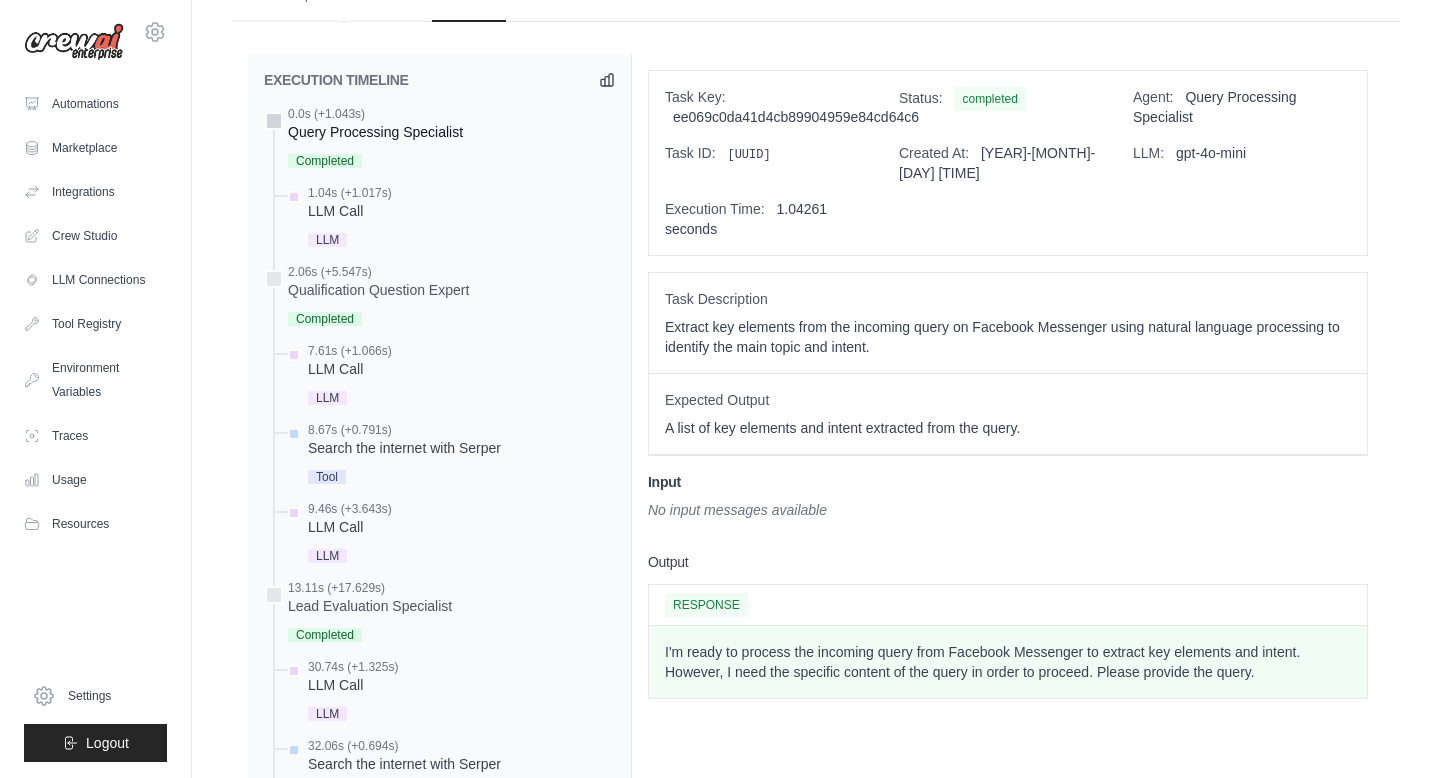 click on "Completed" at bounding box center [325, 161] 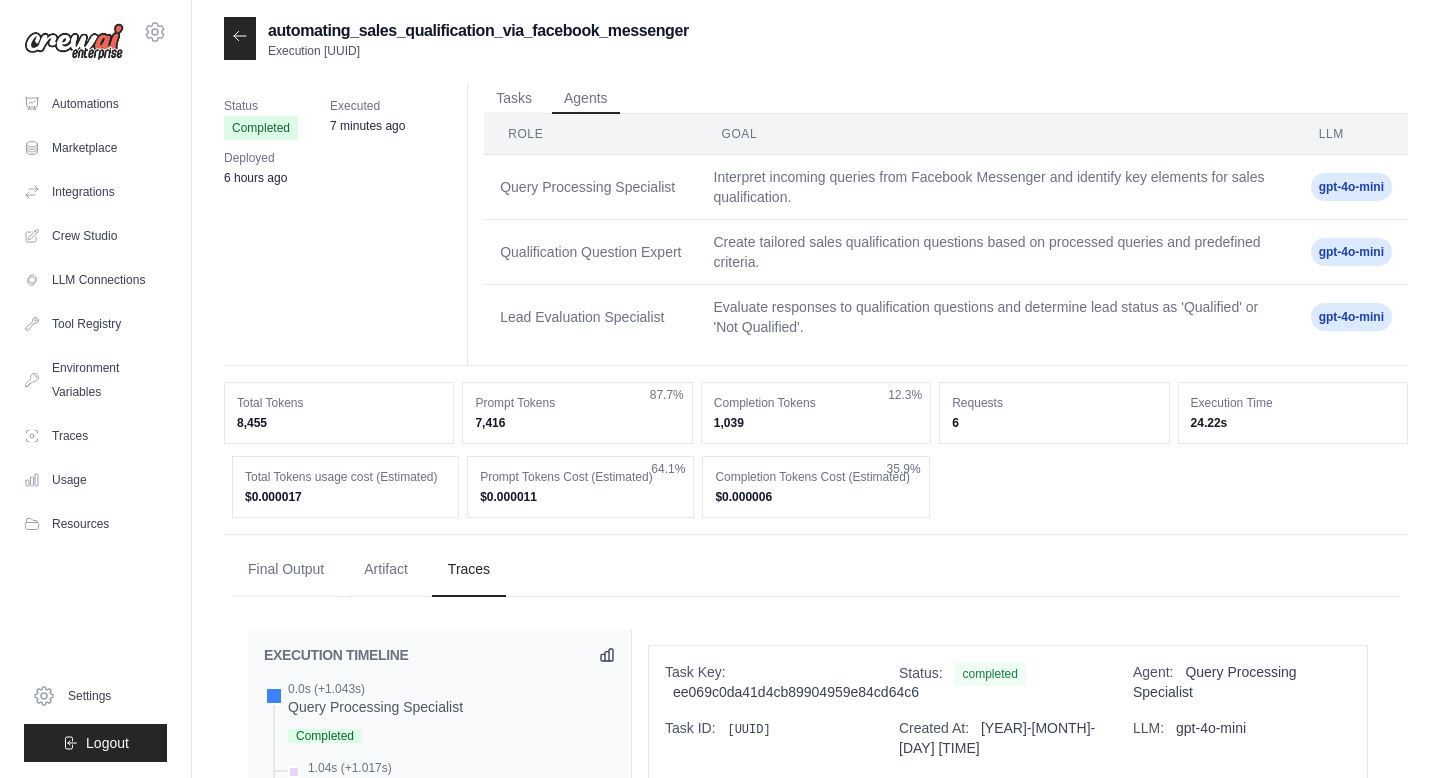 scroll, scrollTop: 0, scrollLeft: 0, axis: both 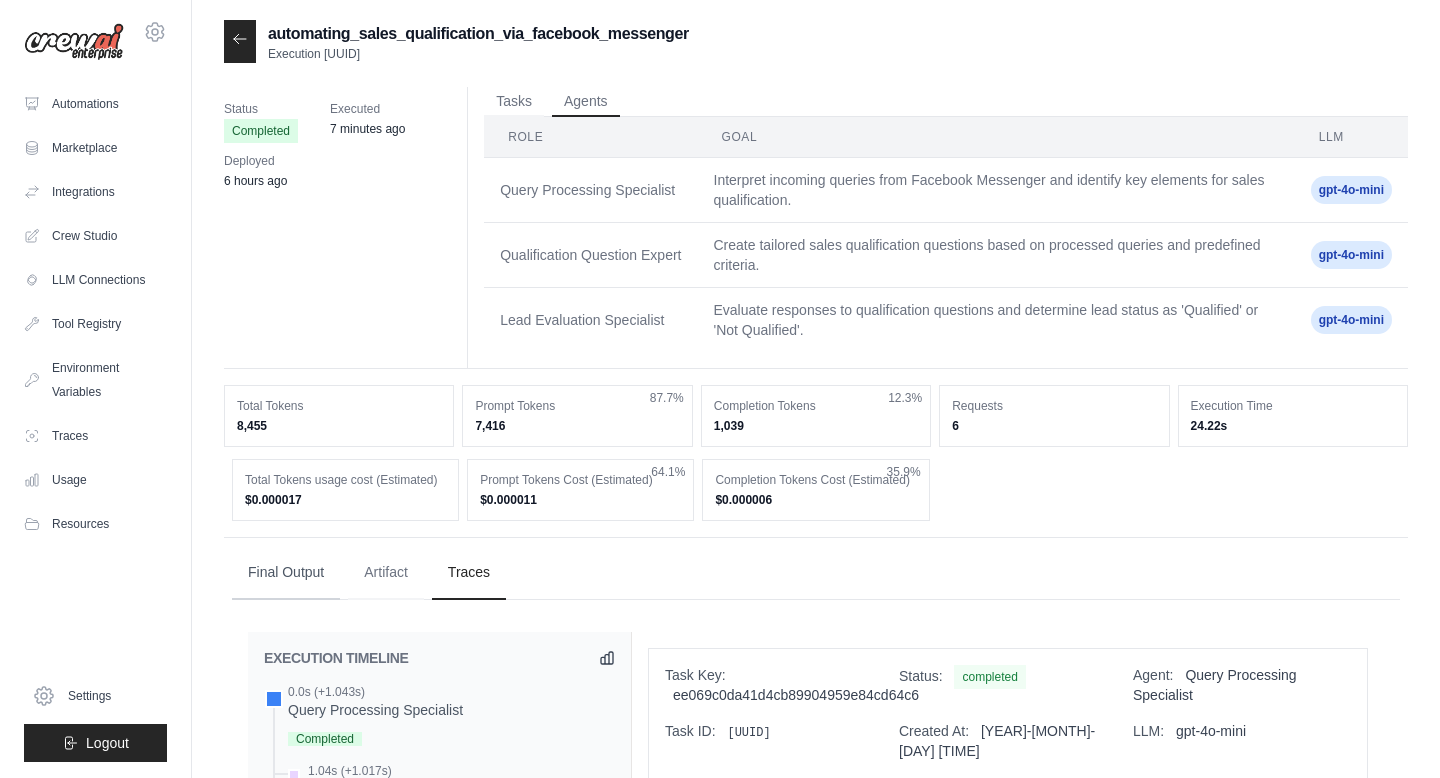 click on "Final Output" at bounding box center (286, 573) 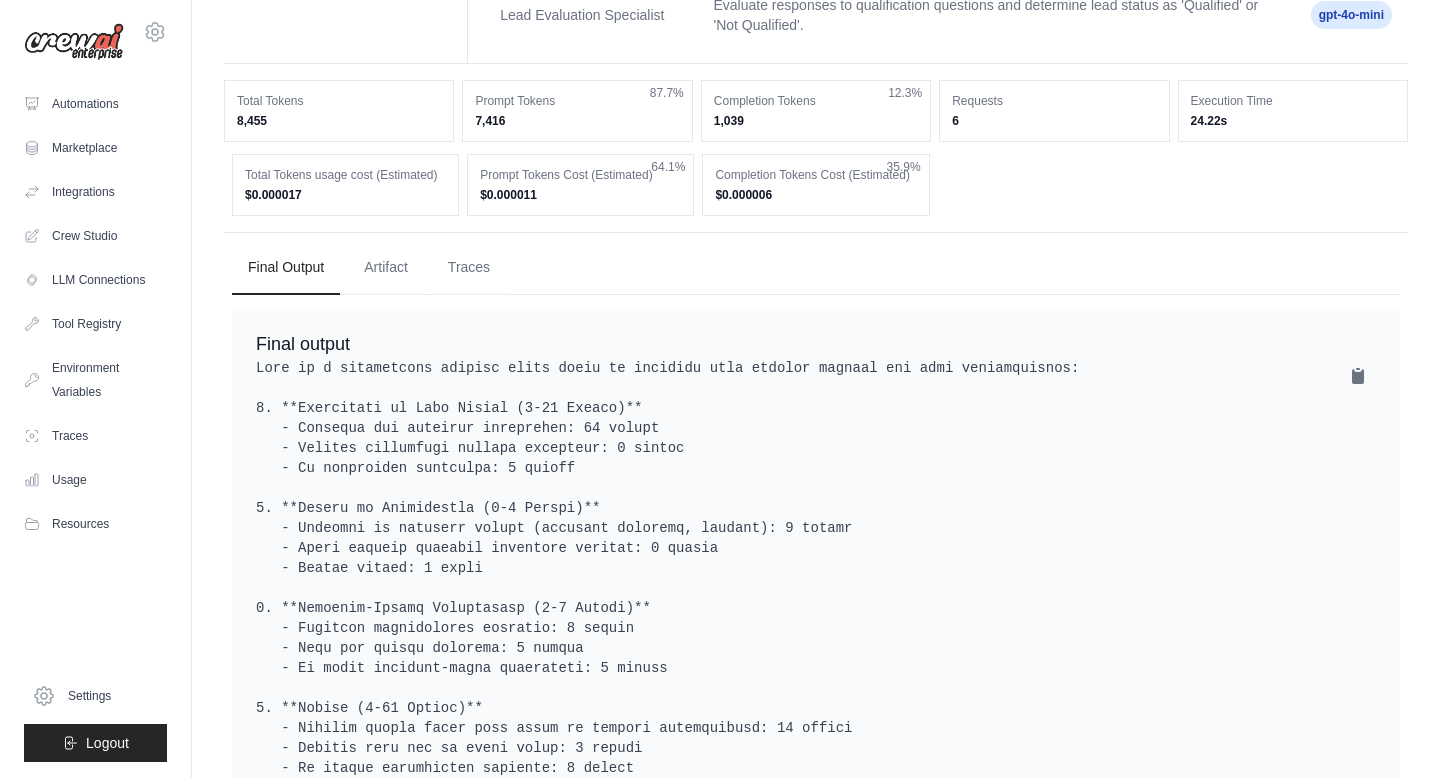 scroll, scrollTop: 0, scrollLeft: 0, axis: both 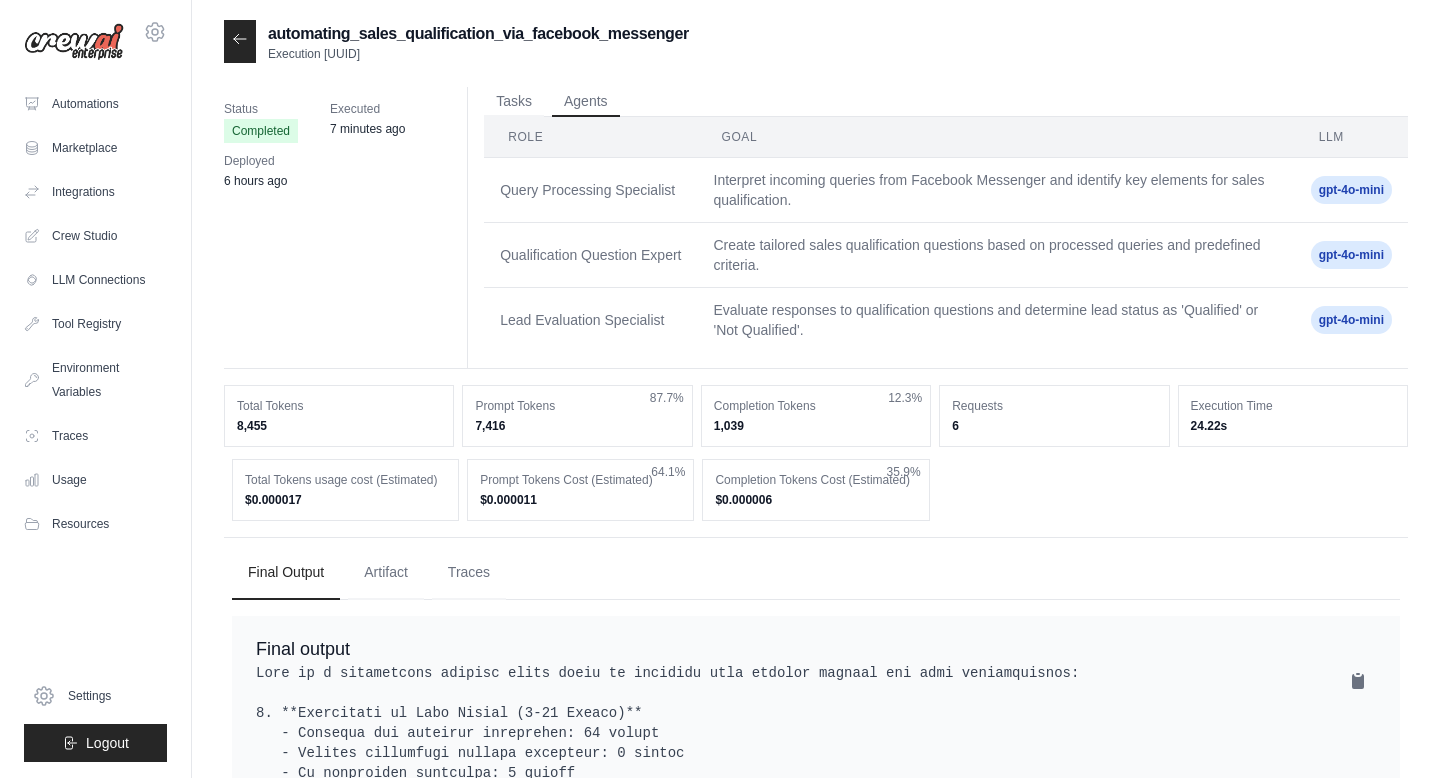 click 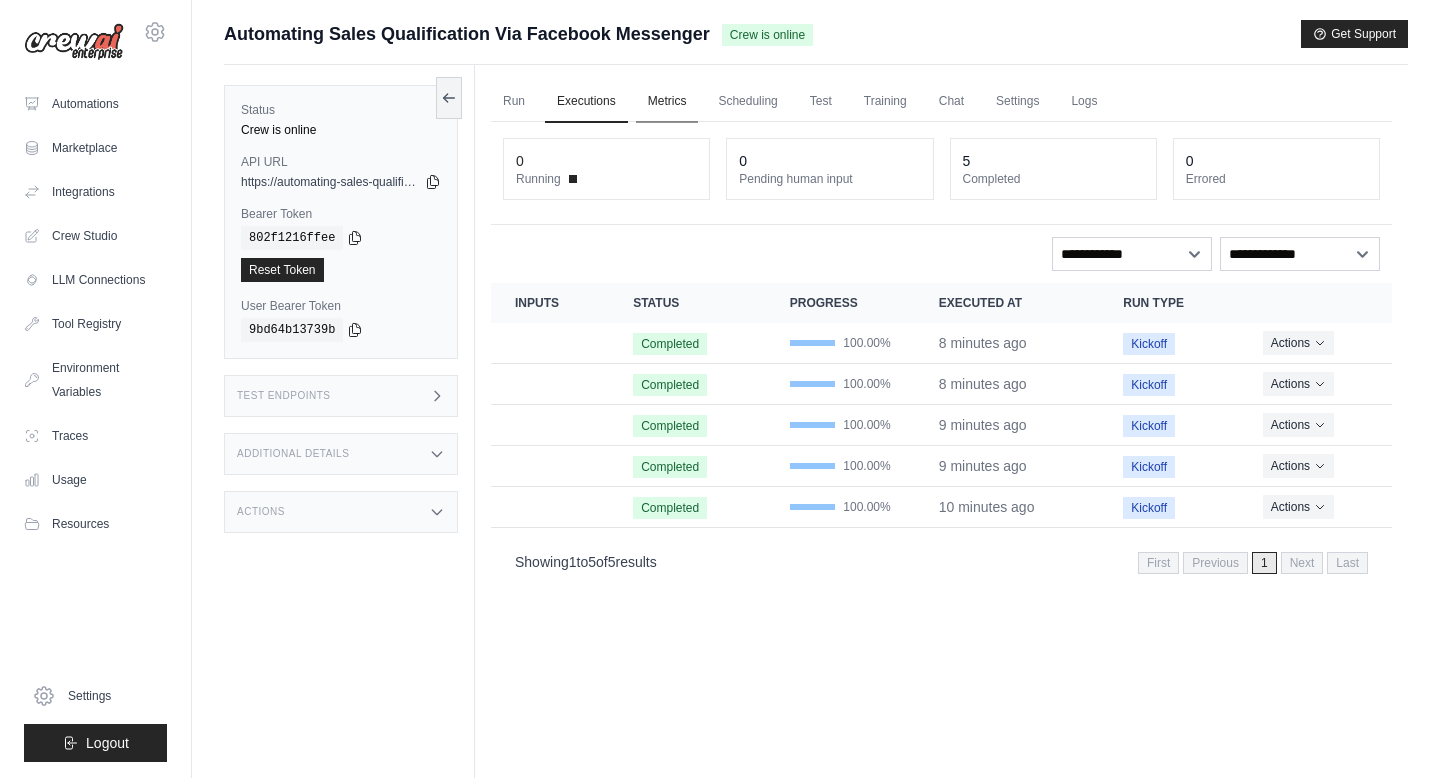 click on "Metrics" at bounding box center (667, 102) 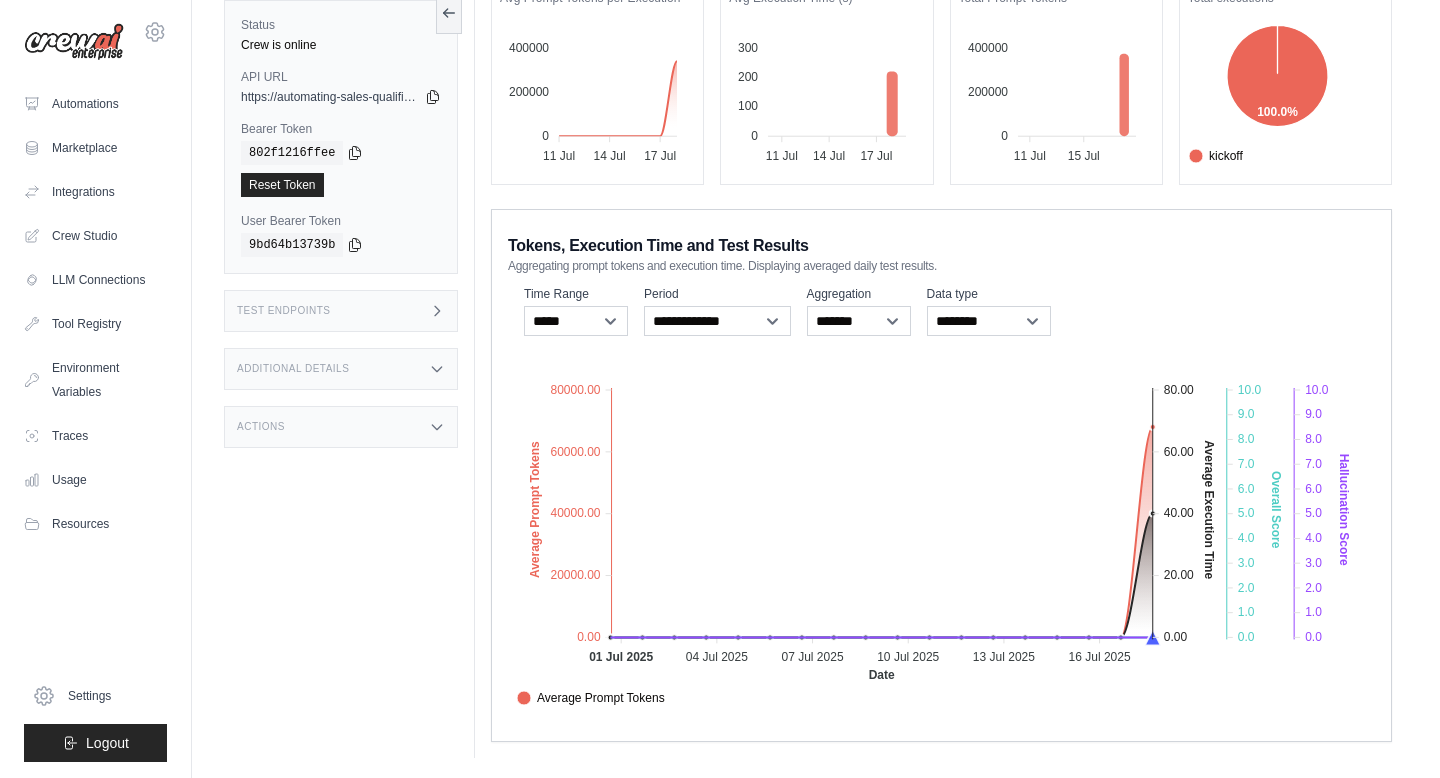 scroll, scrollTop: 0, scrollLeft: 0, axis: both 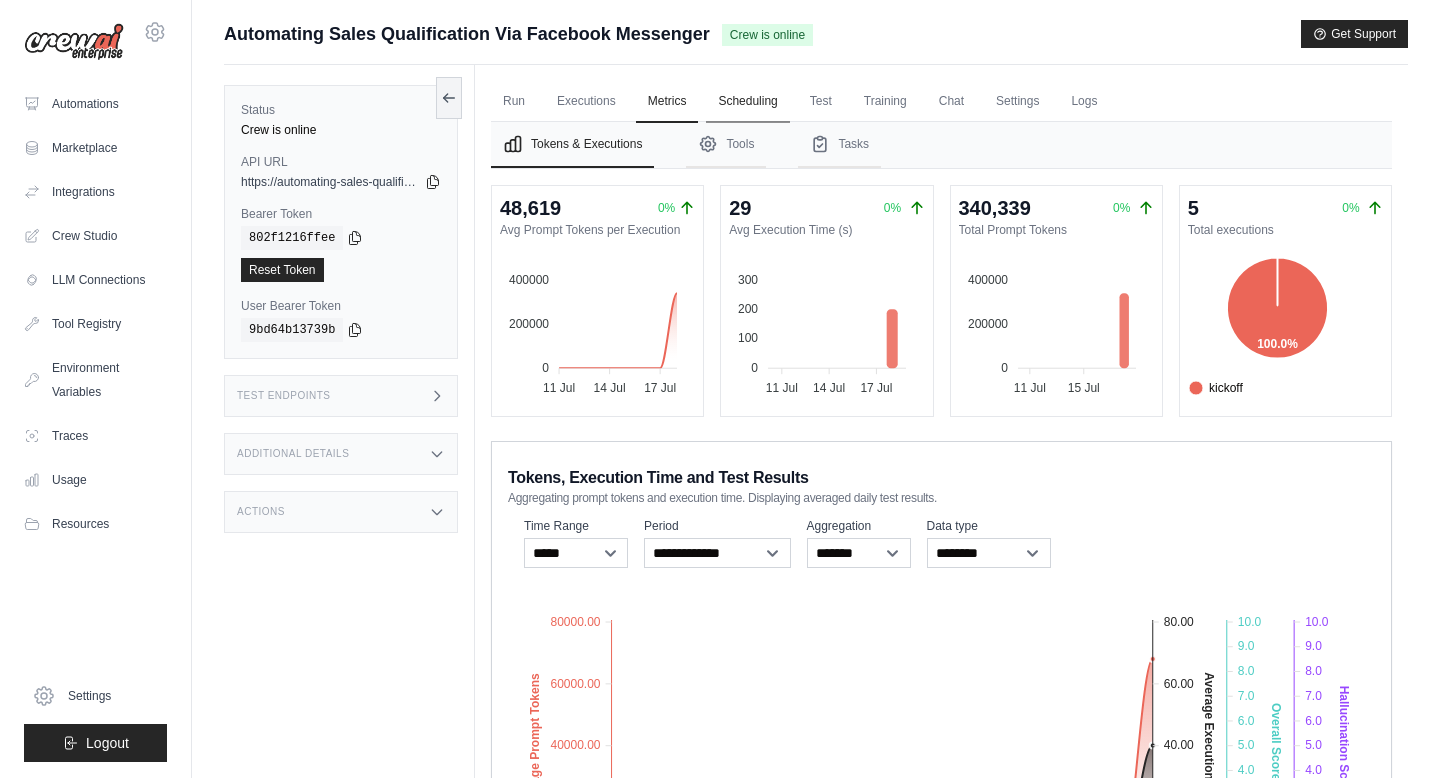 click on "Scheduling" at bounding box center [747, 102] 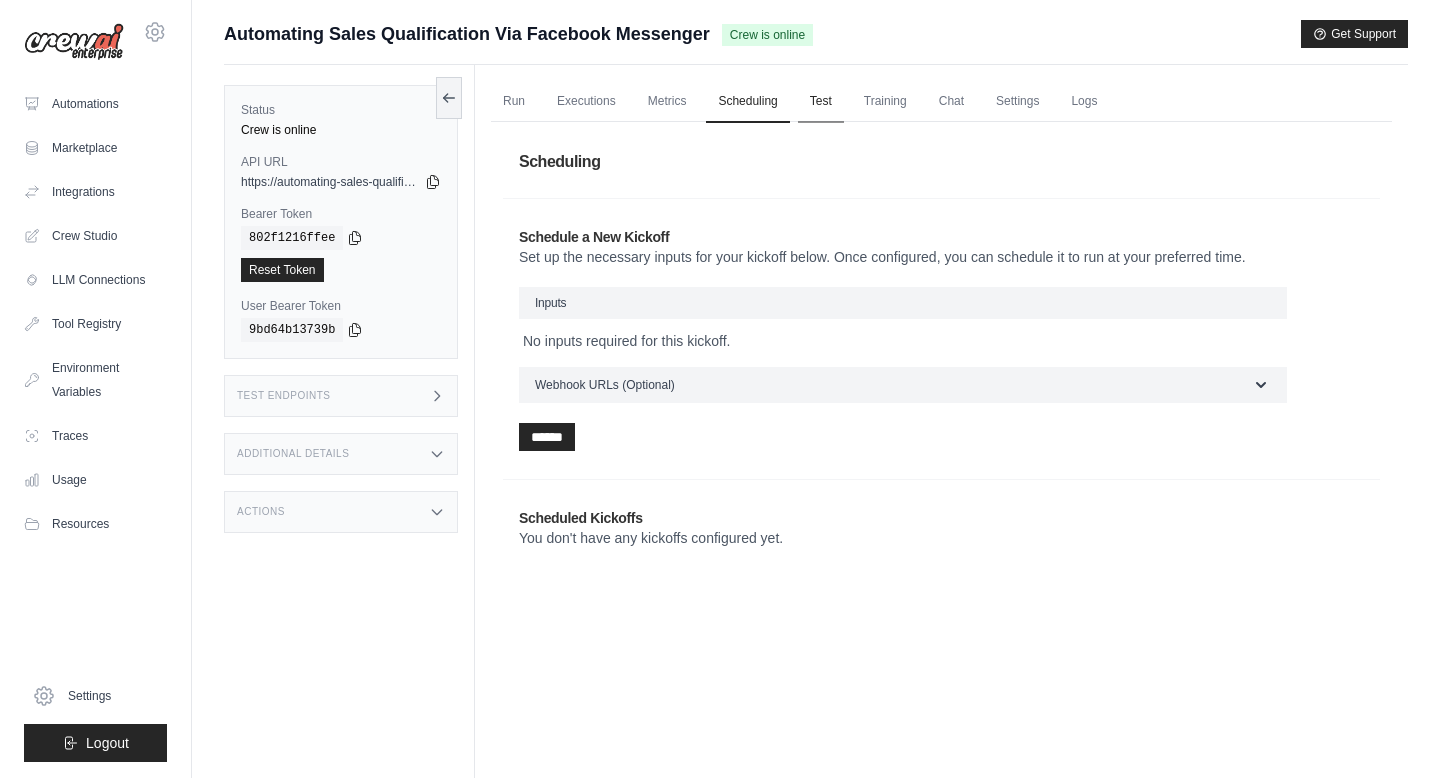 click on "Test" at bounding box center [821, 102] 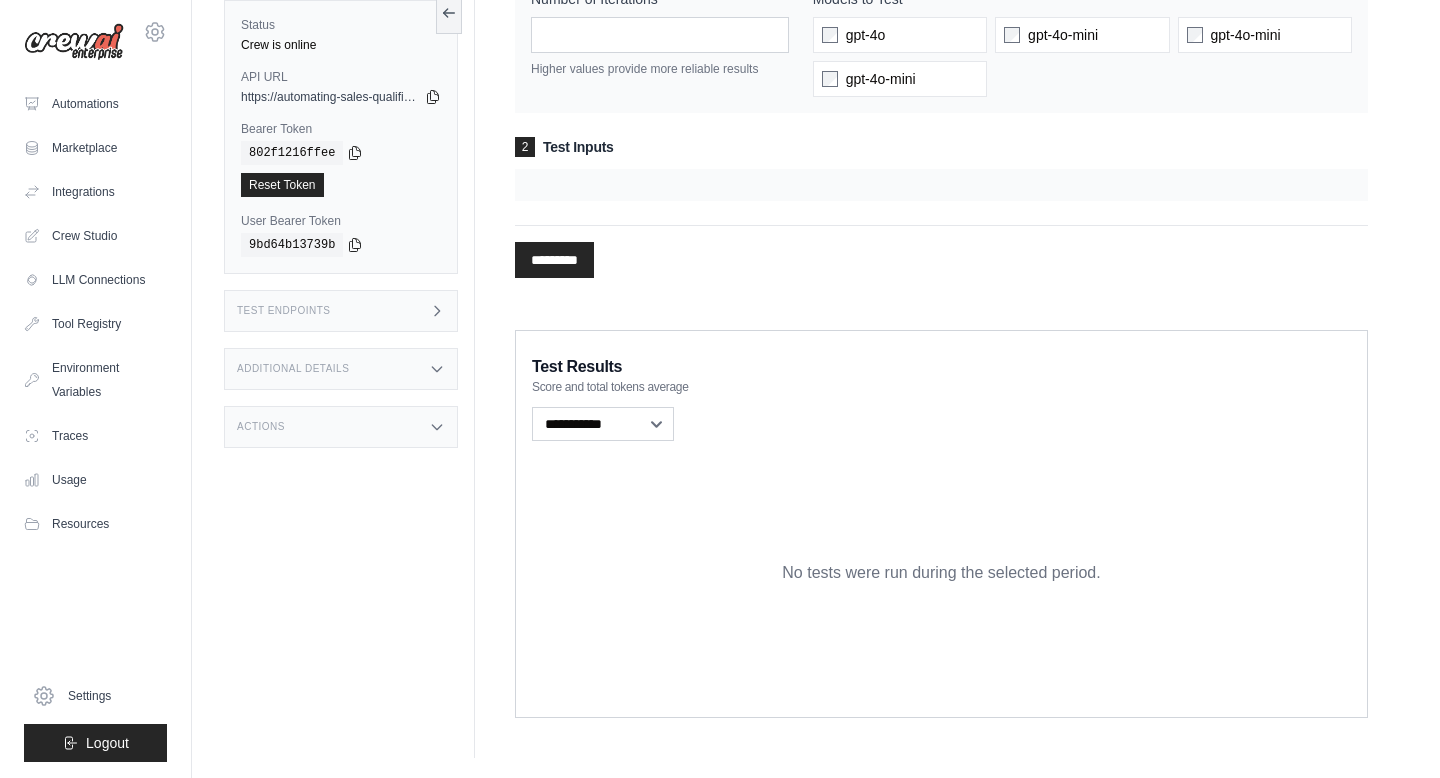 scroll, scrollTop: 0, scrollLeft: 0, axis: both 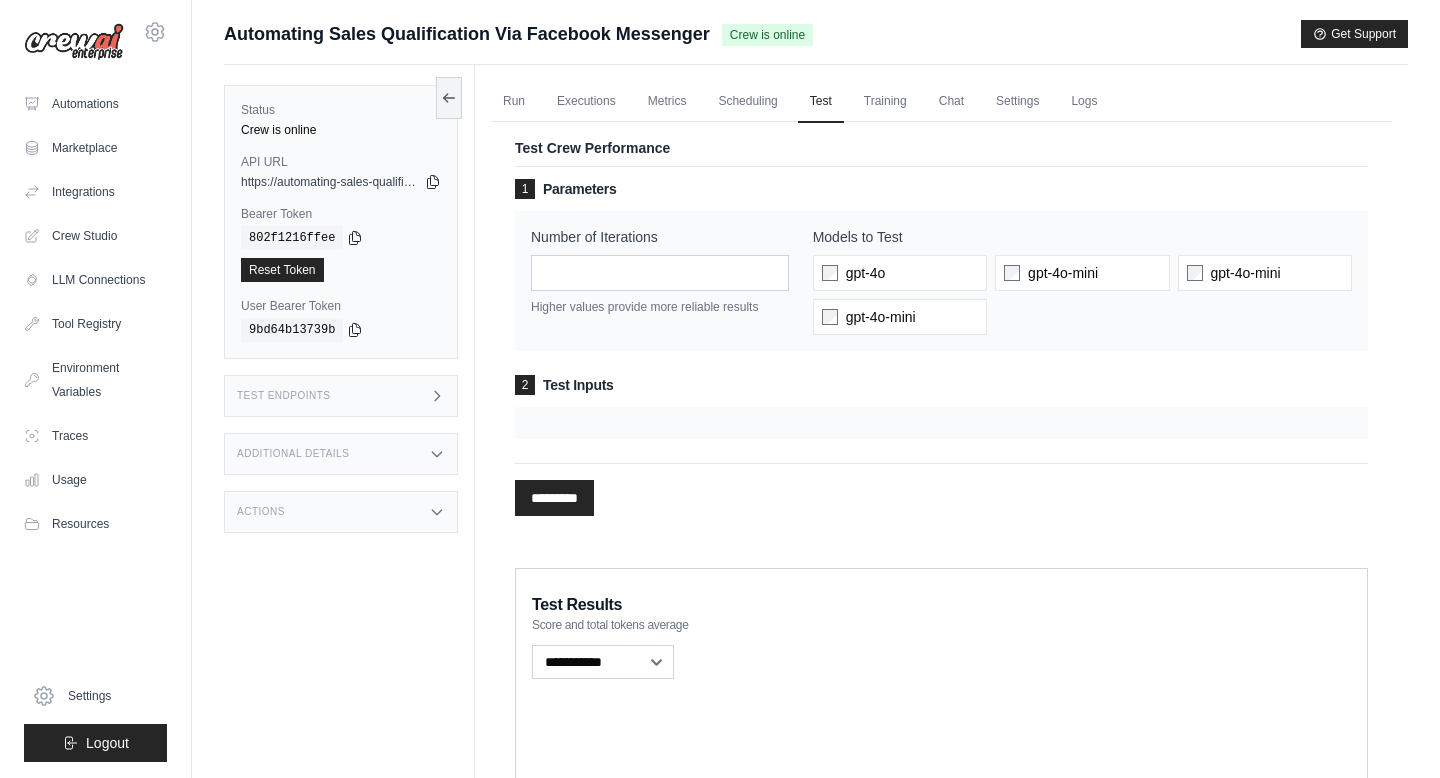 click at bounding box center [941, 423] 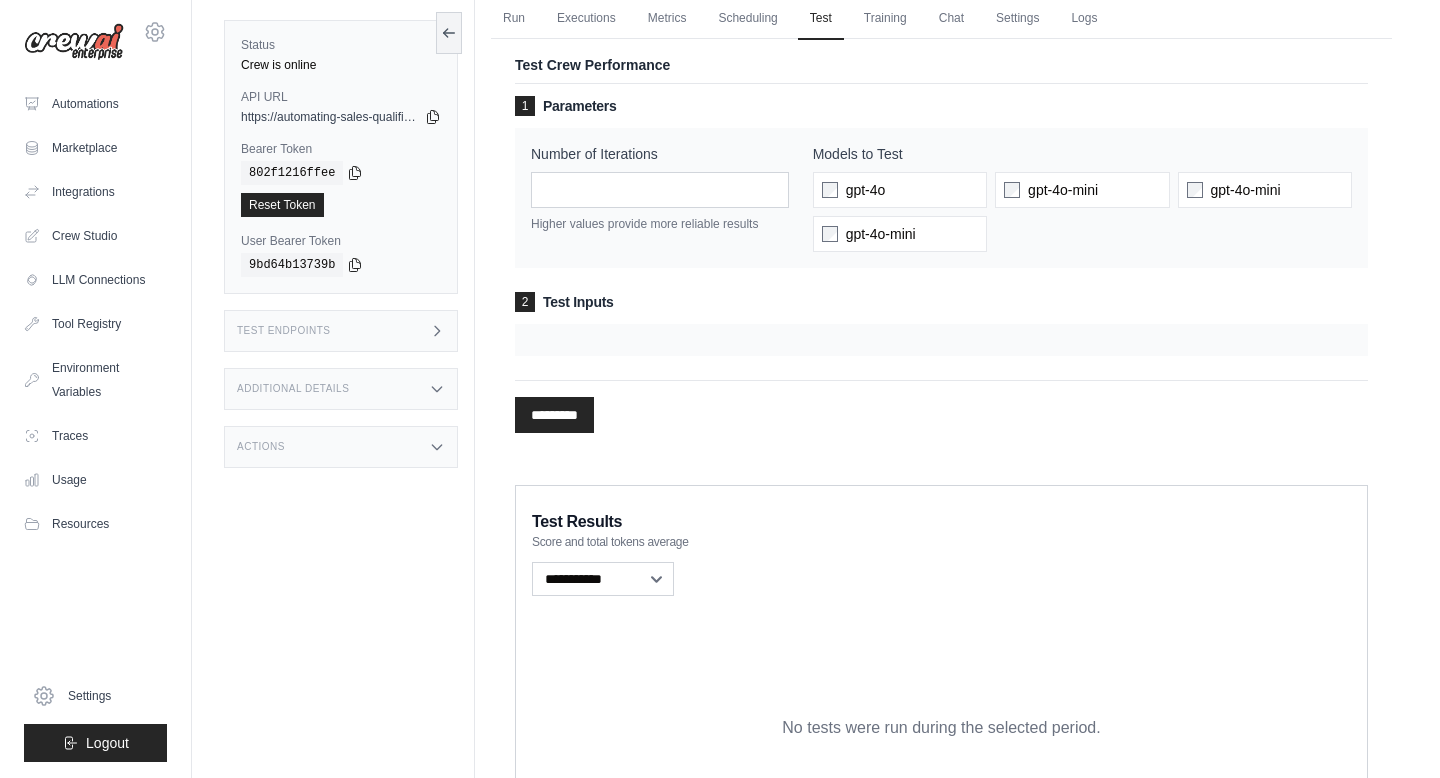 scroll, scrollTop: 0, scrollLeft: 0, axis: both 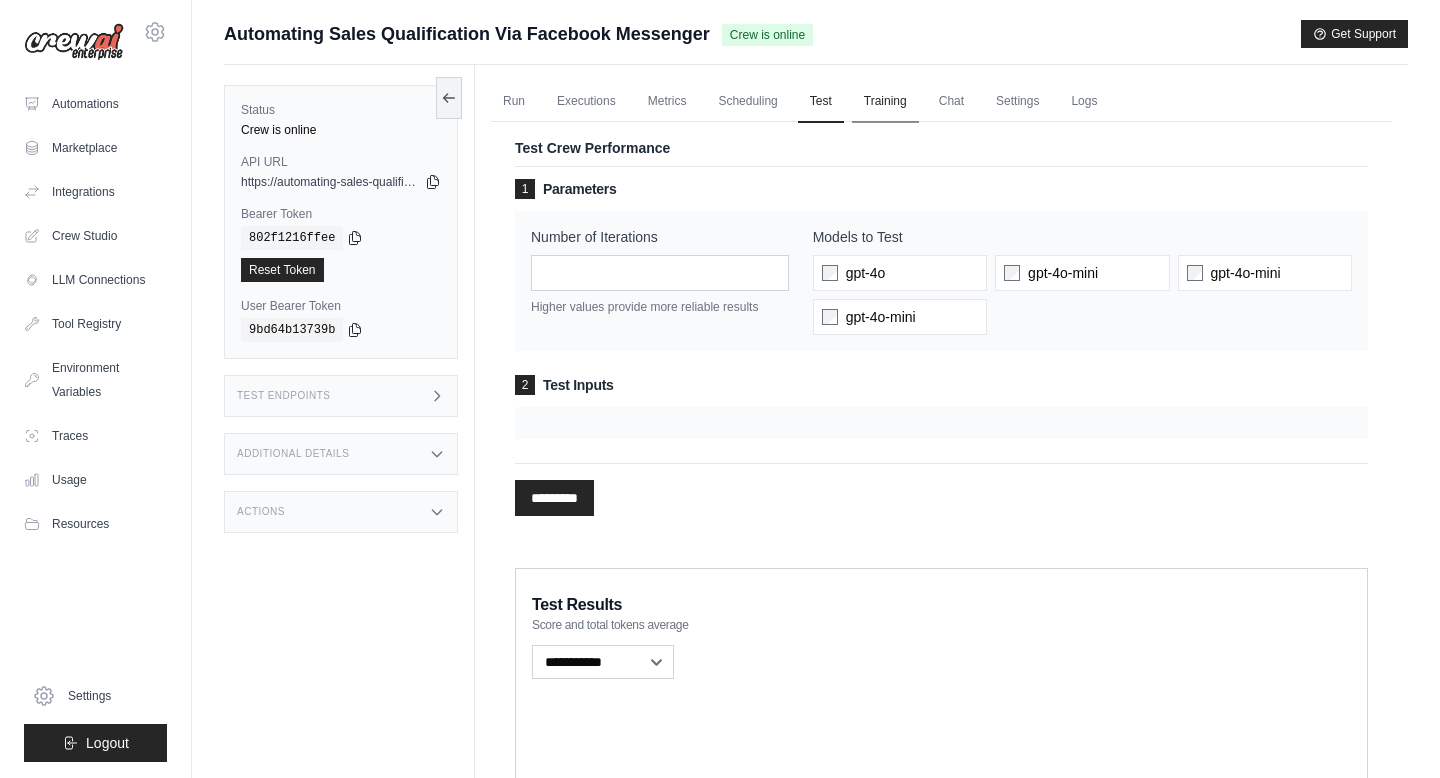 click on "Training" at bounding box center (885, 102) 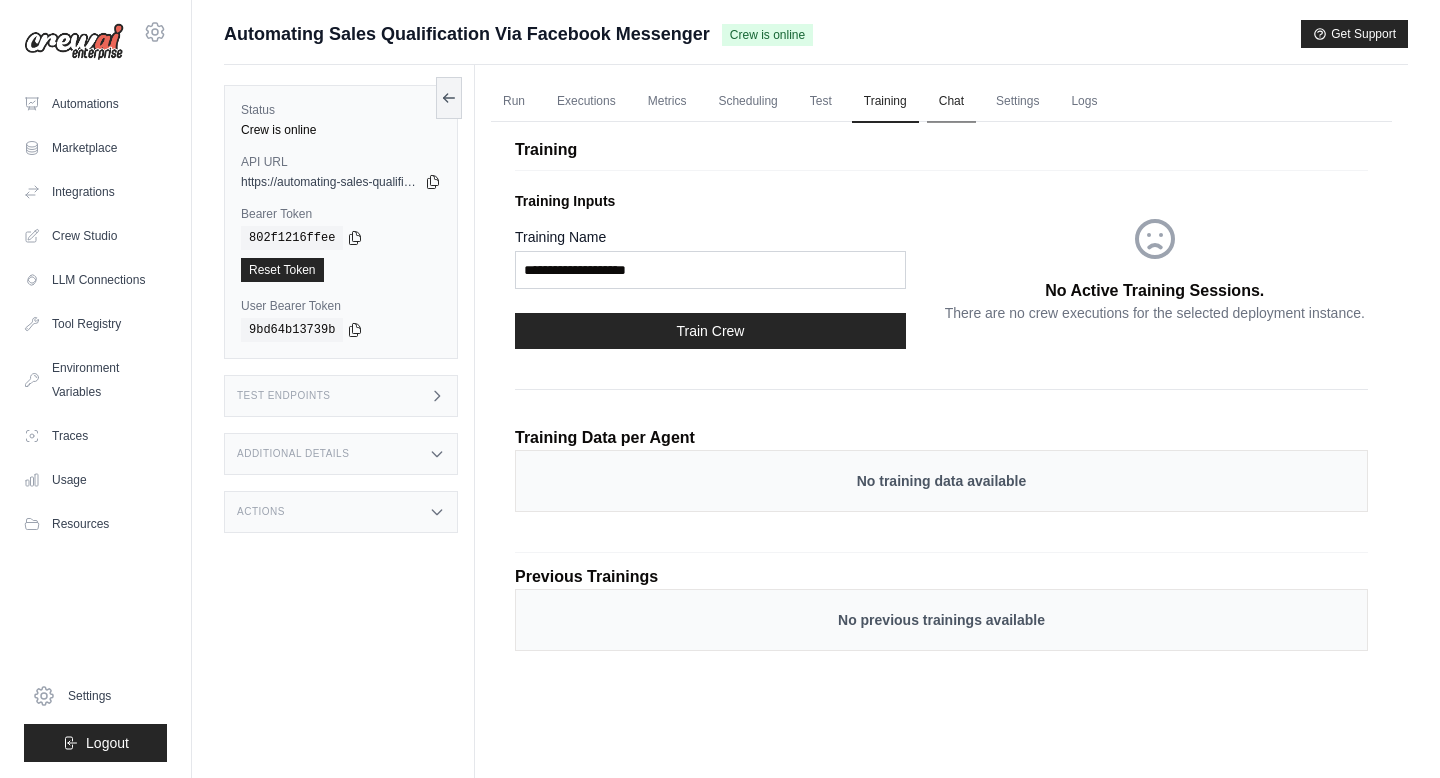 click on "Chat" at bounding box center [951, 102] 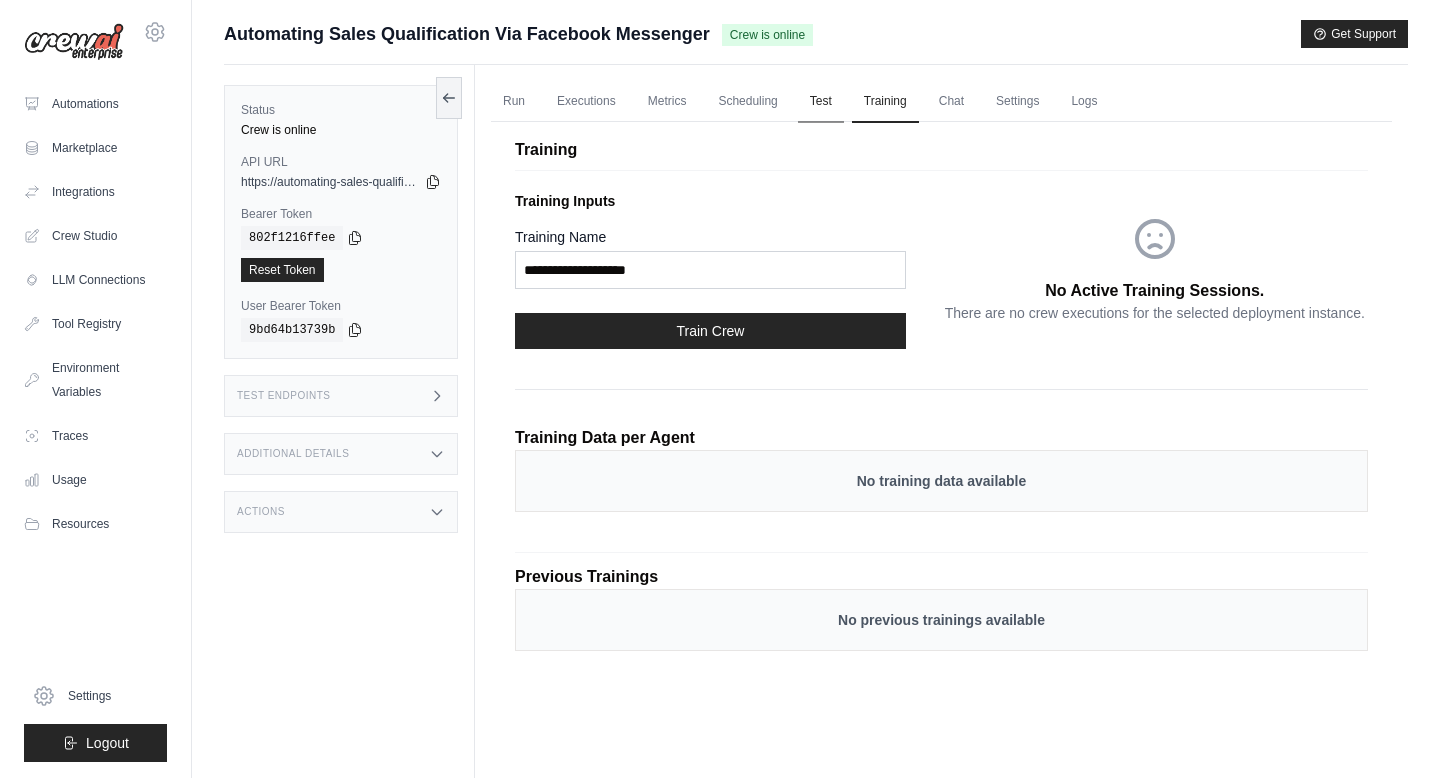 click on "Test" at bounding box center (821, 102) 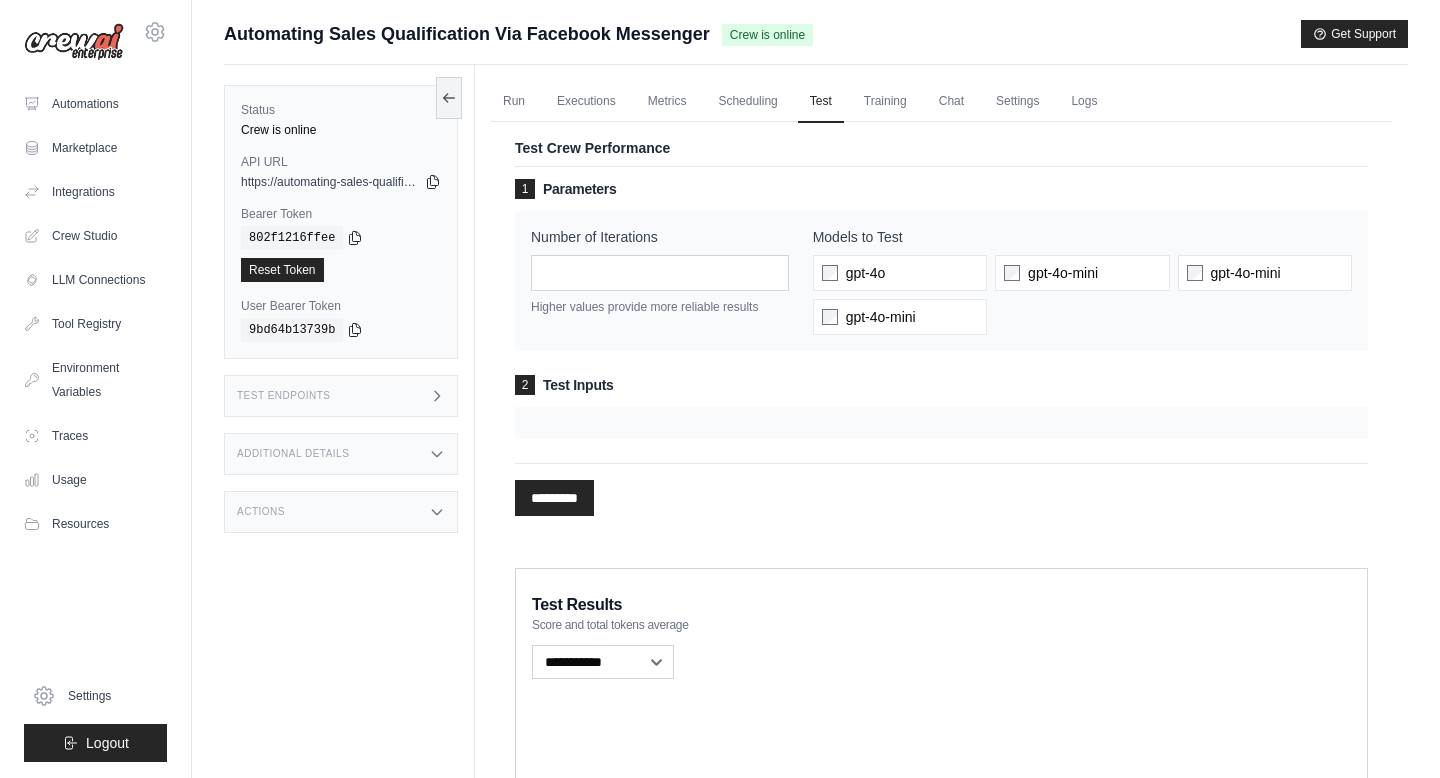 click at bounding box center [941, 423] 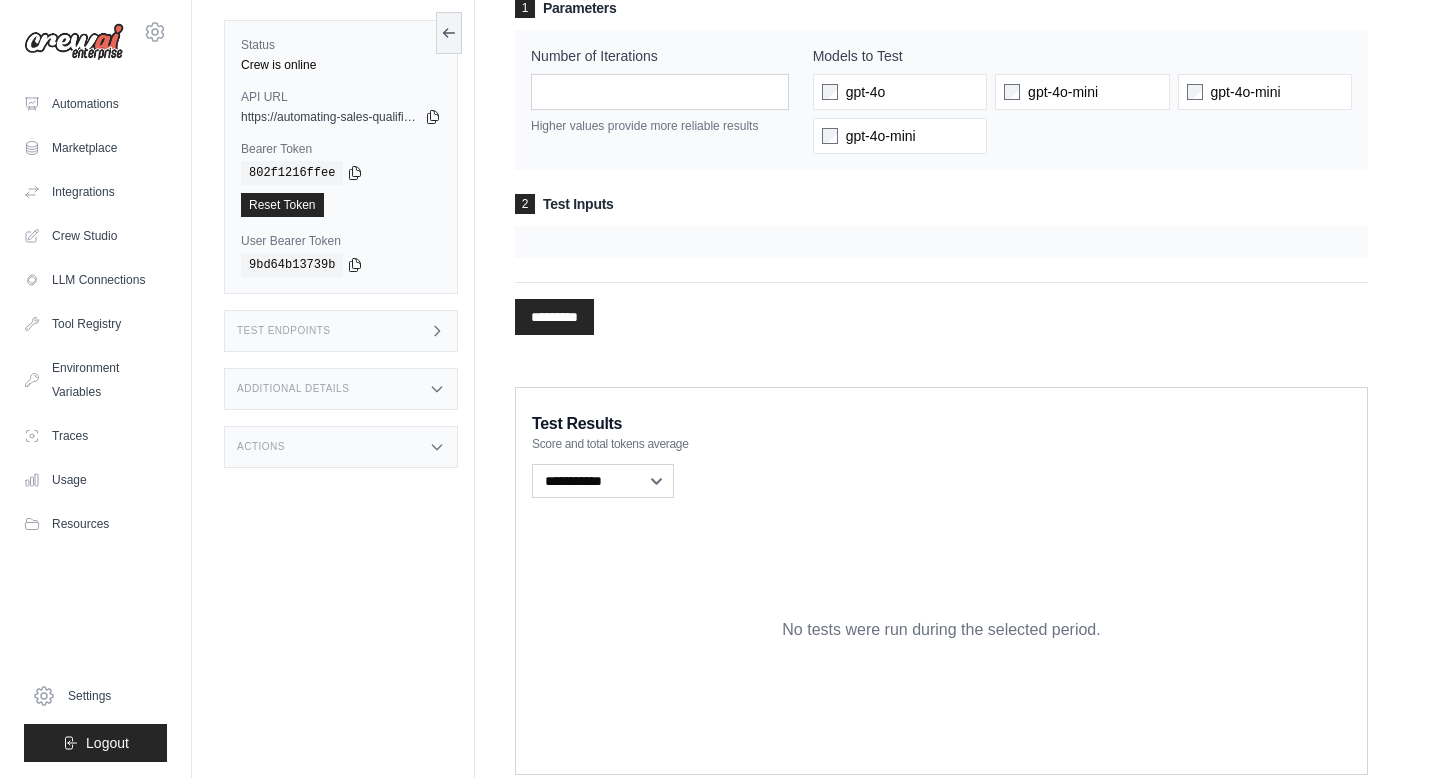 scroll, scrollTop: 238, scrollLeft: 0, axis: vertical 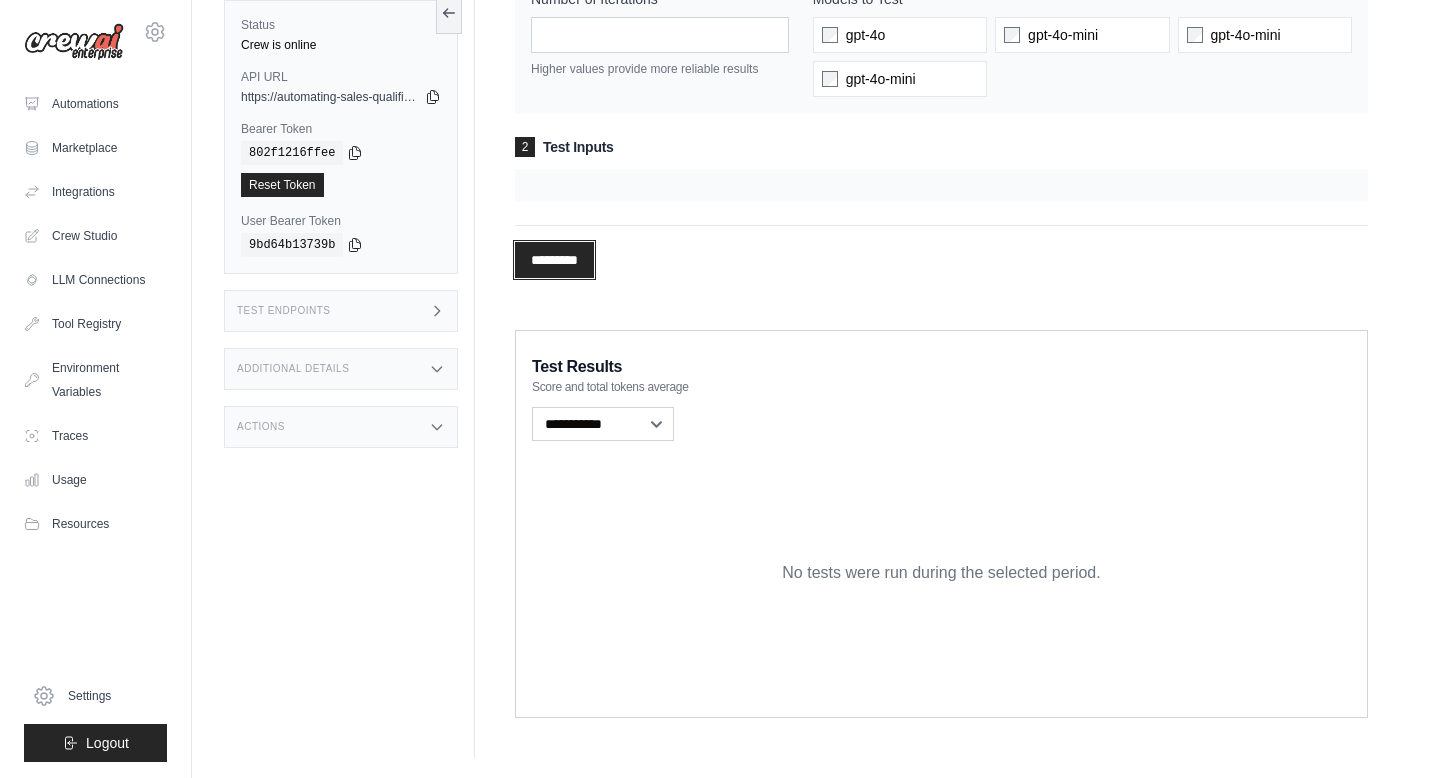 click on "*********" at bounding box center [554, 260] 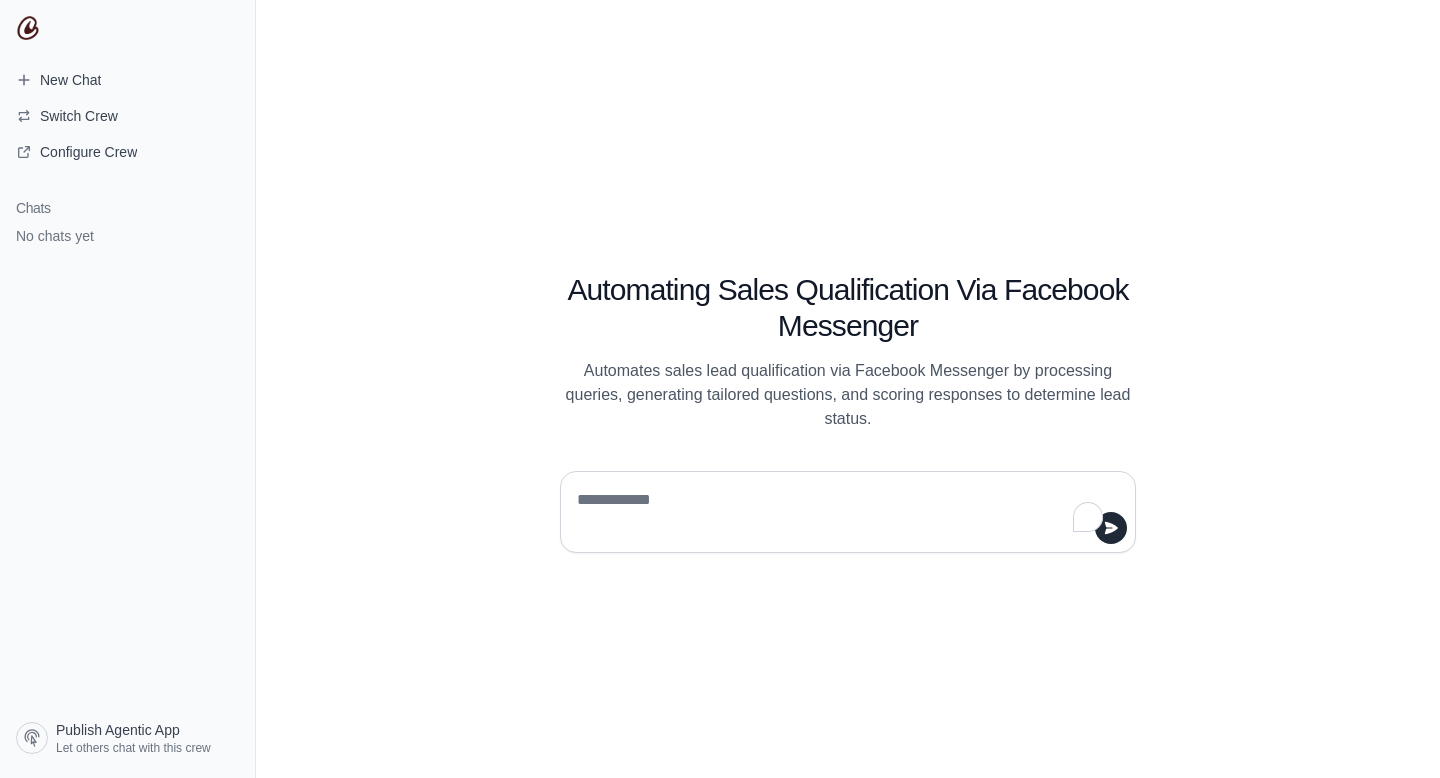 scroll, scrollTop: 0, scrollLeft: 0, axis: both 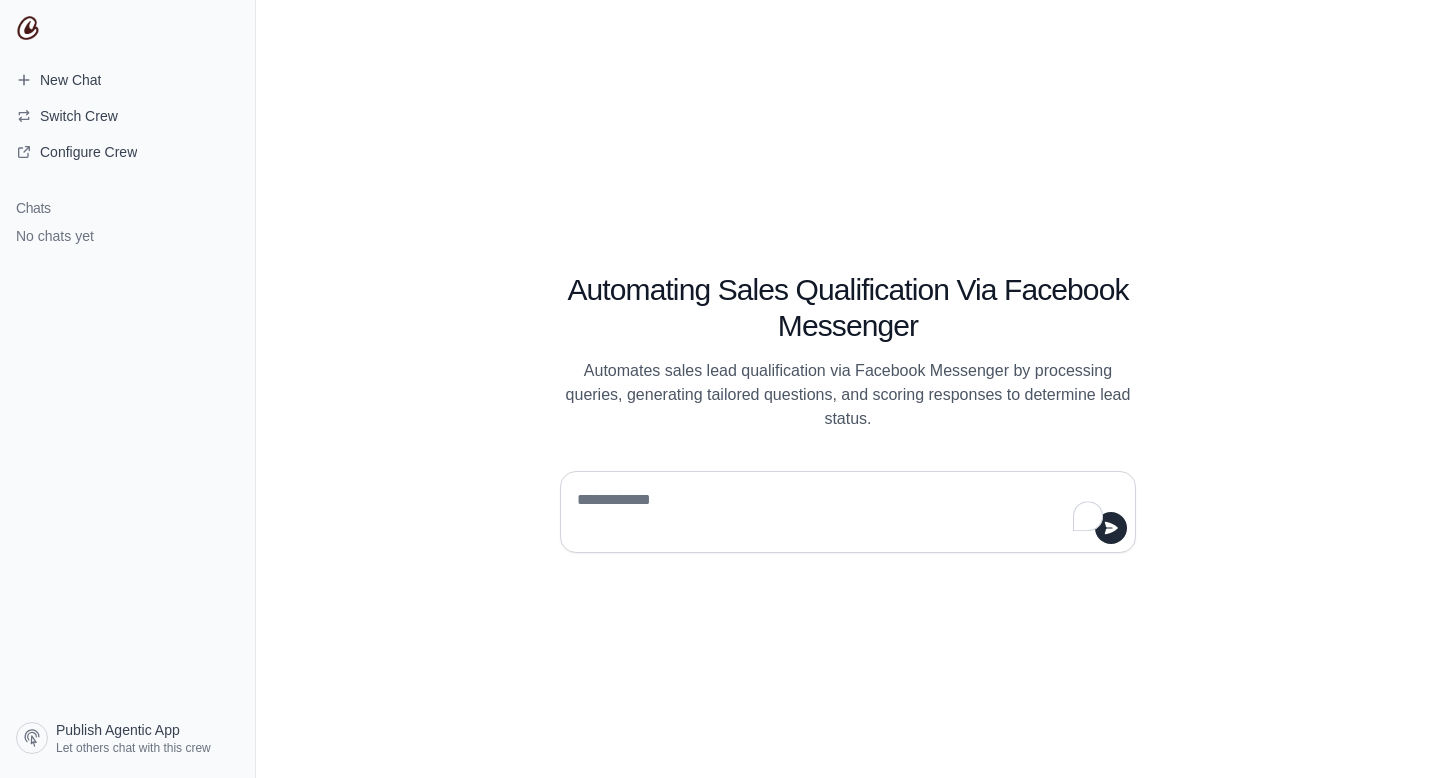 click at bounding box center [842, 512] 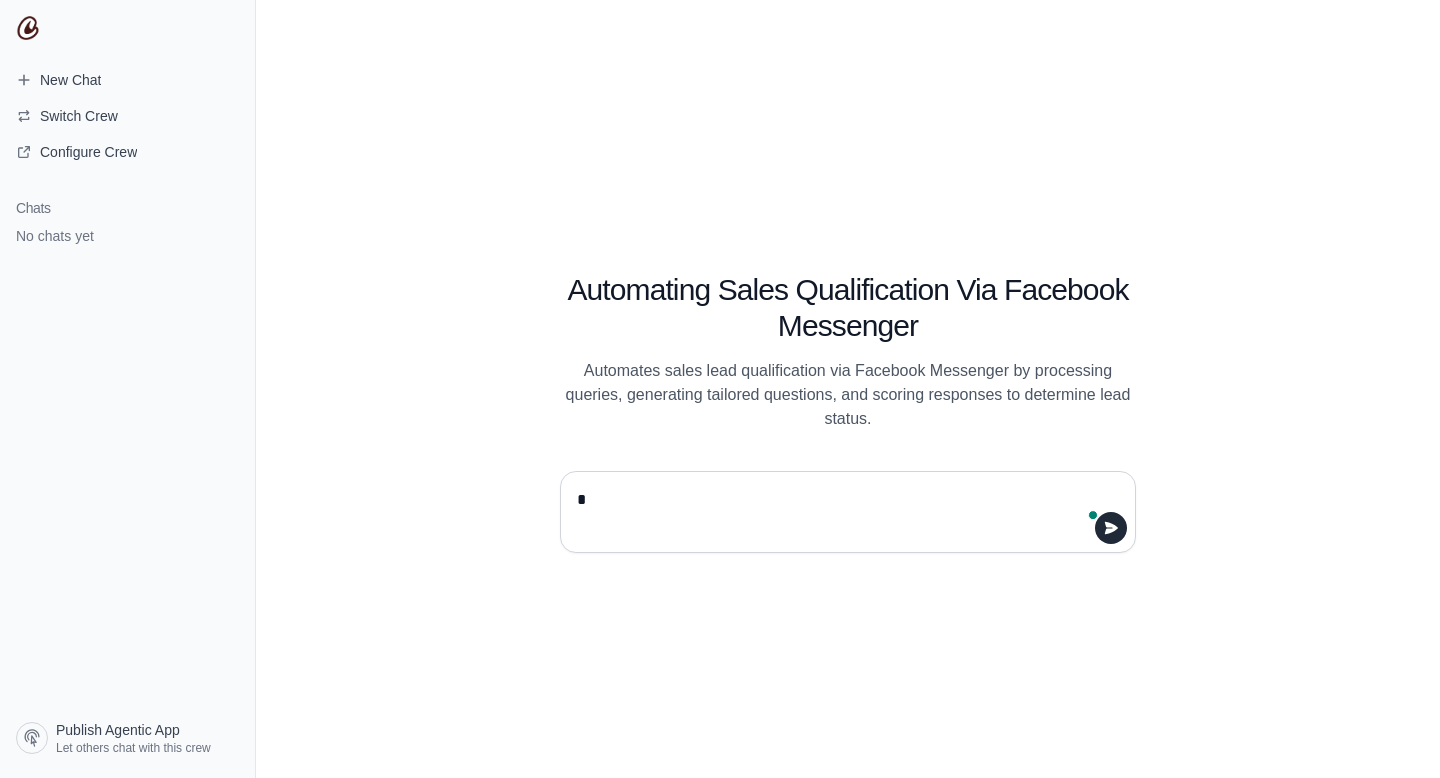 type on "**" 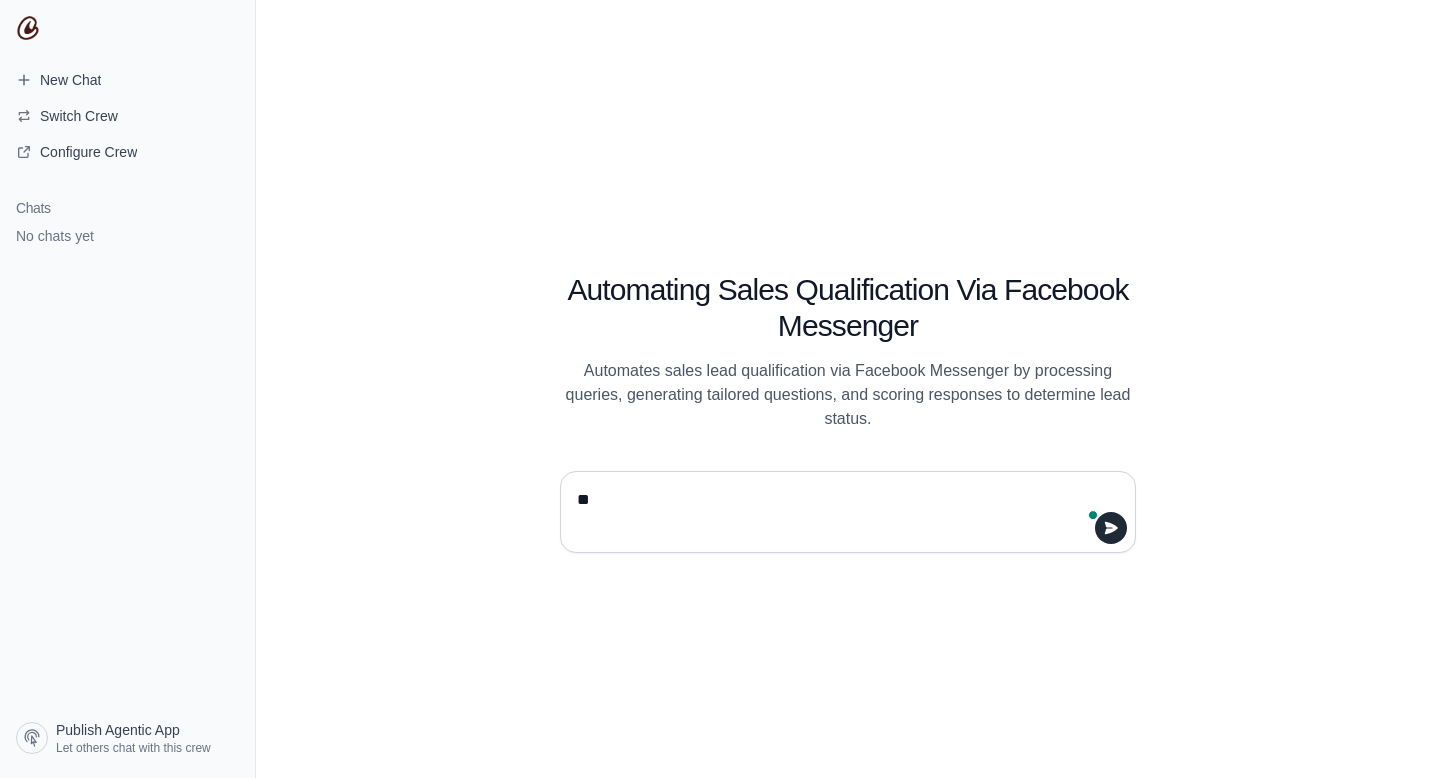 type 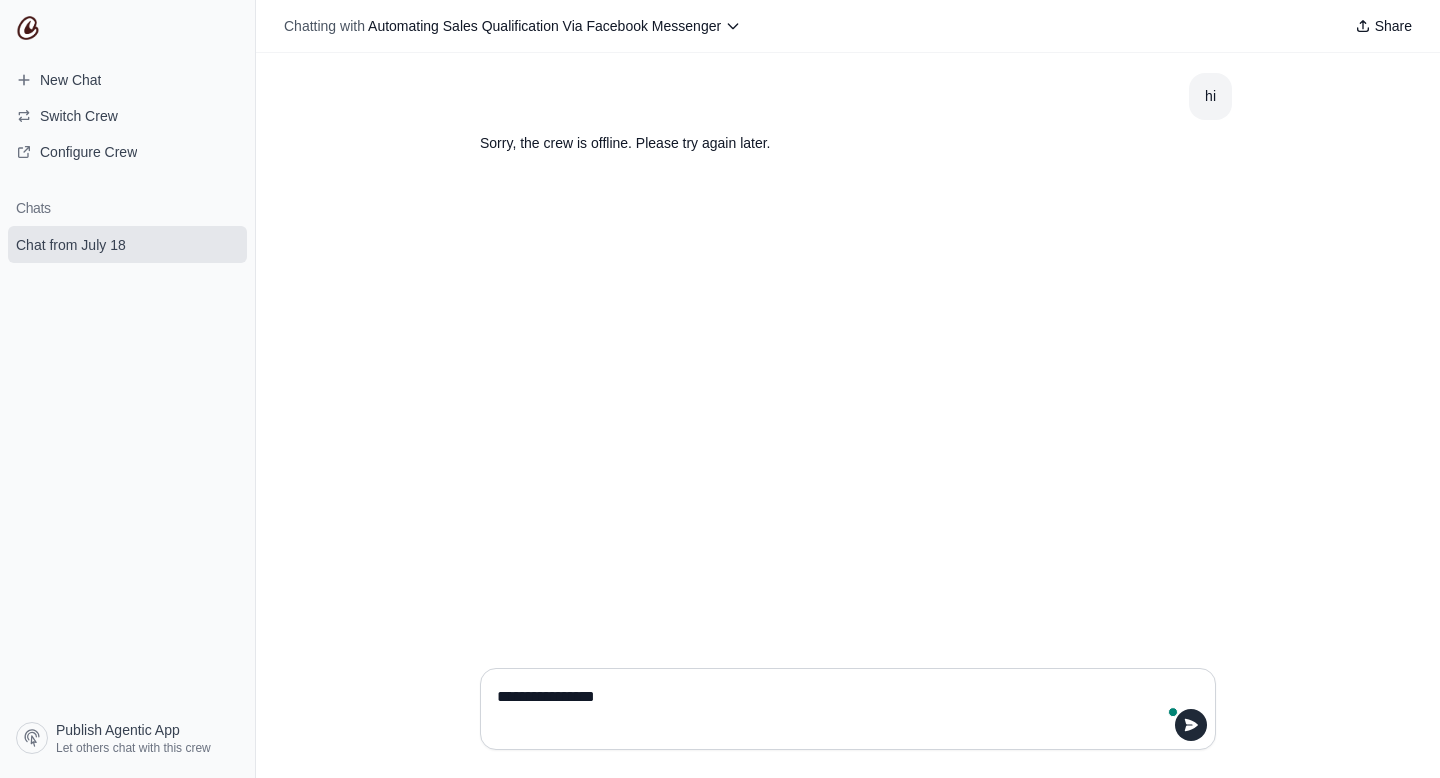type on "**********" 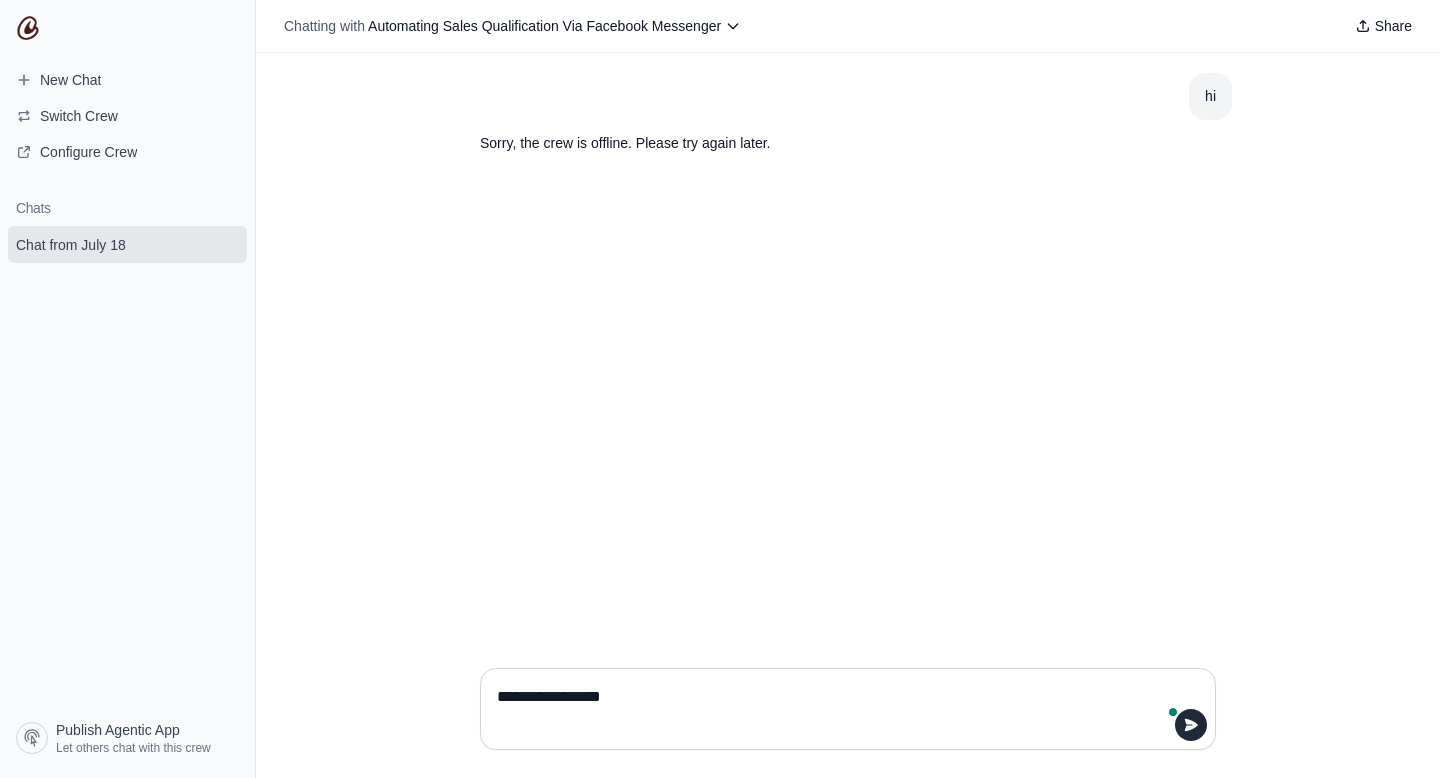 type 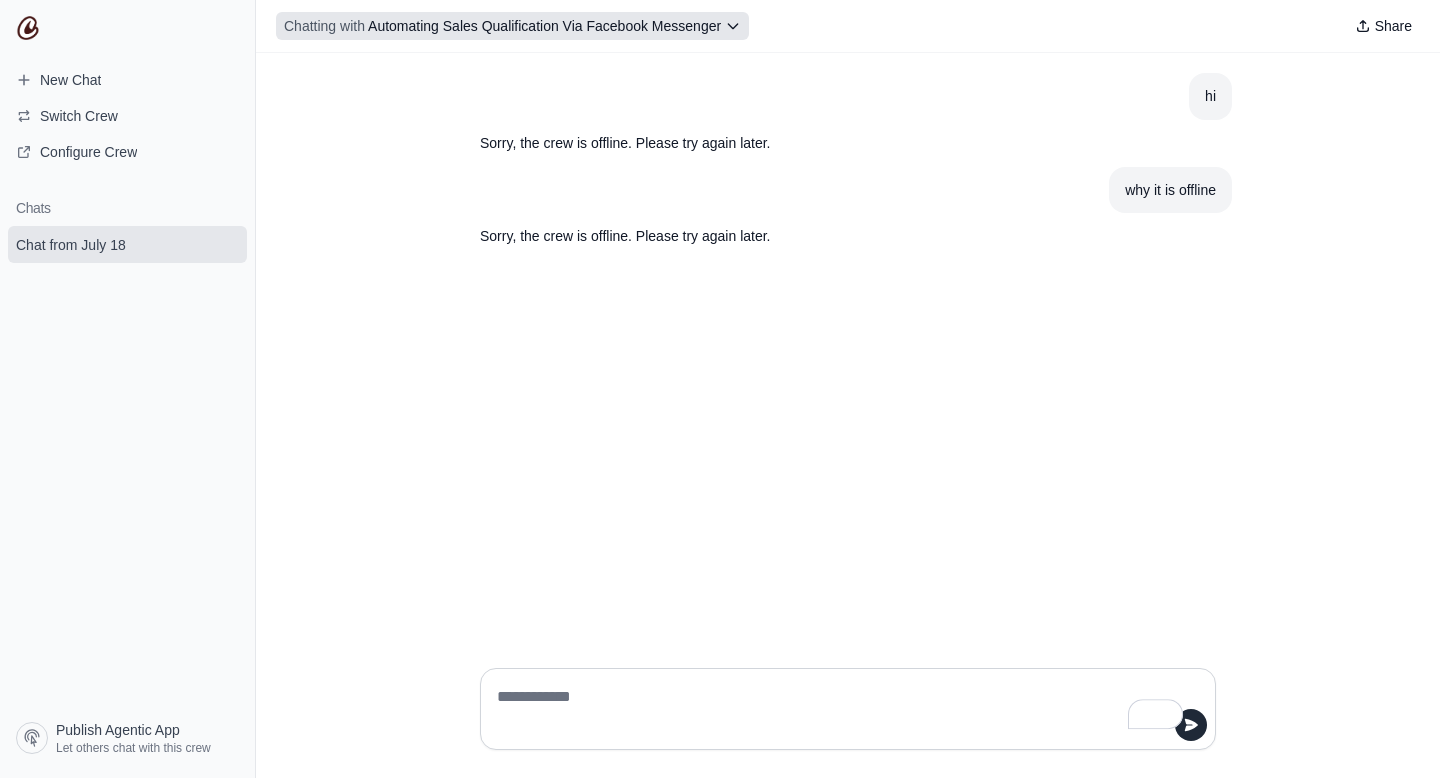 click 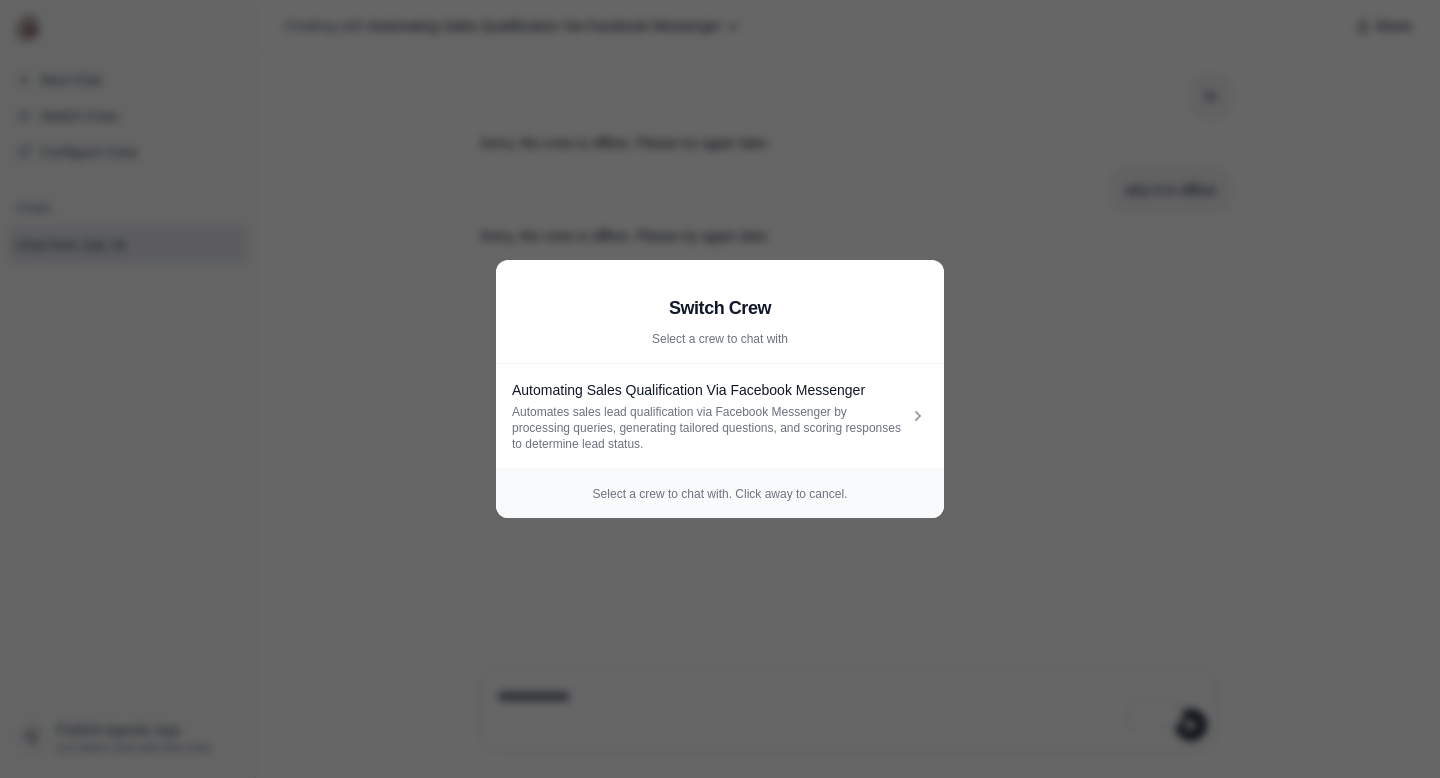 click on "Switch Crew
Select a crew to chat with
Automating Sales Qualification Via Facebook Messenger
Automates sales lead qualification via Facebook Messenger by processing queries, generating tailored questions, and scoring responses to determine lead status.
Select a crew to chat with. Click away to cancel." at bounding box center [720, 389] 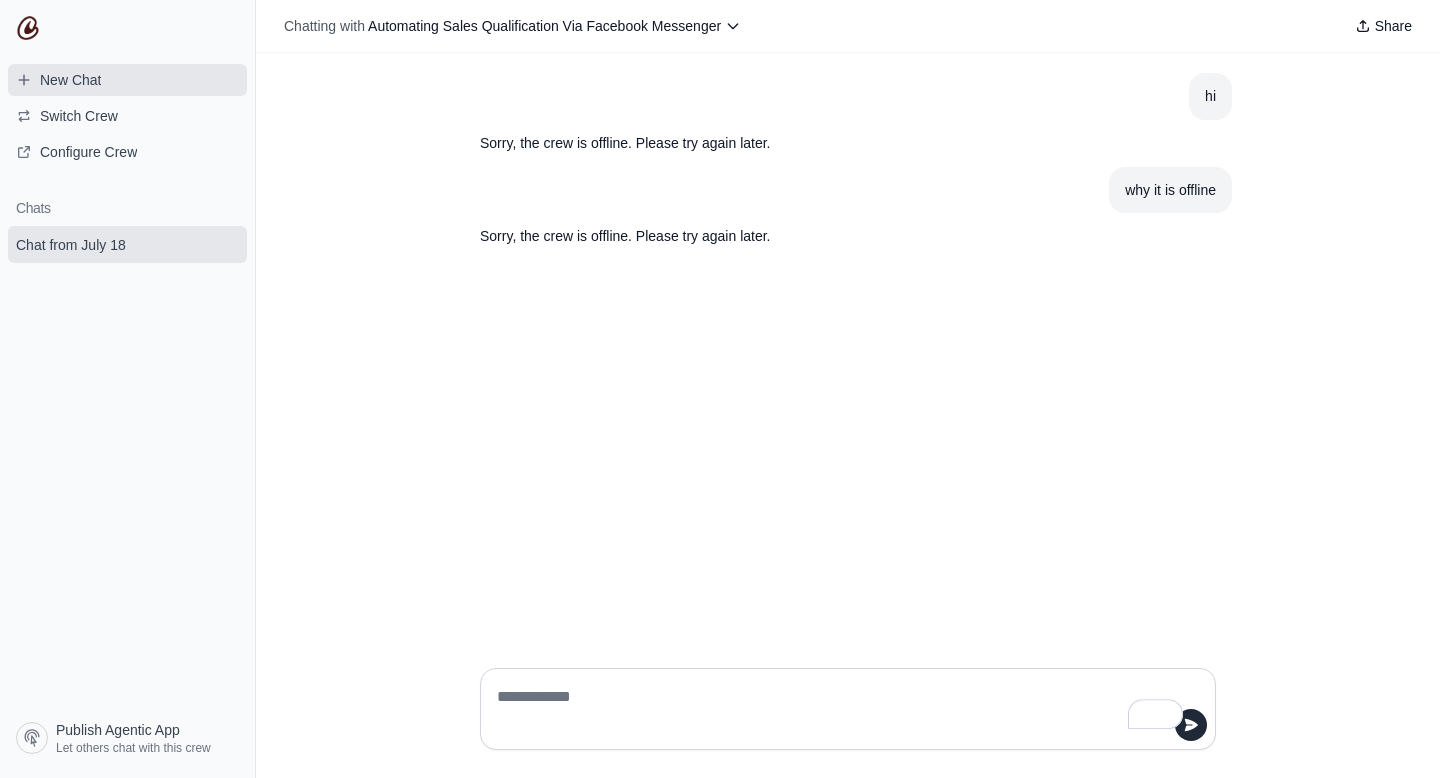 click on "New Chat" at bounding box center (70, 80) 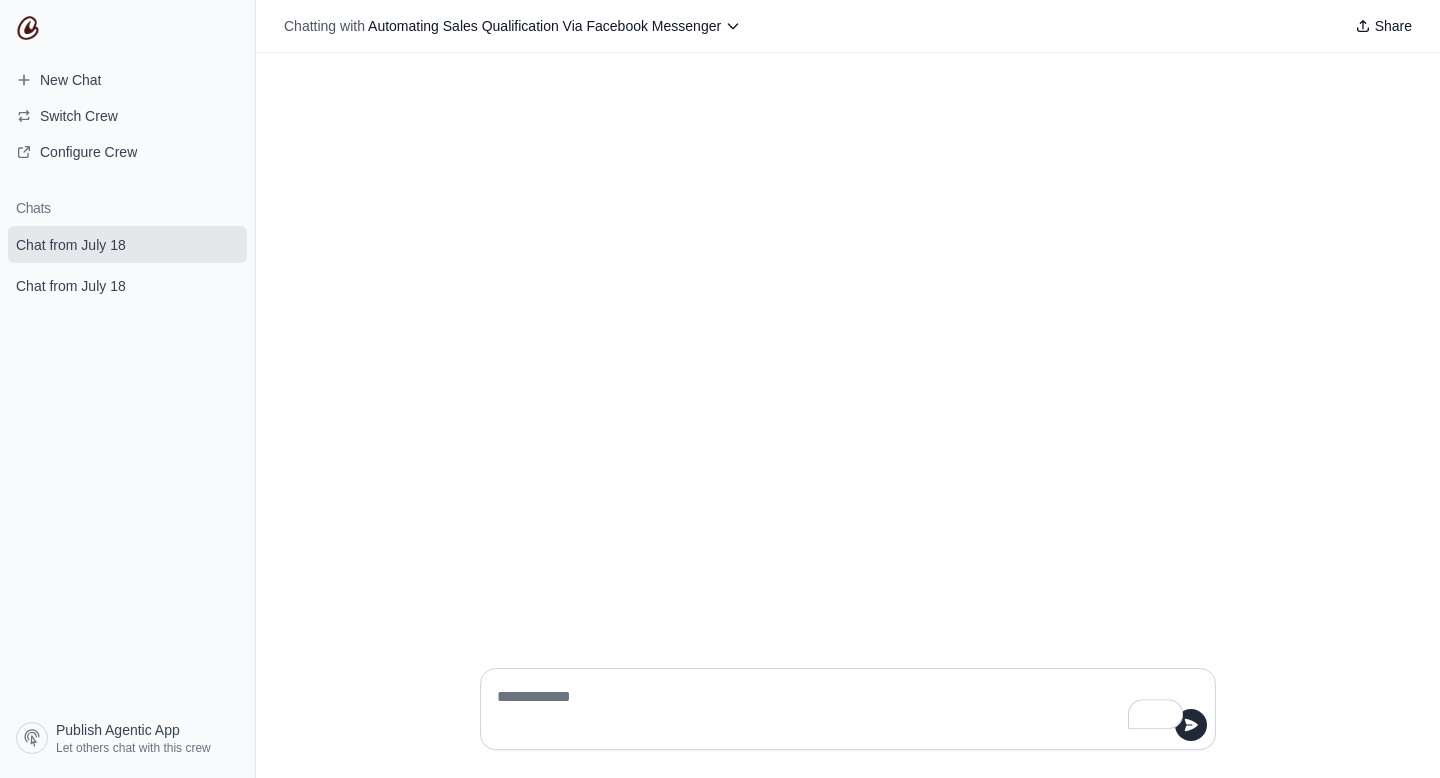 click at bounding box center [842, 709] 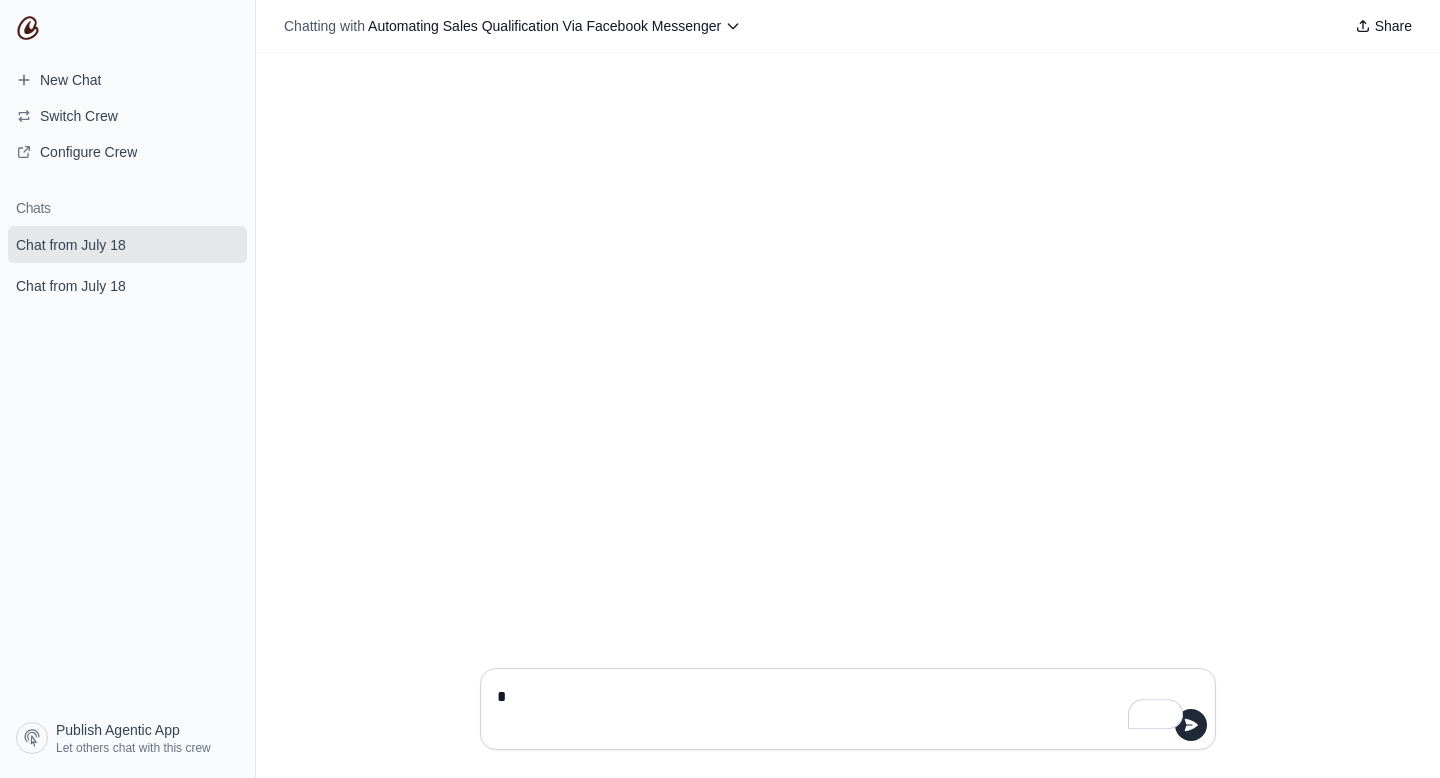 type on "**" 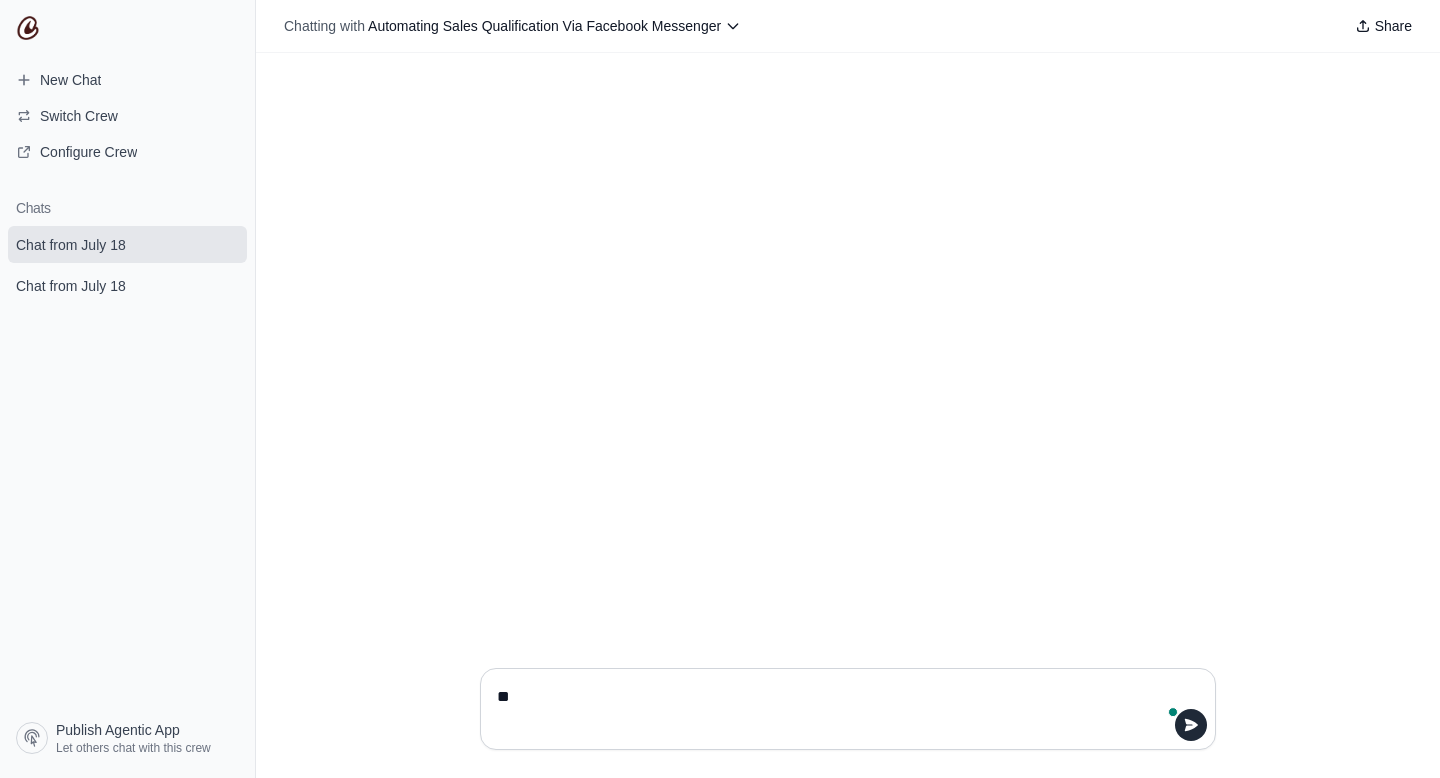 type 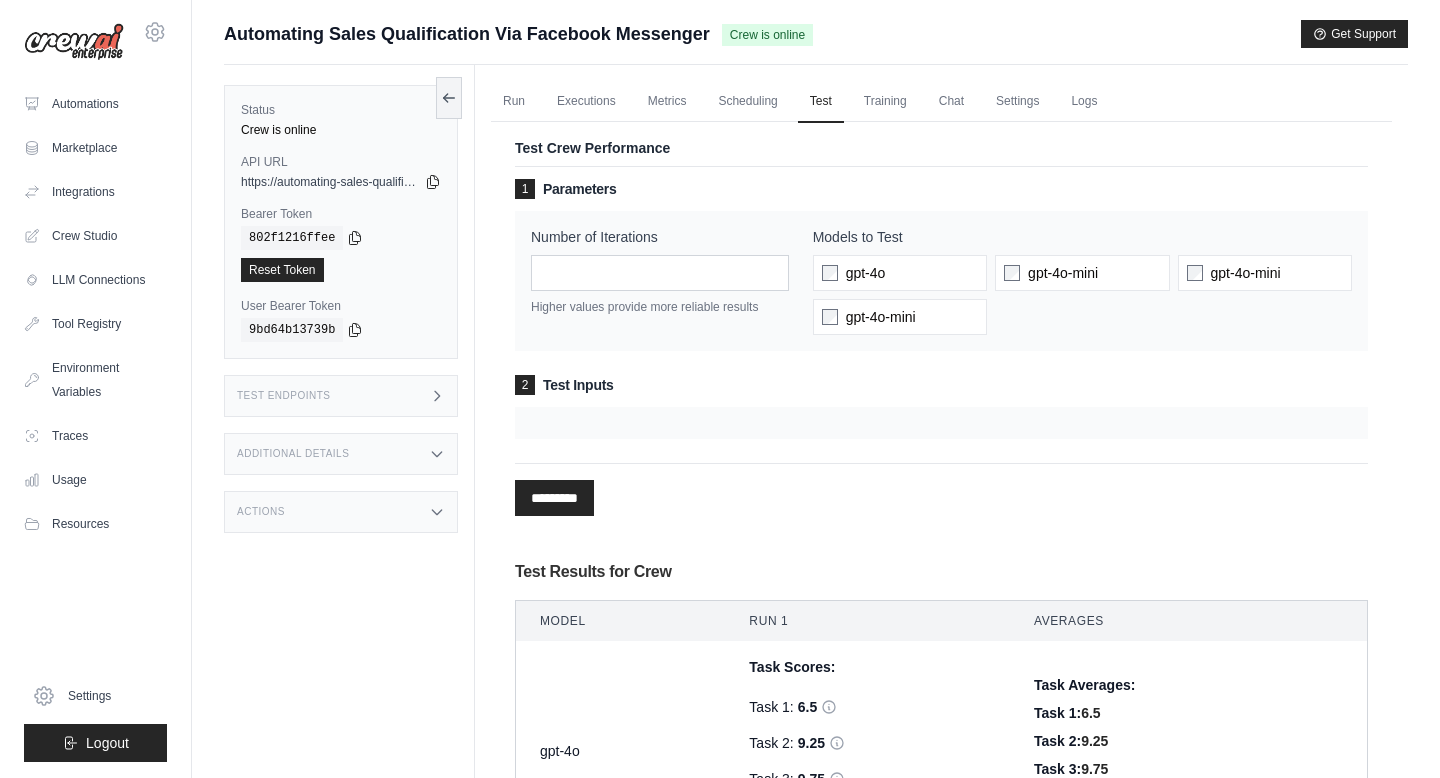 scroll, scrollTop: 236, scrollLeft: 0, axis: vertical 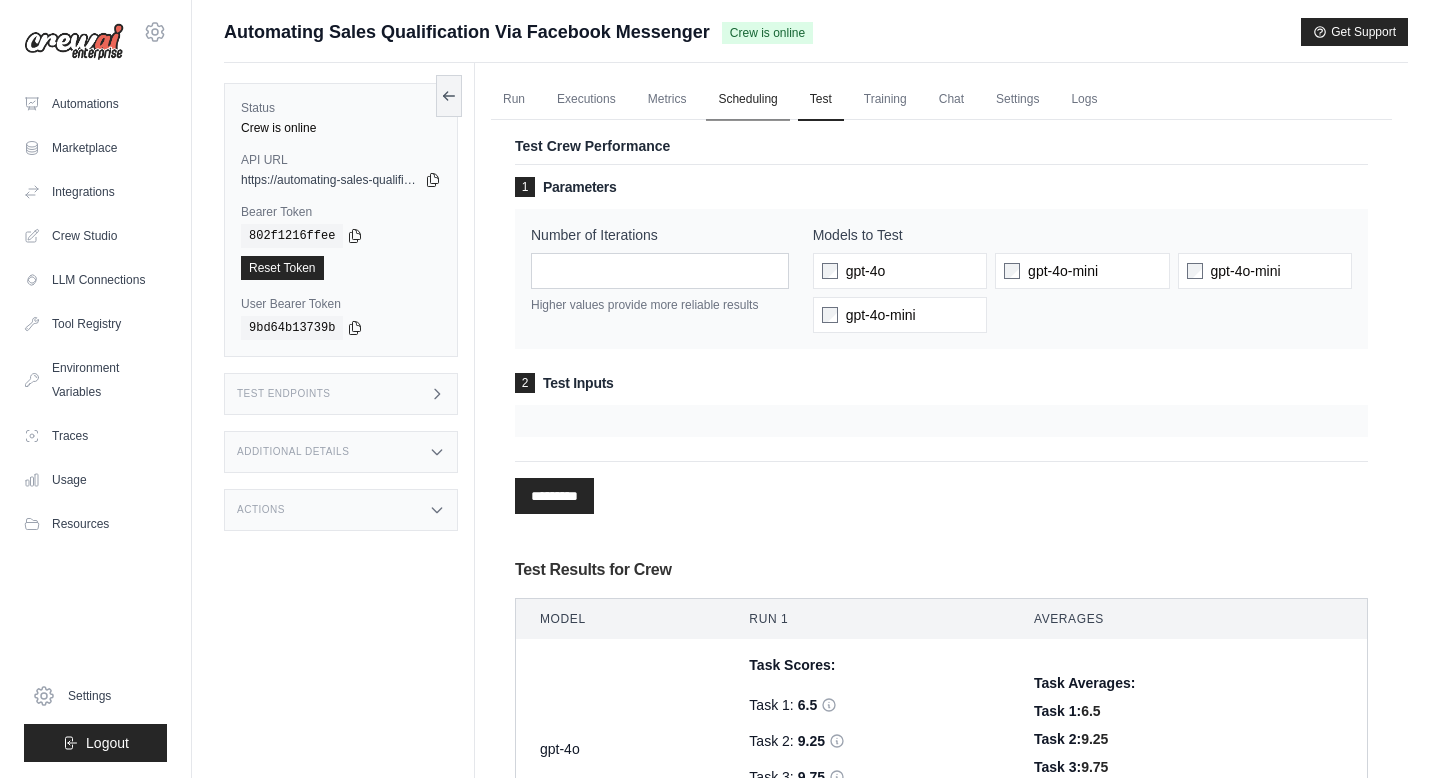 click on "Scheduling" at bounding box center [747, 100] 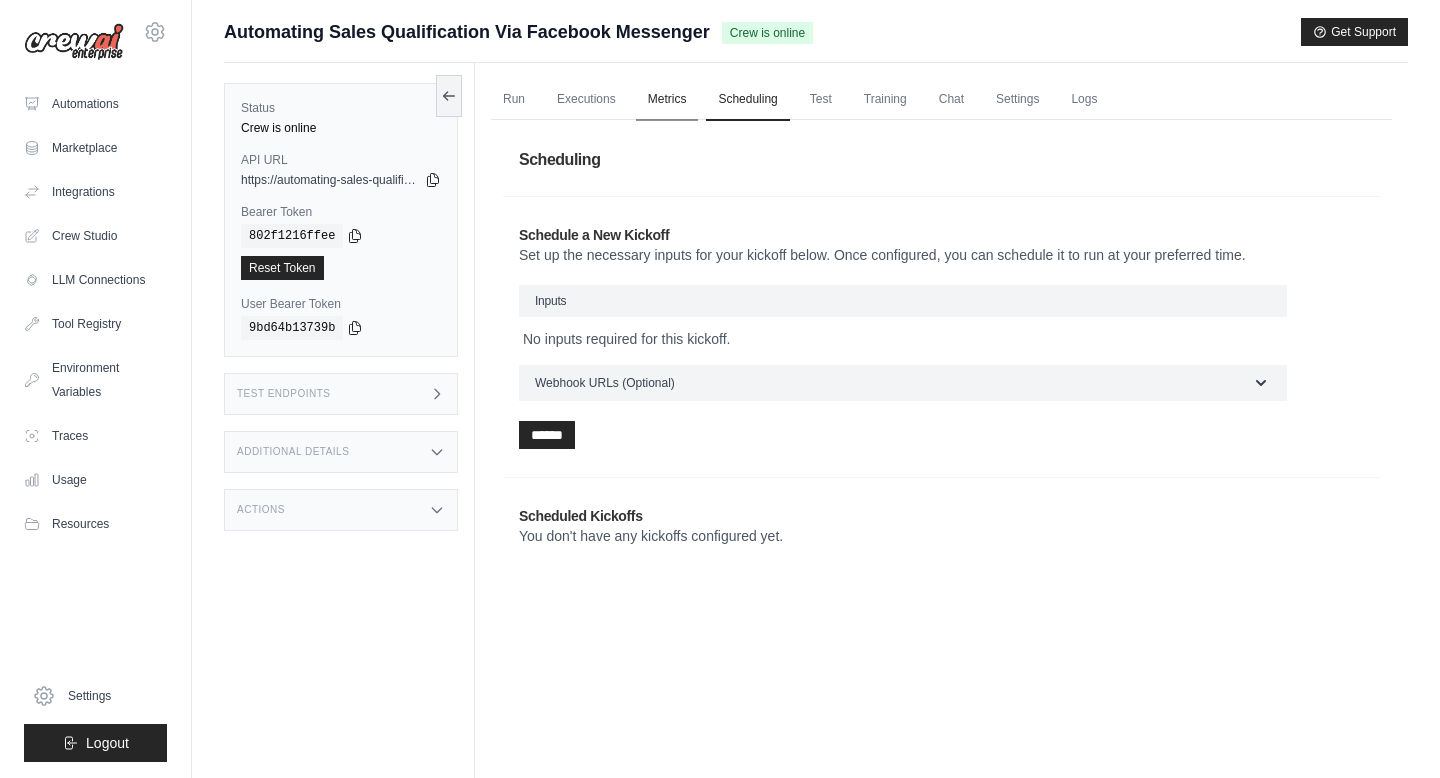 click on "Metrics" at bounding box center [667, 100] 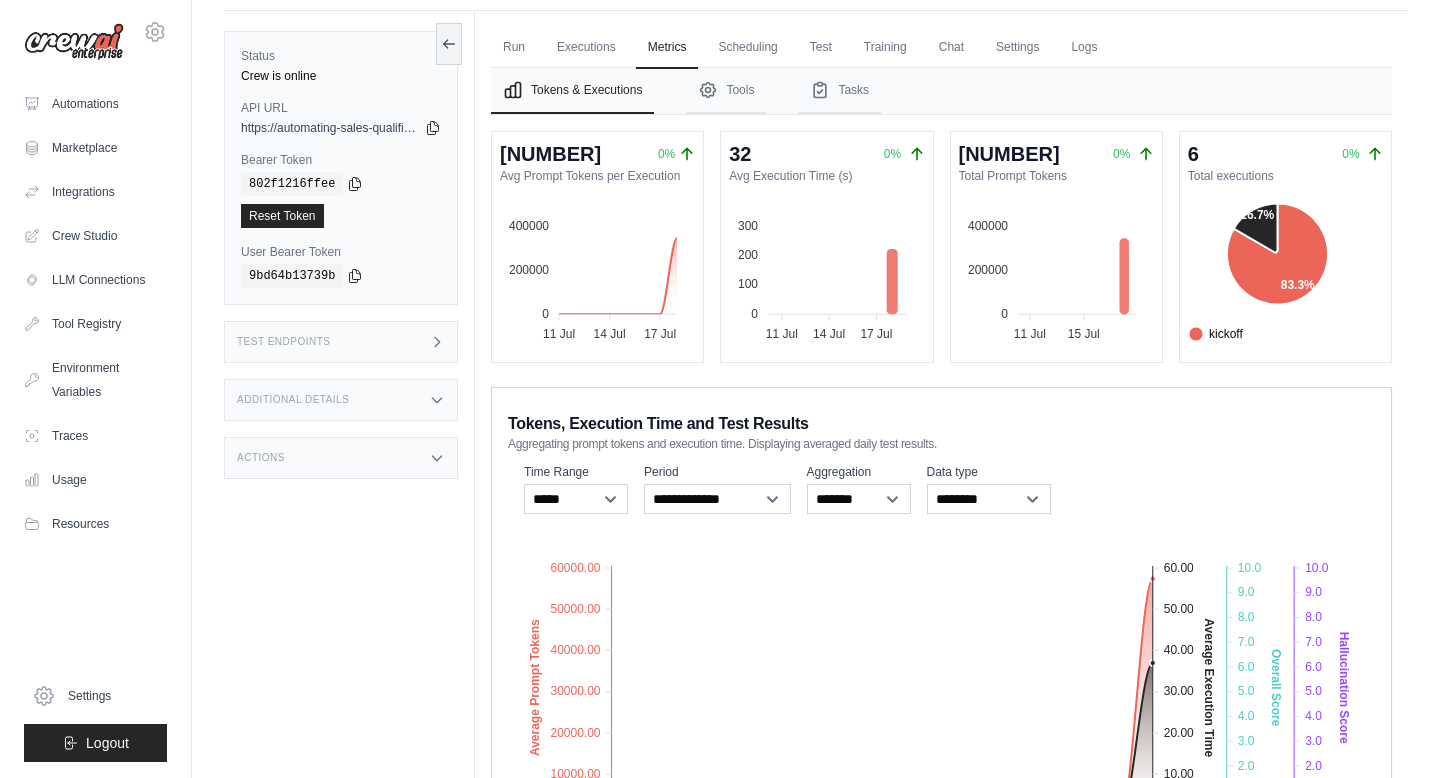 scroll, scrollTop: 0, scrollLeft: 0, axis: both 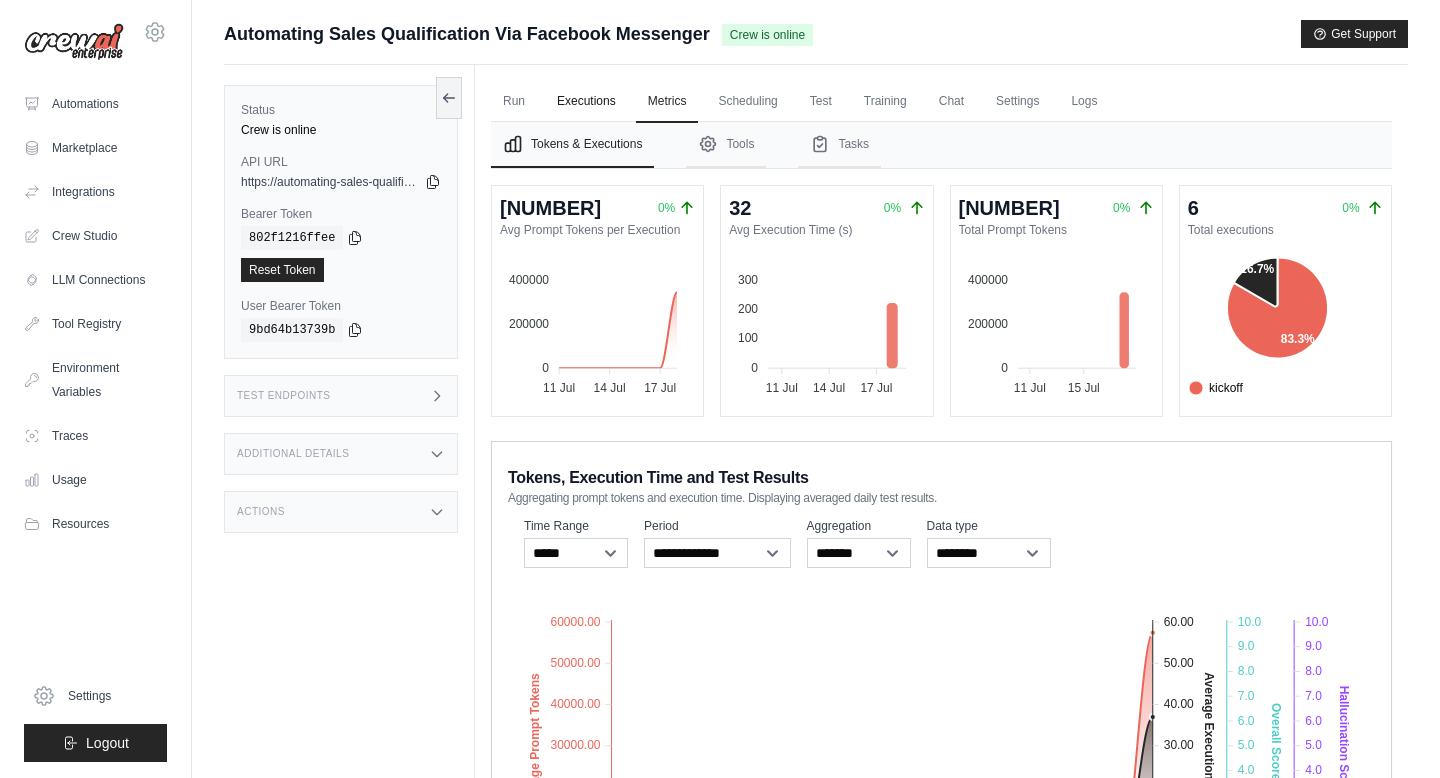 click on "Executions" at bounding box center (586, 102) 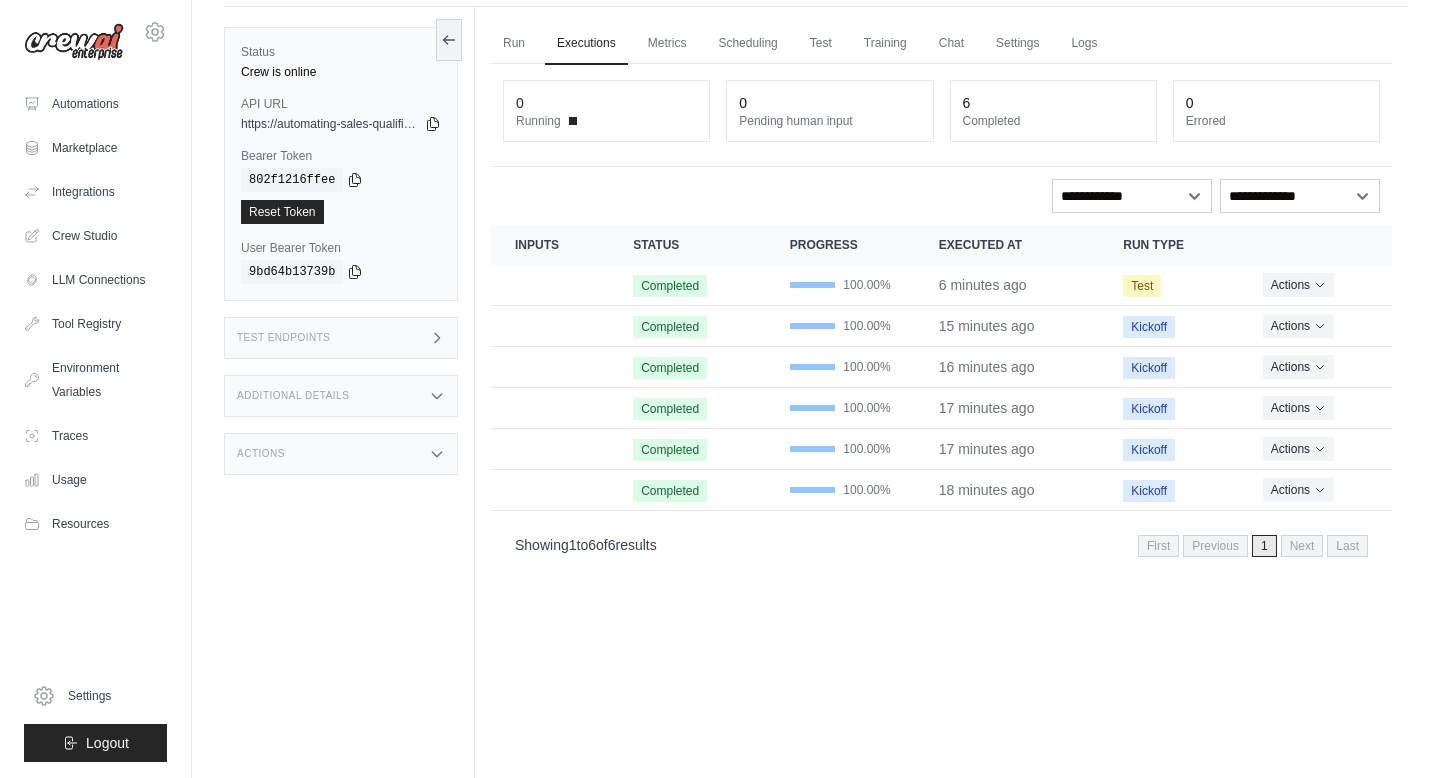 scroll, scrollTop: 0, scrollLeft: 0, axis: both 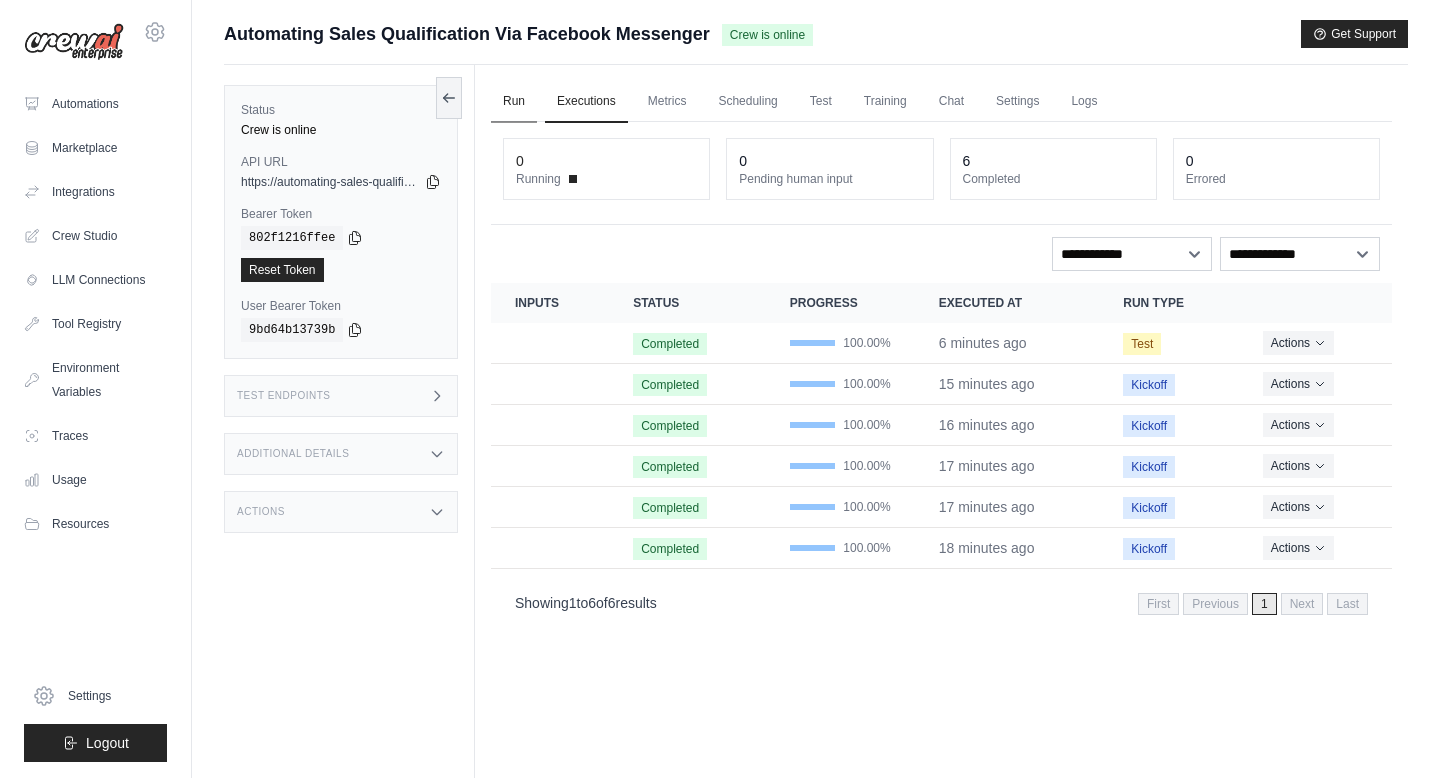 click on "Run" at bounding box center (514, 102) 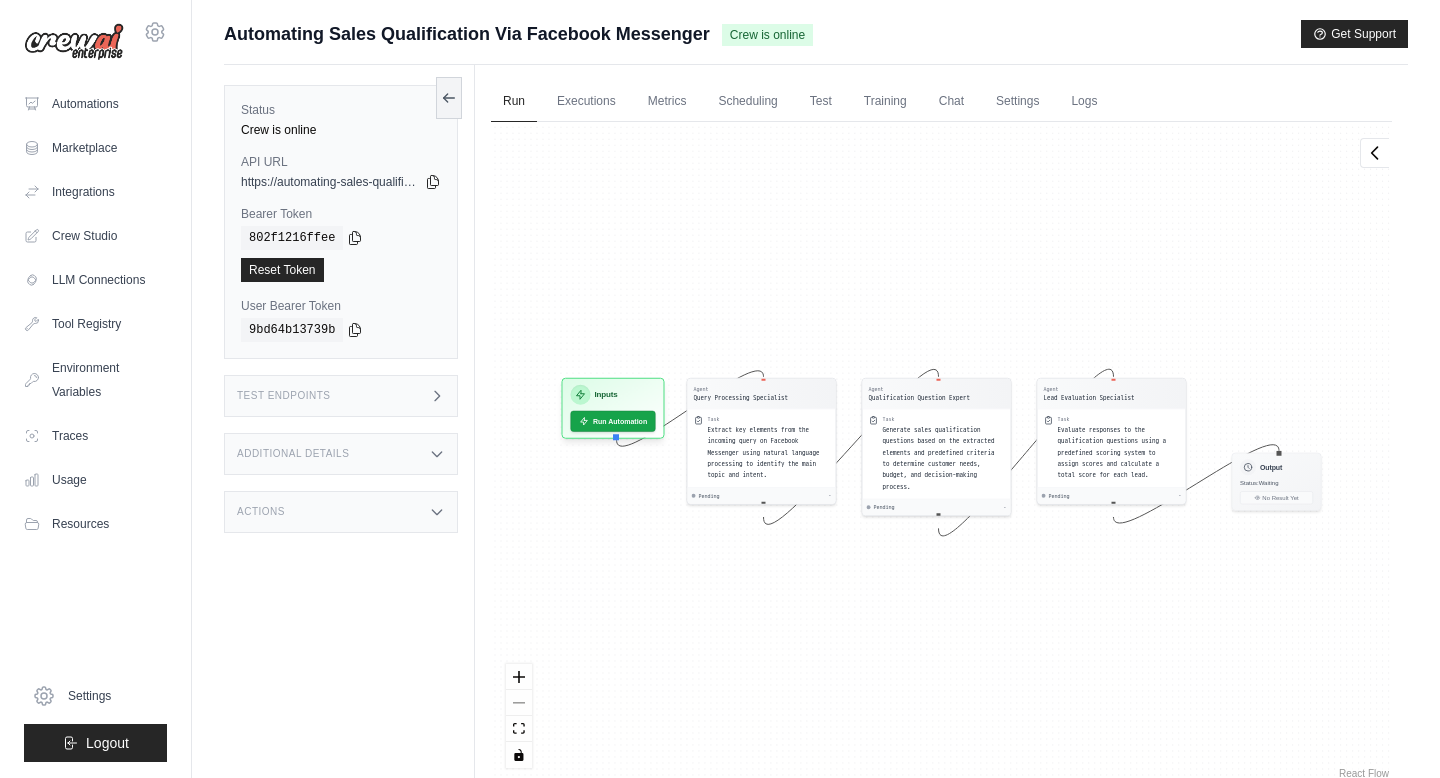 click on "Test Endpoints" at bounding box center (341, 396) 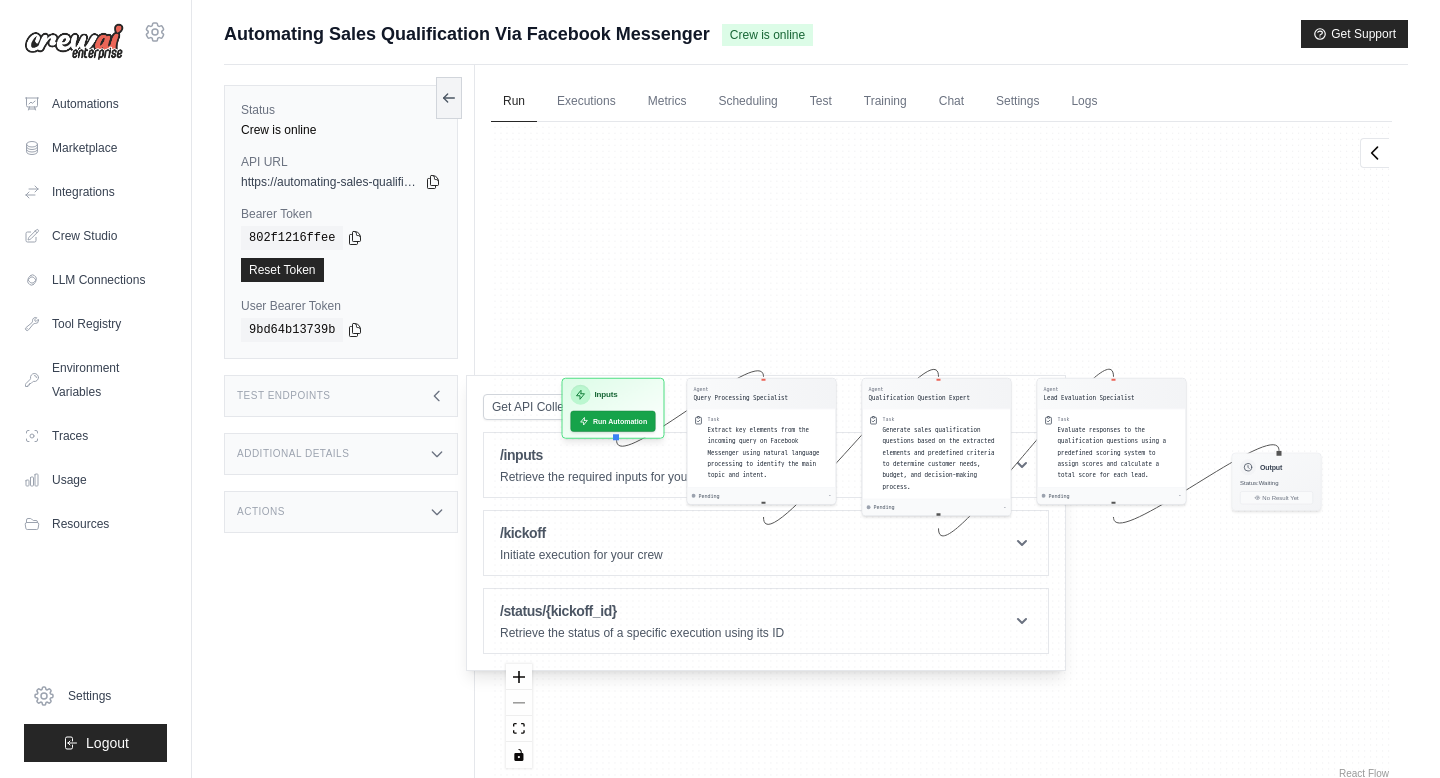 click on "Agent Query Processing Specialist Task Extract key elements from the incoming query on Facebook Messenger using natural language processing to identify the main topic and intent. Pending - Agent Qualification Question Expert Task Generate sales qualification questions based on the extracted elements and predefined criteria to determine customer needs, budget, and decision-making process. Pending - Agent Lead Evaluation Specialist Task Evaluate responses to the qualification questions using a predefined scoring system to assign scores and calculate a total score for each lead. Pending - Inputs Run Automation Output Status:  Waiting No Result Yet" at bounding box center (941, 452) 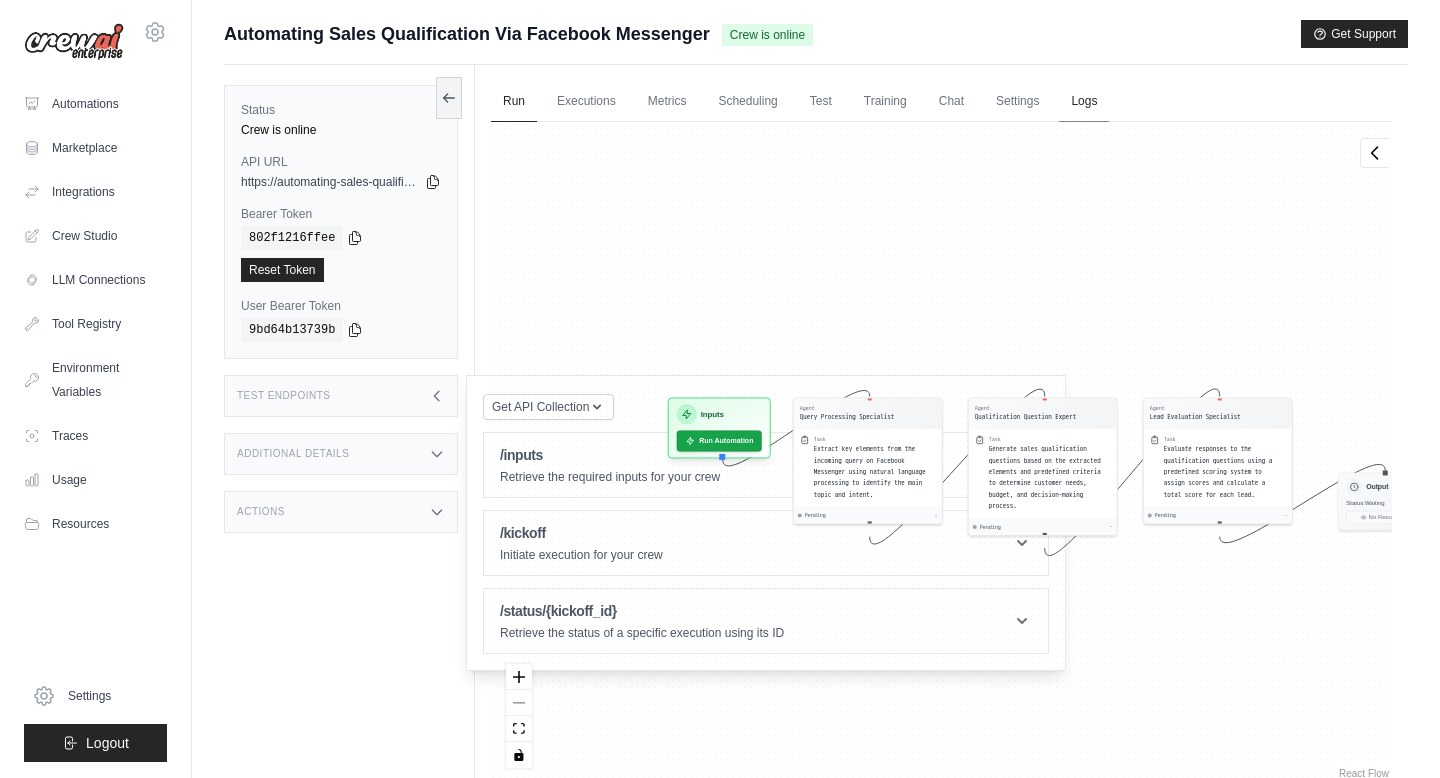 click on "Logs" at bounding box center (1084, 102) 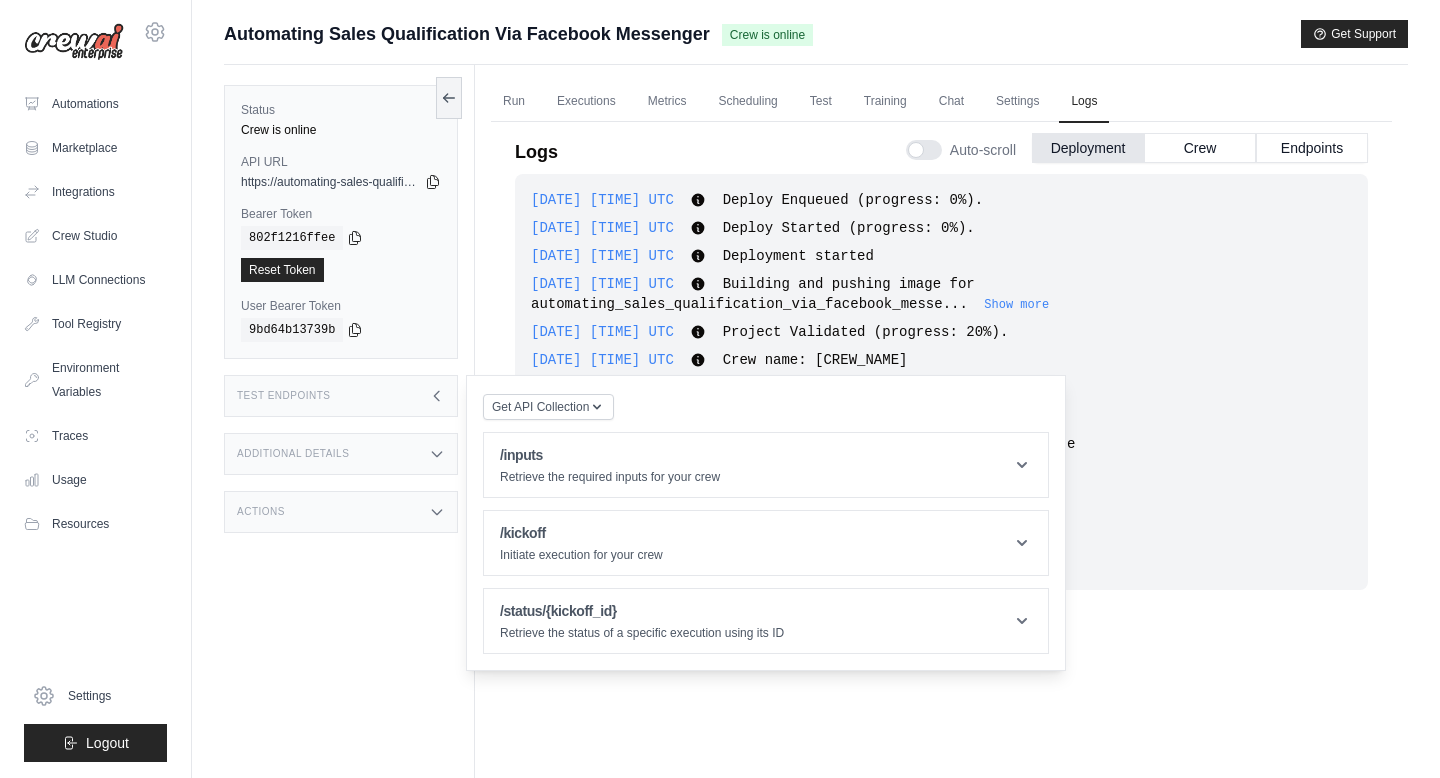 scroll, scrollTop: 85, scrollLeft: 0, axis: vertical 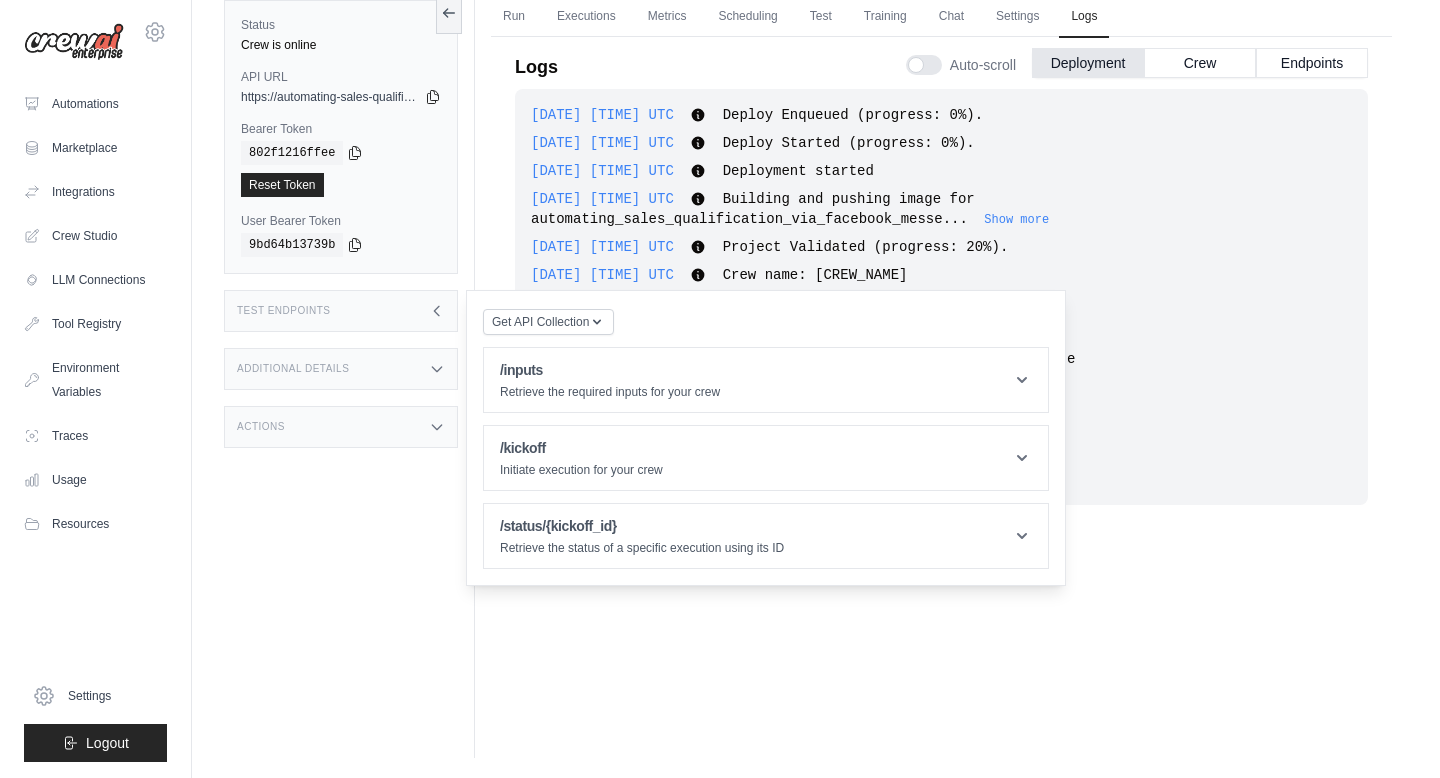 click 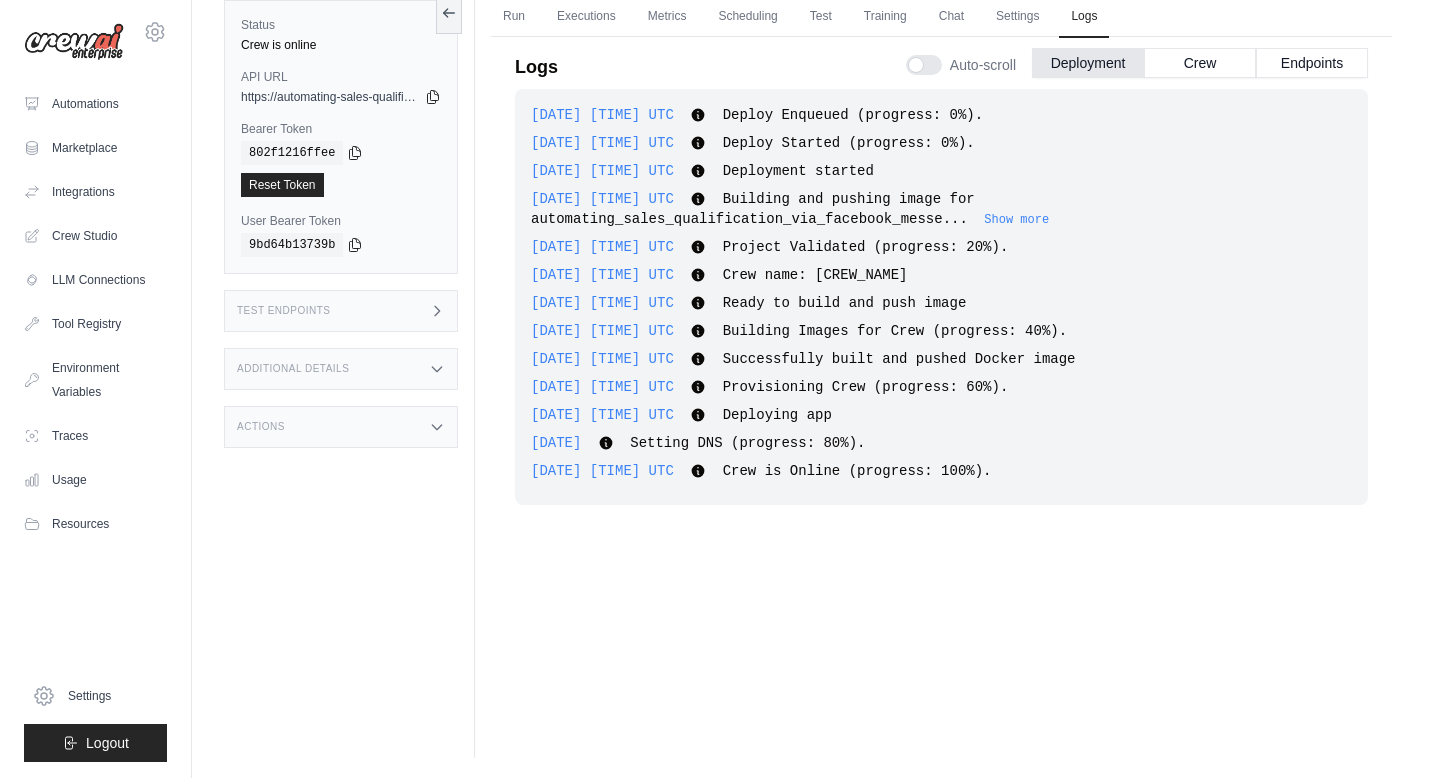 click 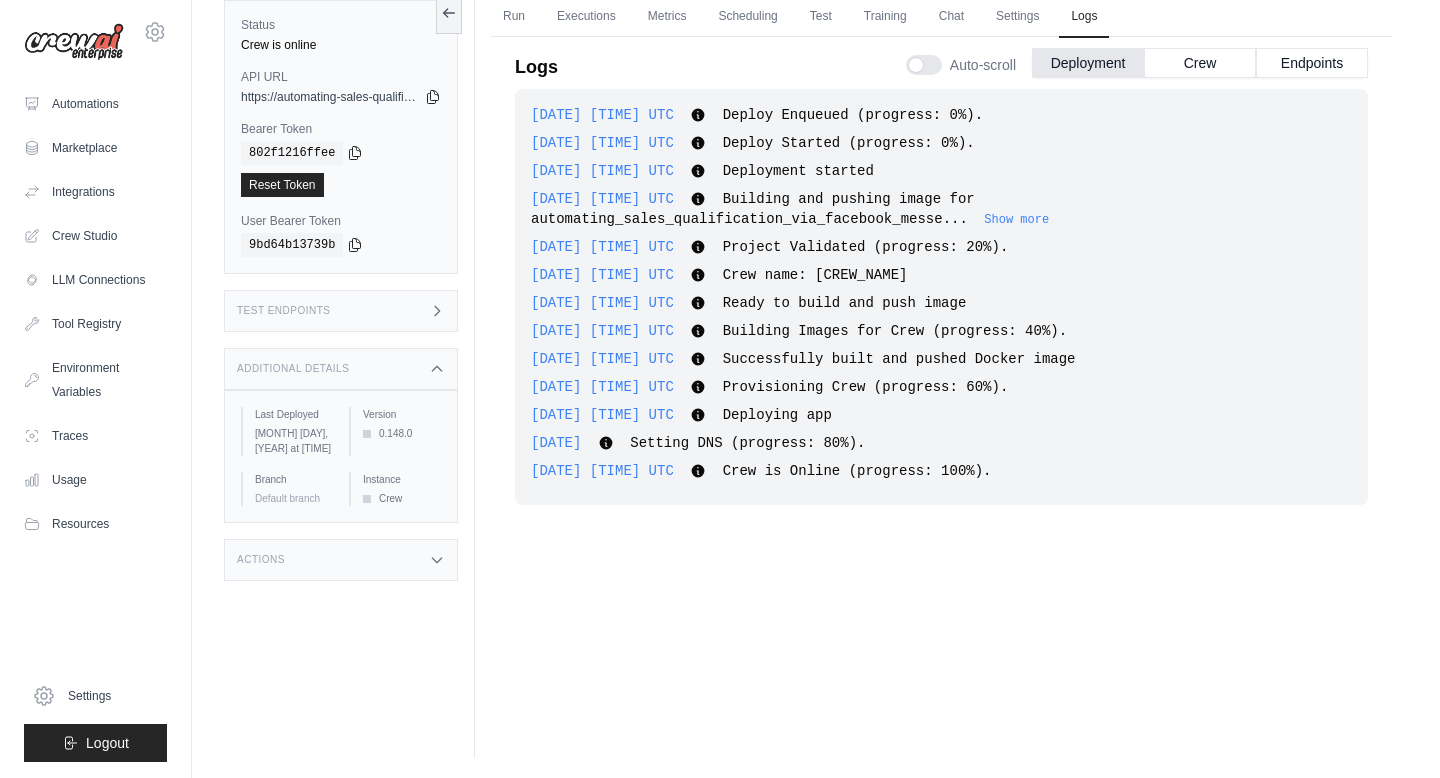 click 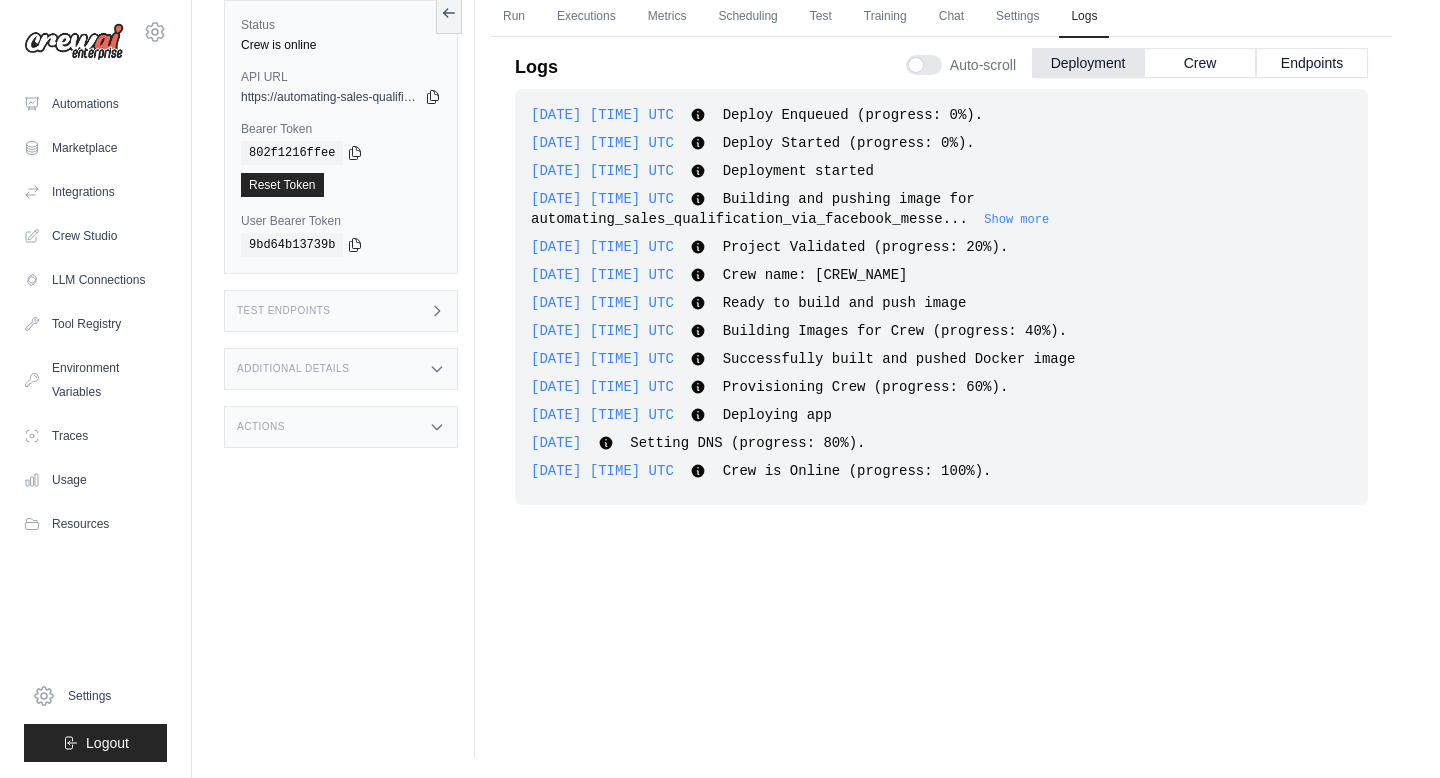 click 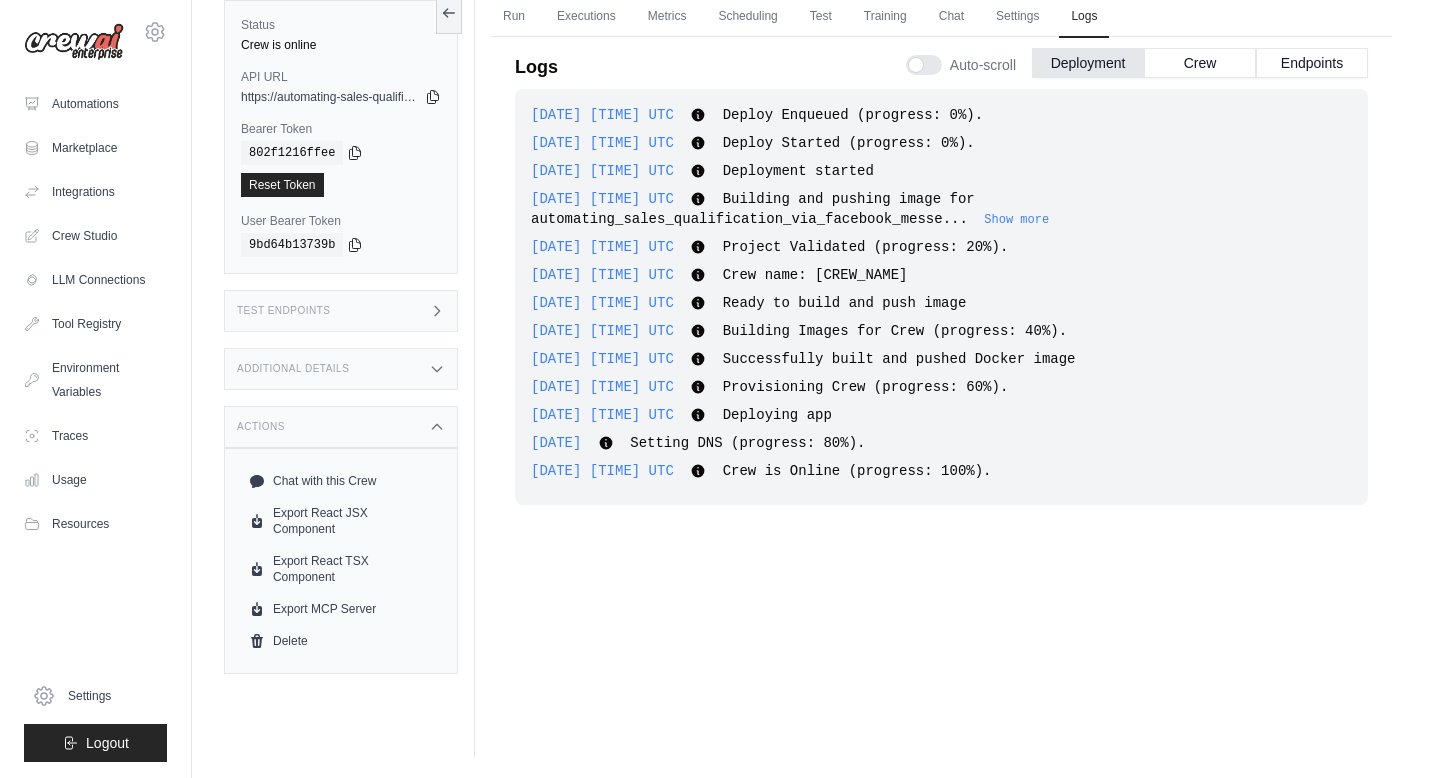 click 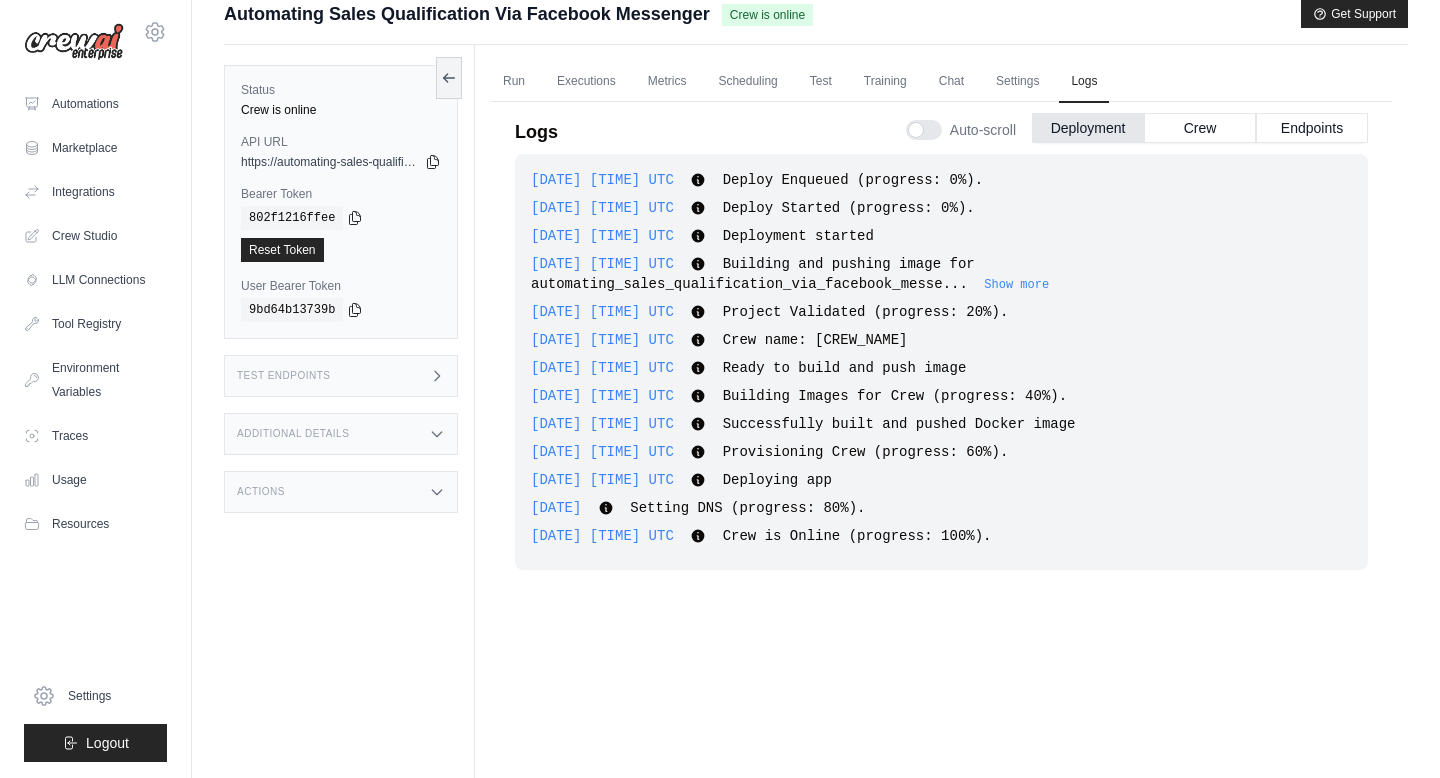 scroll, scrollTop: 18, scrollLeft: 0, axis: vertical 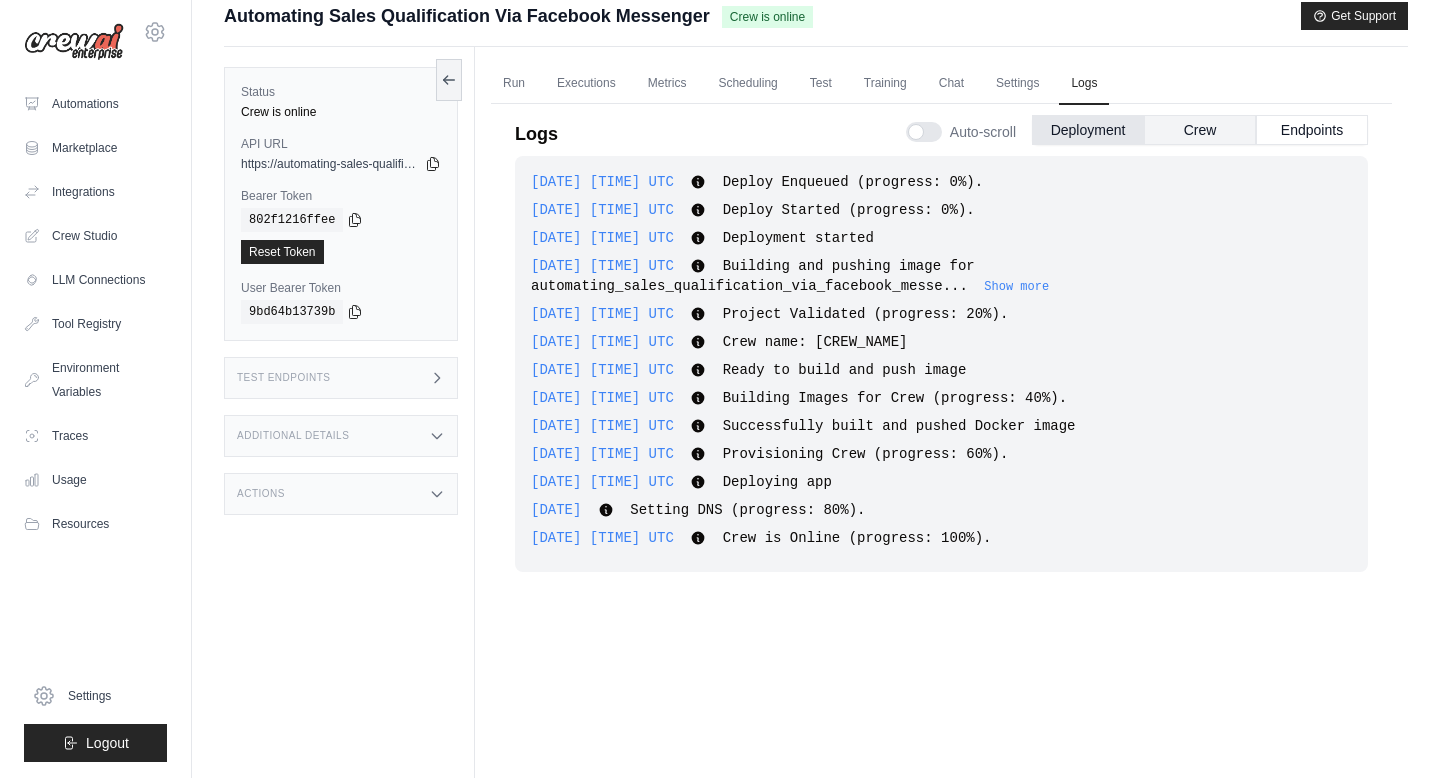 click on "Crew" at bounding box center [1200, 130] 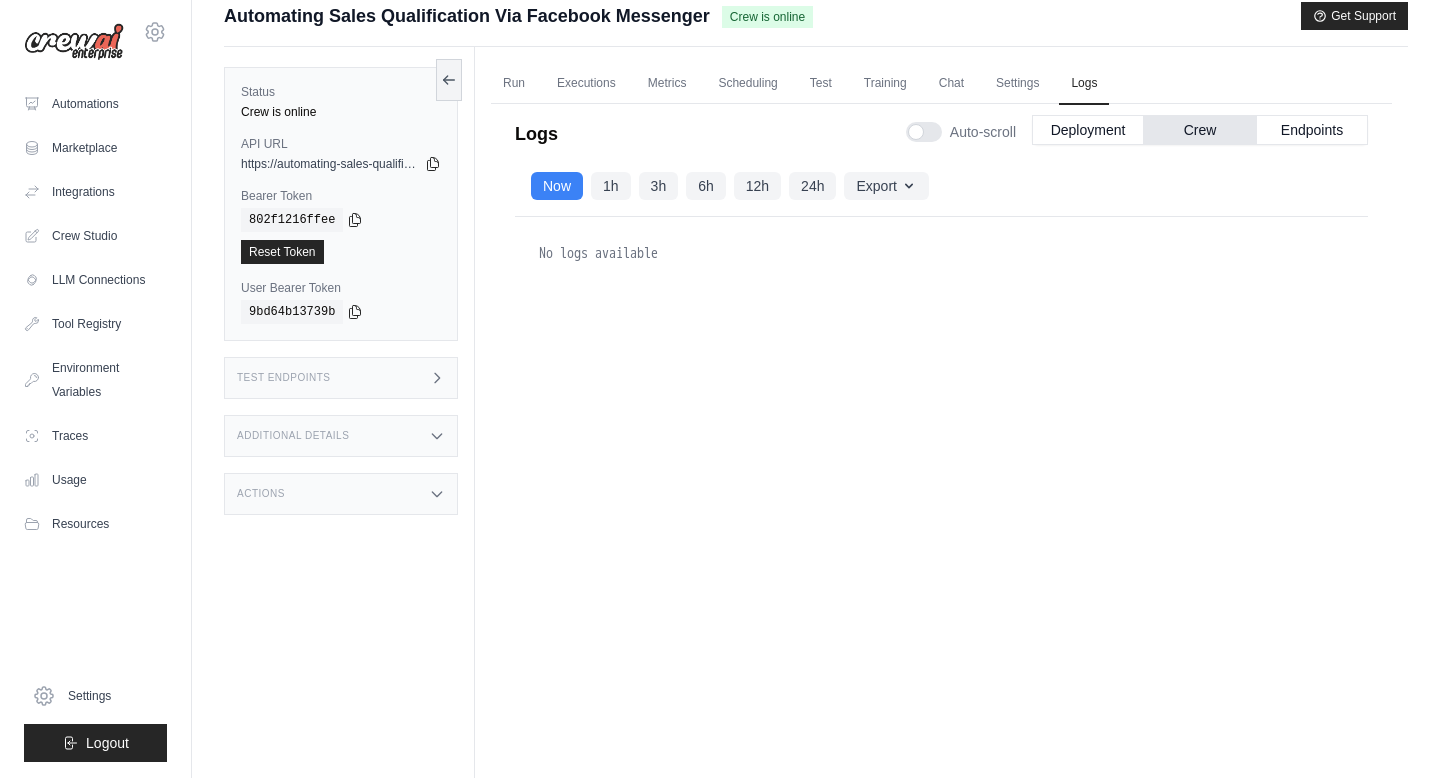 click on "1h" at bounding box center (611, 186) 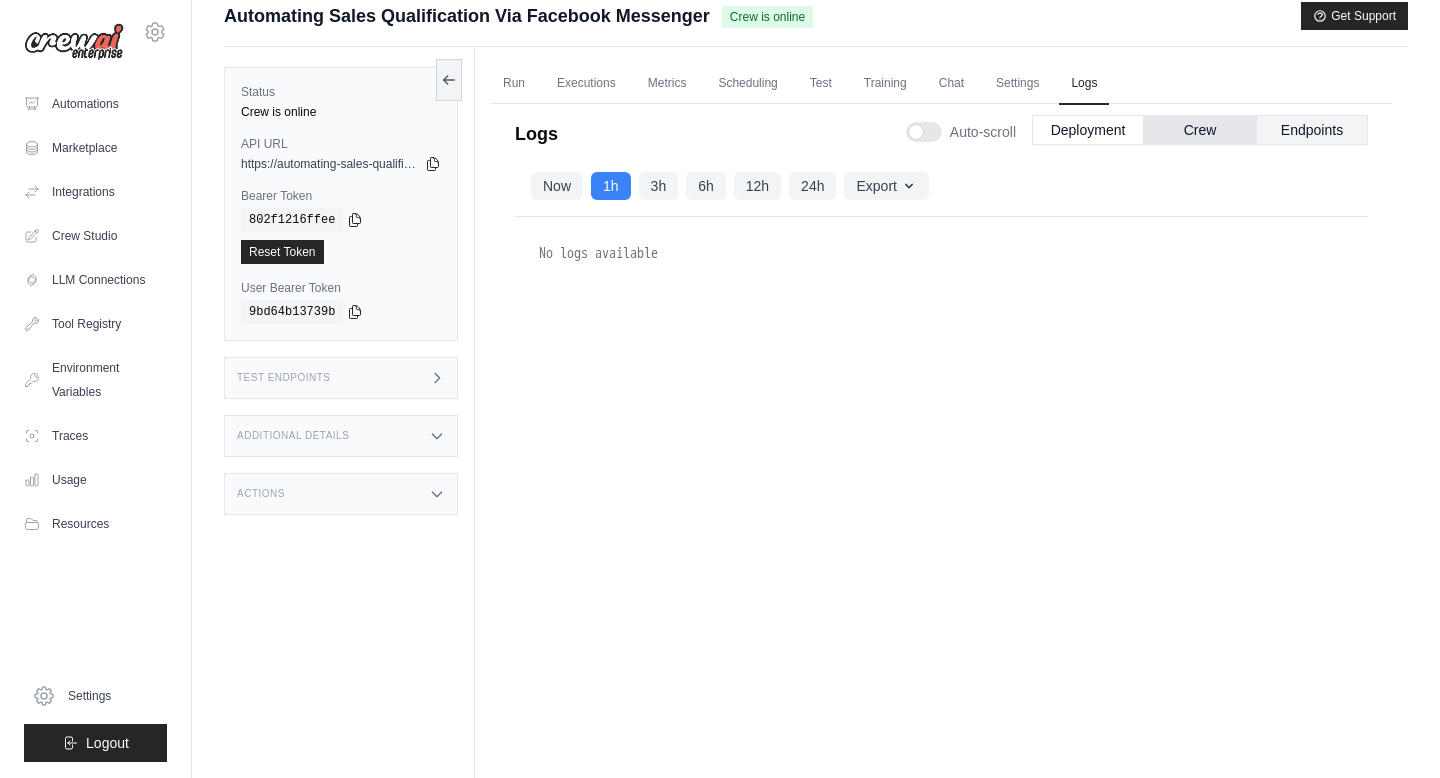 click on "Endpoints" at bounding box center [1312, 130] 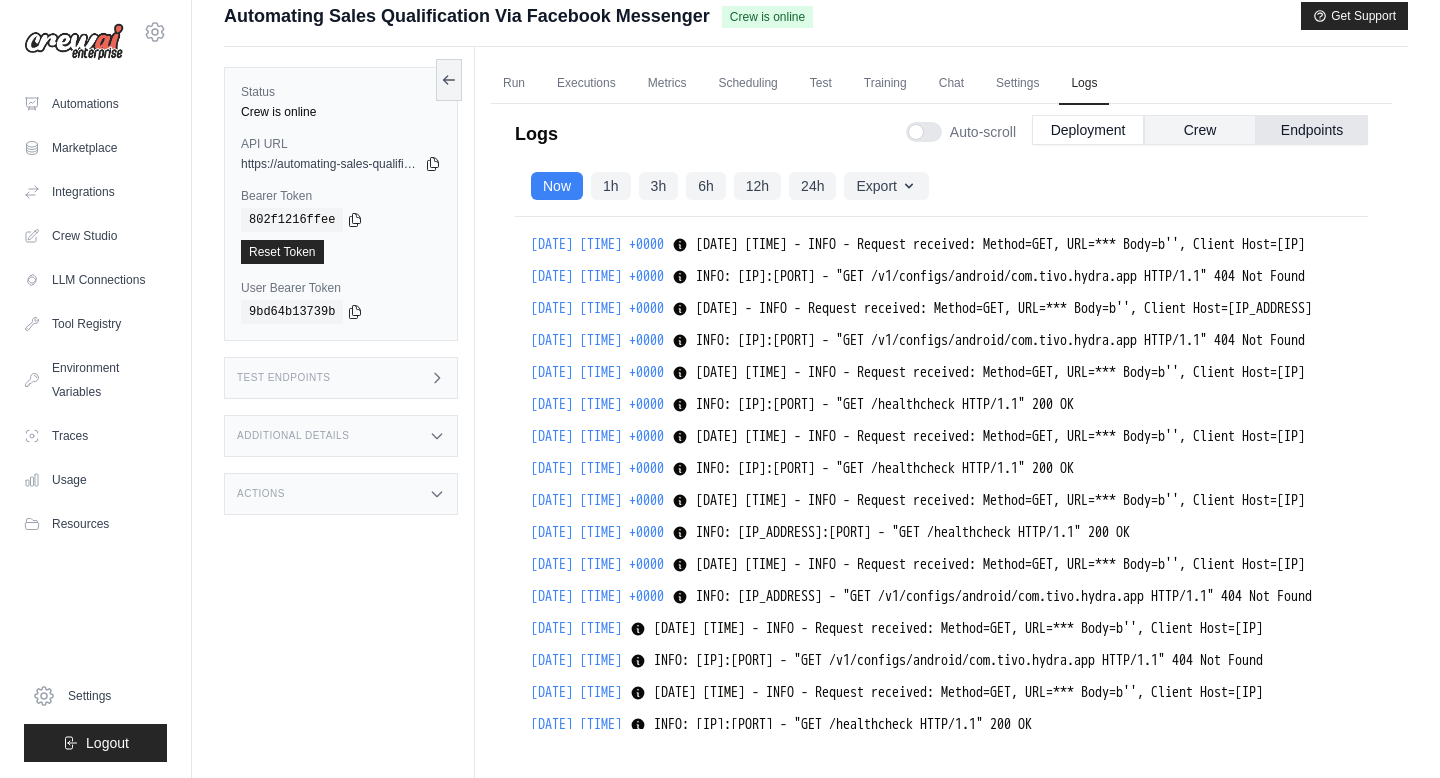 scroll, scrollTop: 48560, scrollLeft: 0, axis: vertical 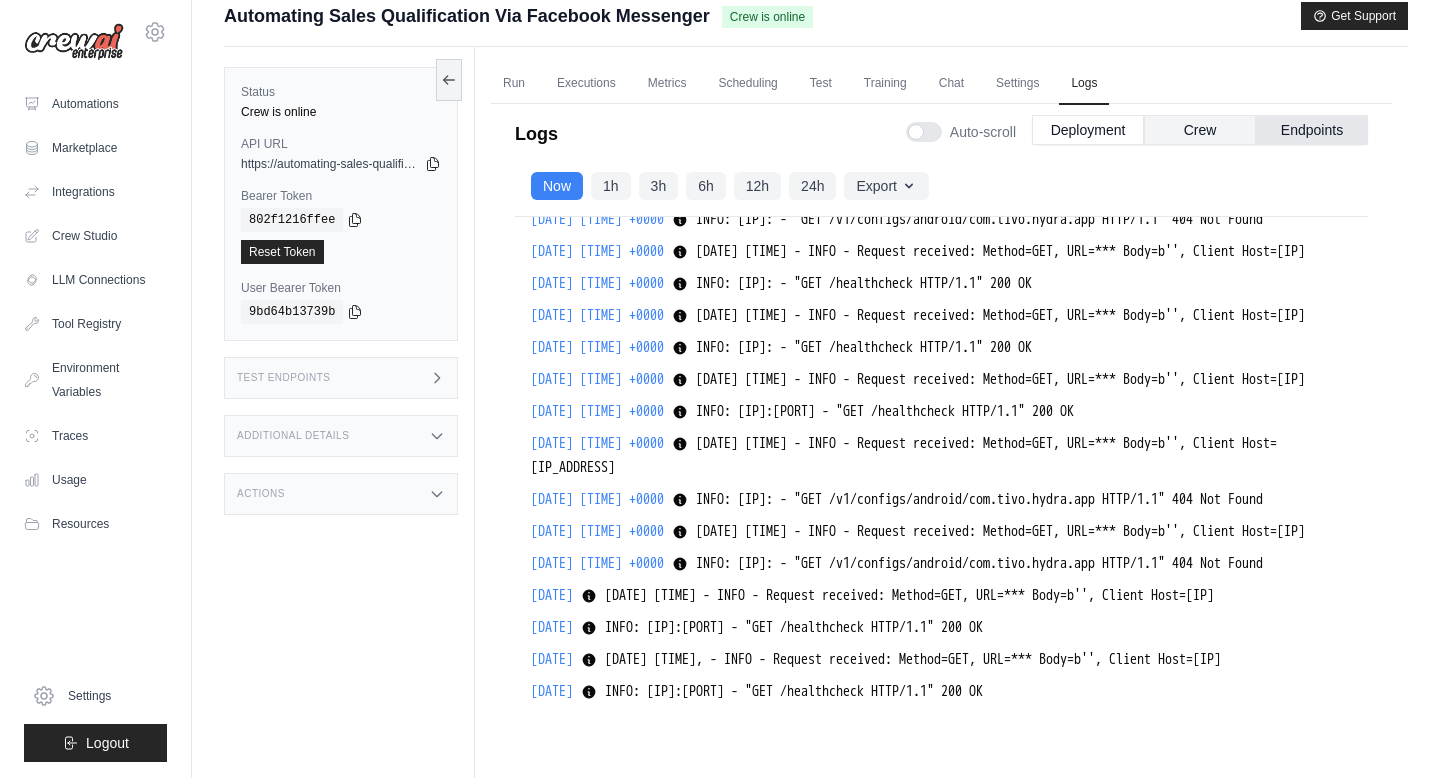 click on "Crew" at bounding box center [1200, 130] 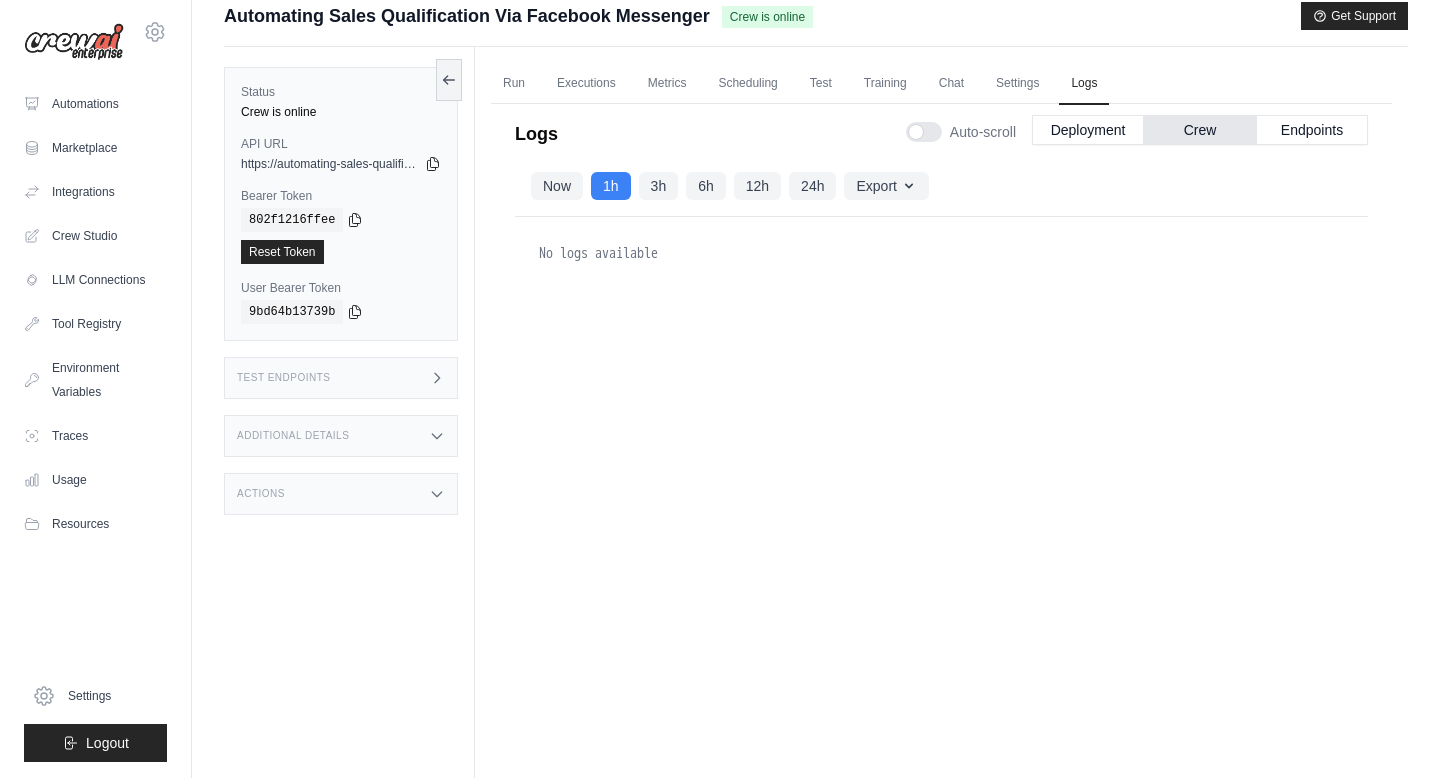 click on "24h" at bounding box center (812, 186) 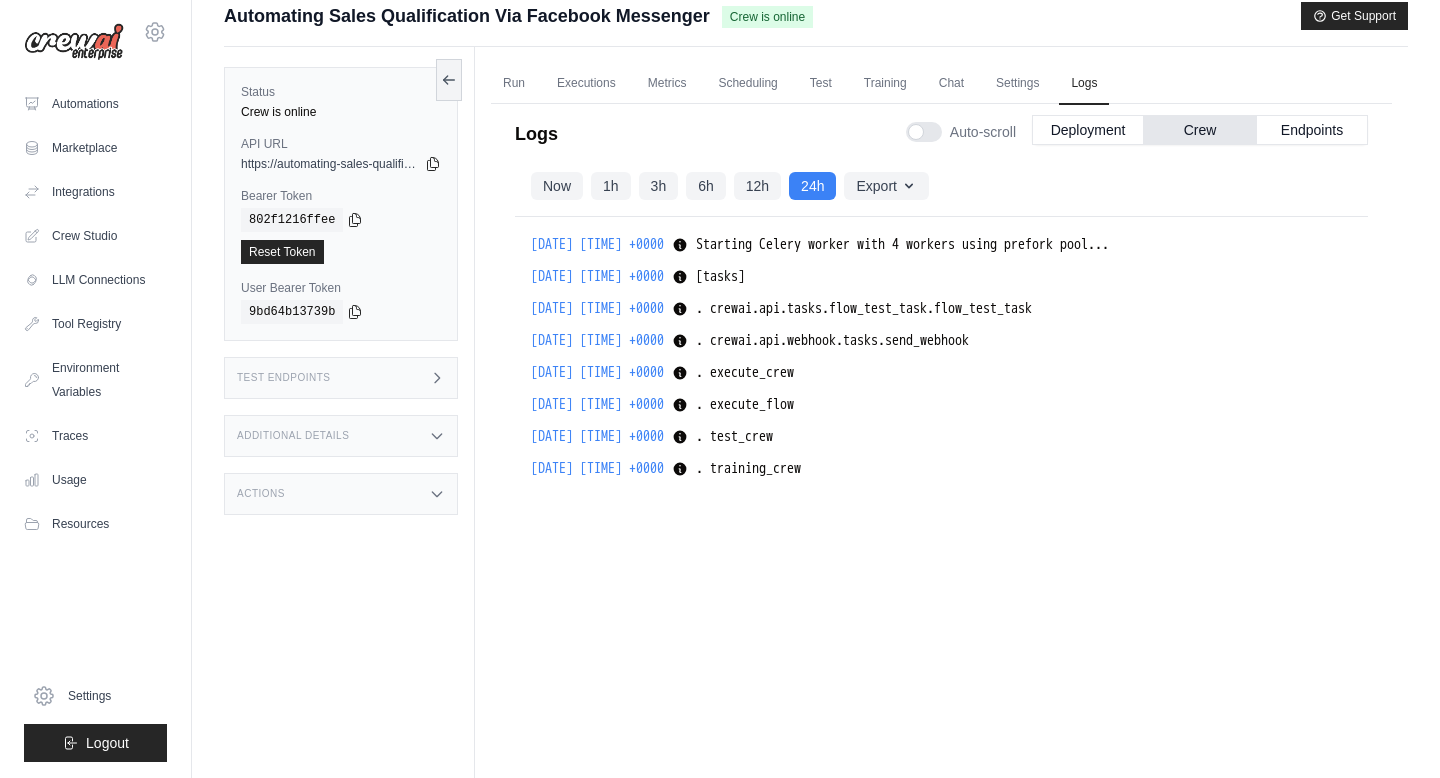 click on "Now" at bounding box center [557, 186] 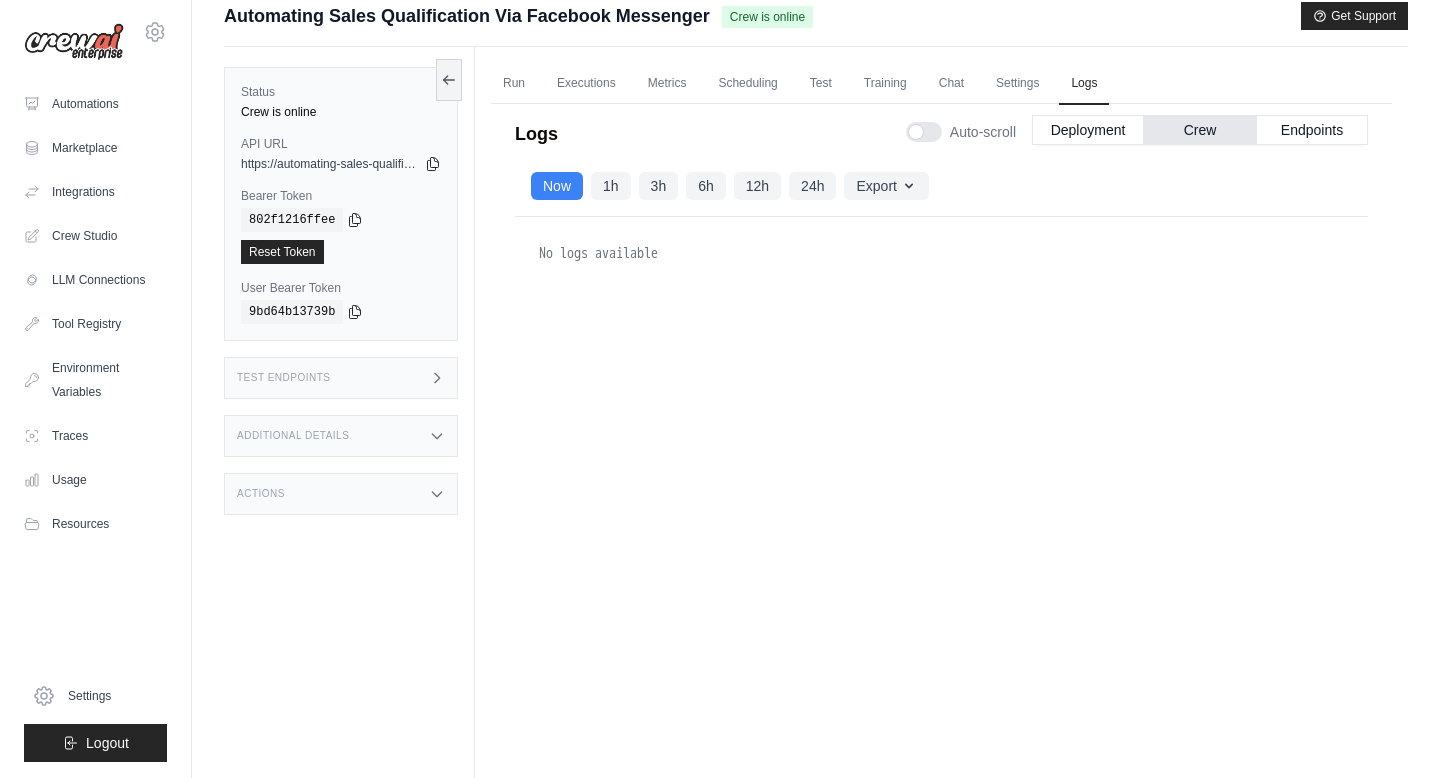 scroll, scrollTop: 0, scrollLeft: 0, axis: both 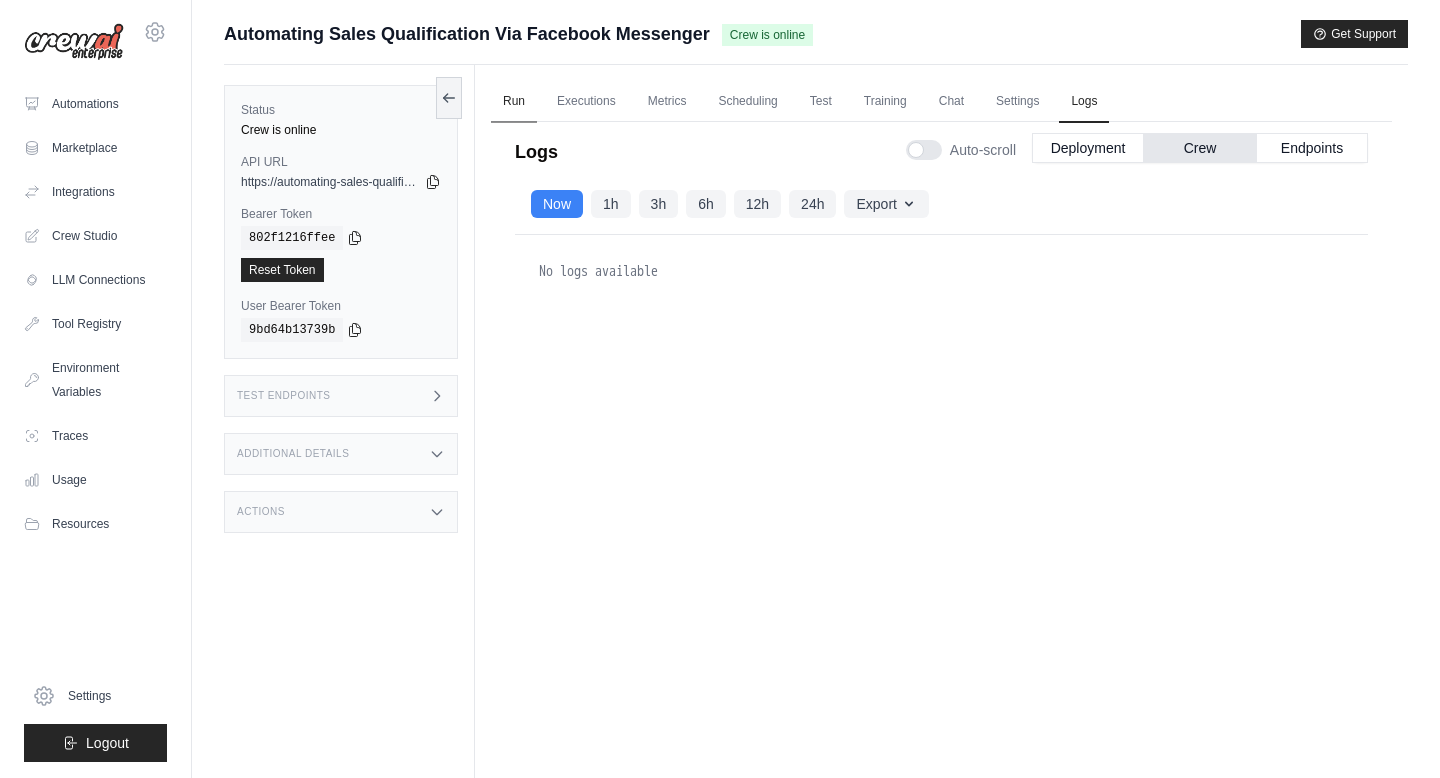 click on "Run" at bounding box center (514, 102) 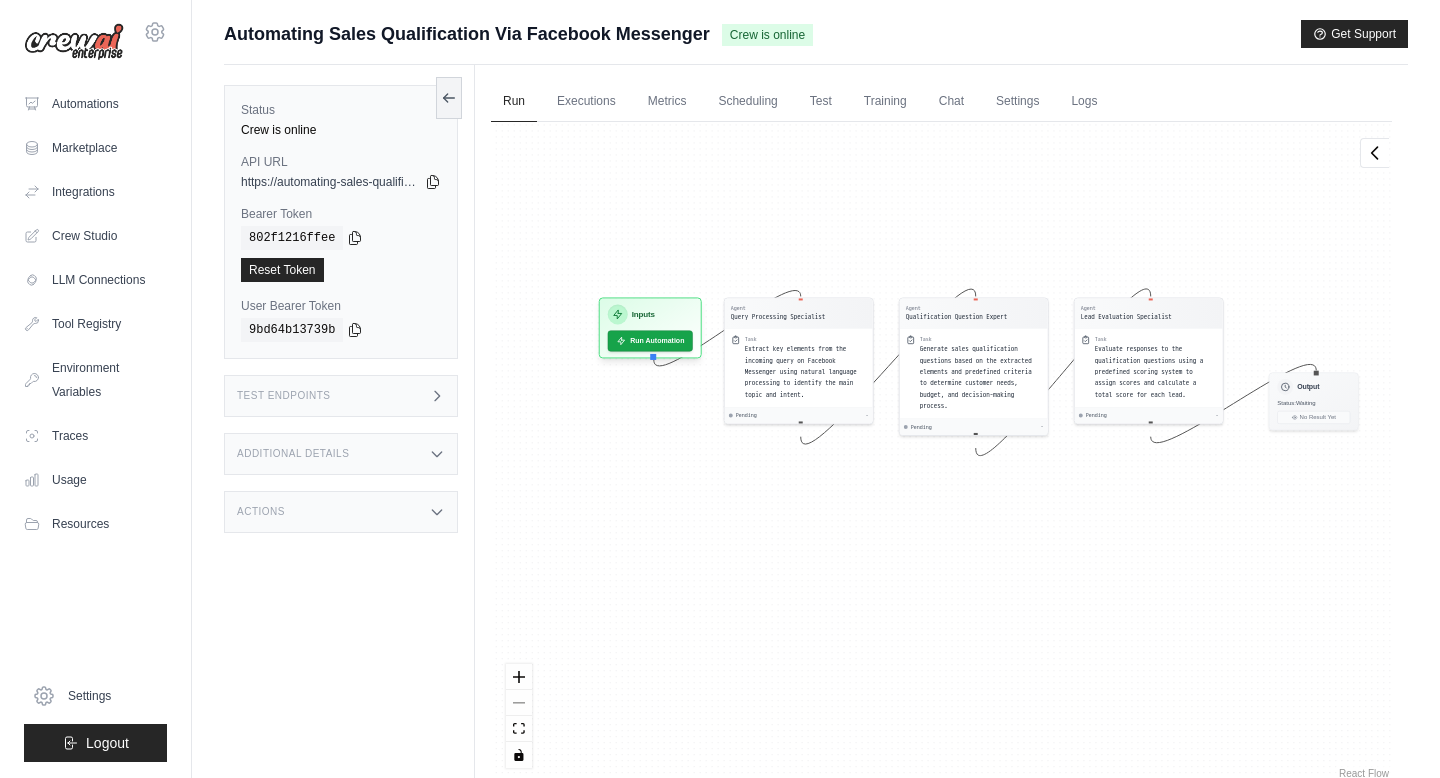 drag, startPoint x: 726, startPoint y: 592, endPoint x: 656, endPoint y: 491, distance: 122.88612 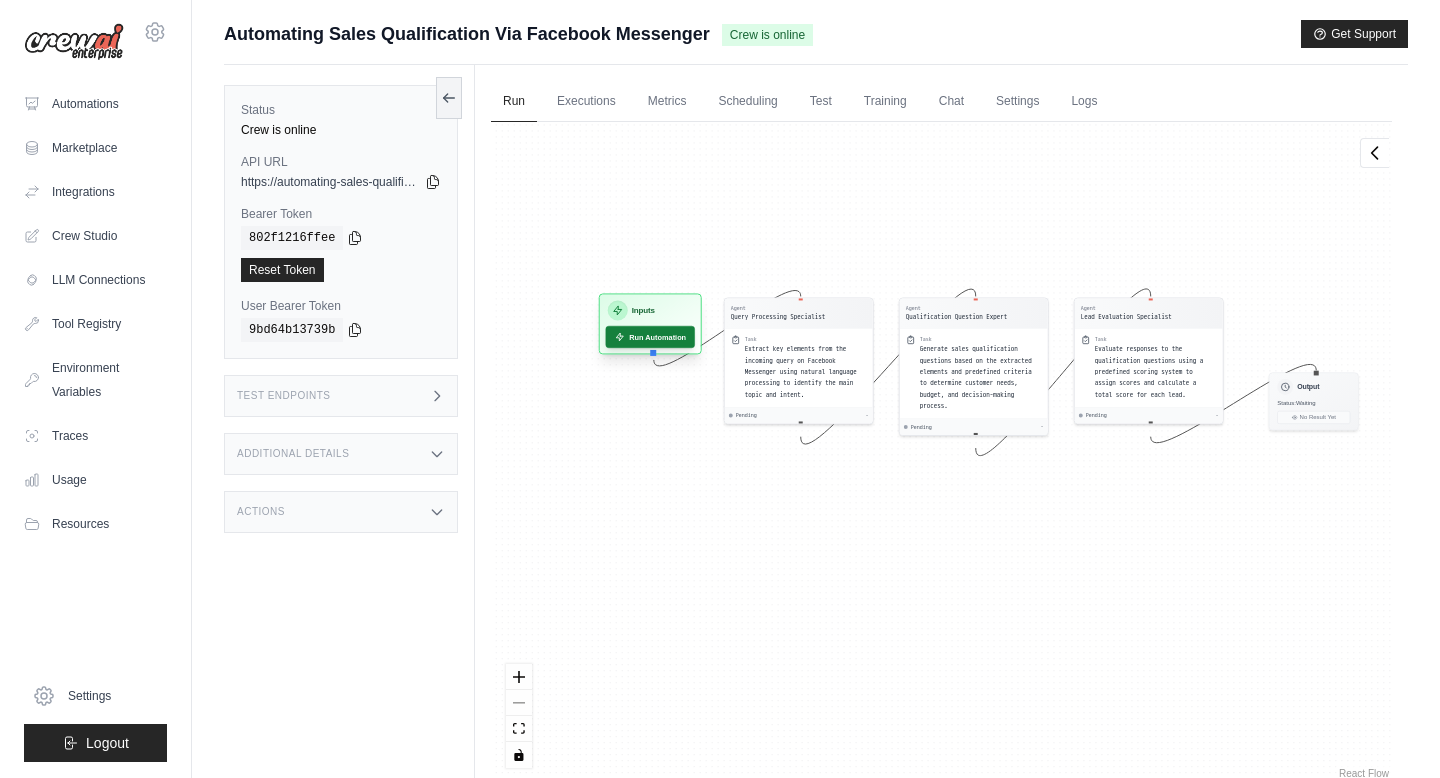click on "Run Automation" at bounding box center (650, 337) 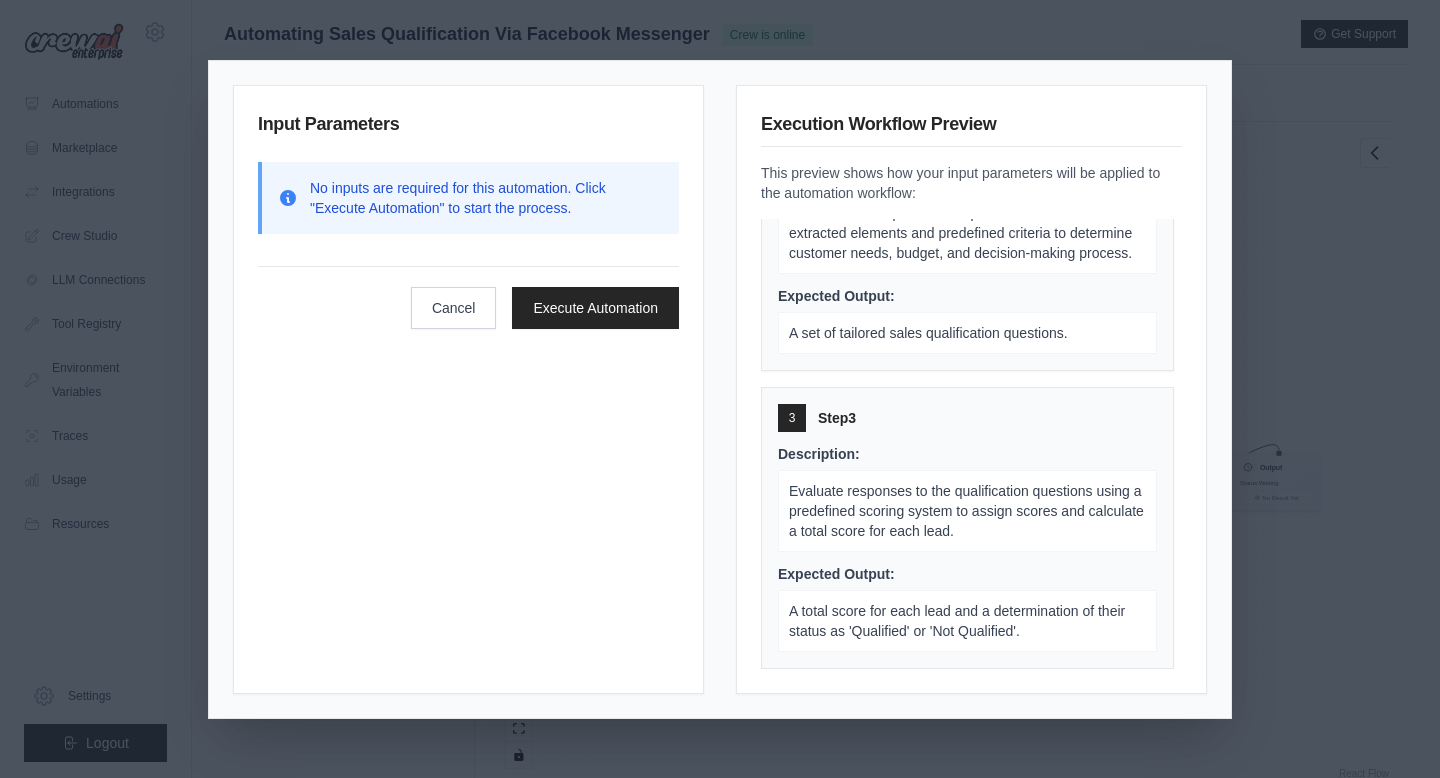 scroll, scrollTop: 0, scrollLeft: 0, axis: both 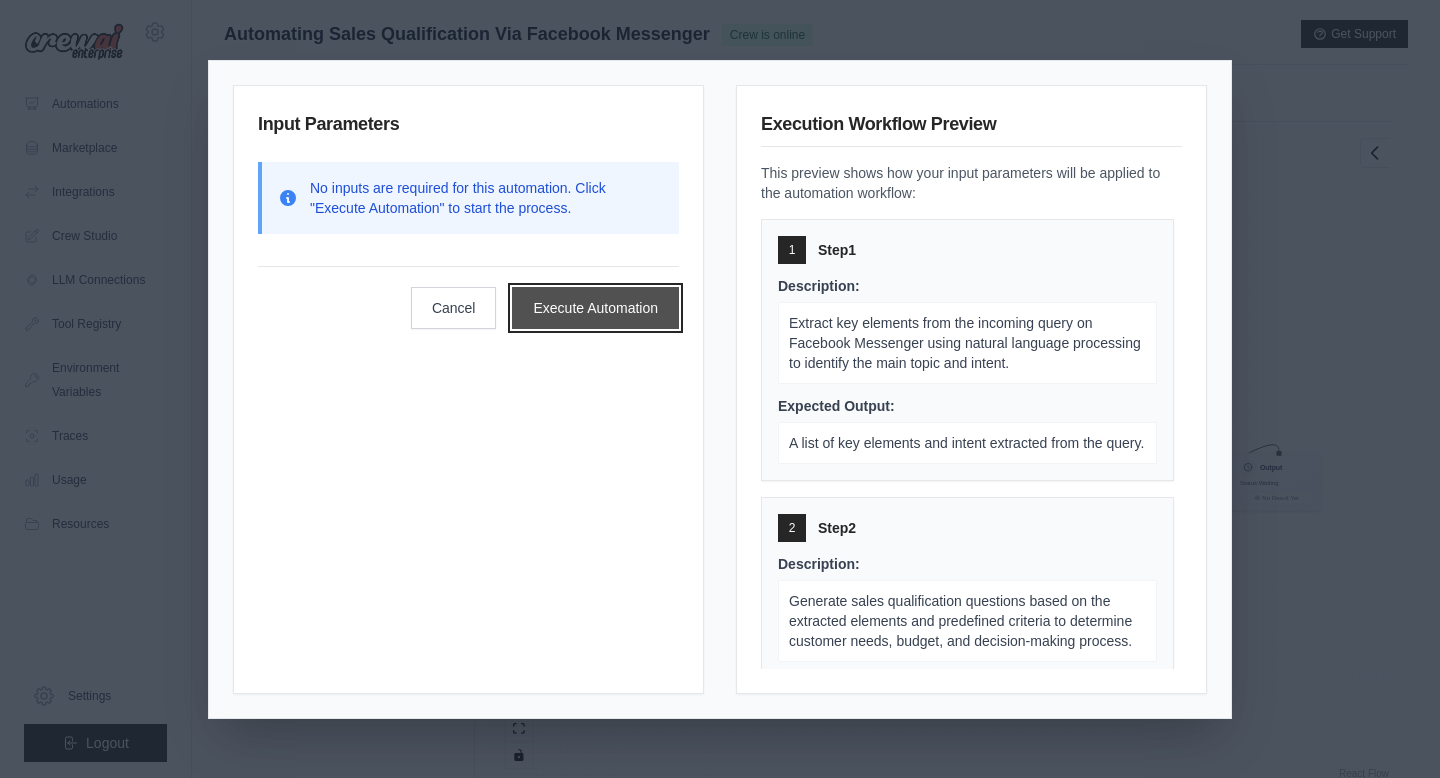 click on "Execute Automation" at bounding box center (595, 308) 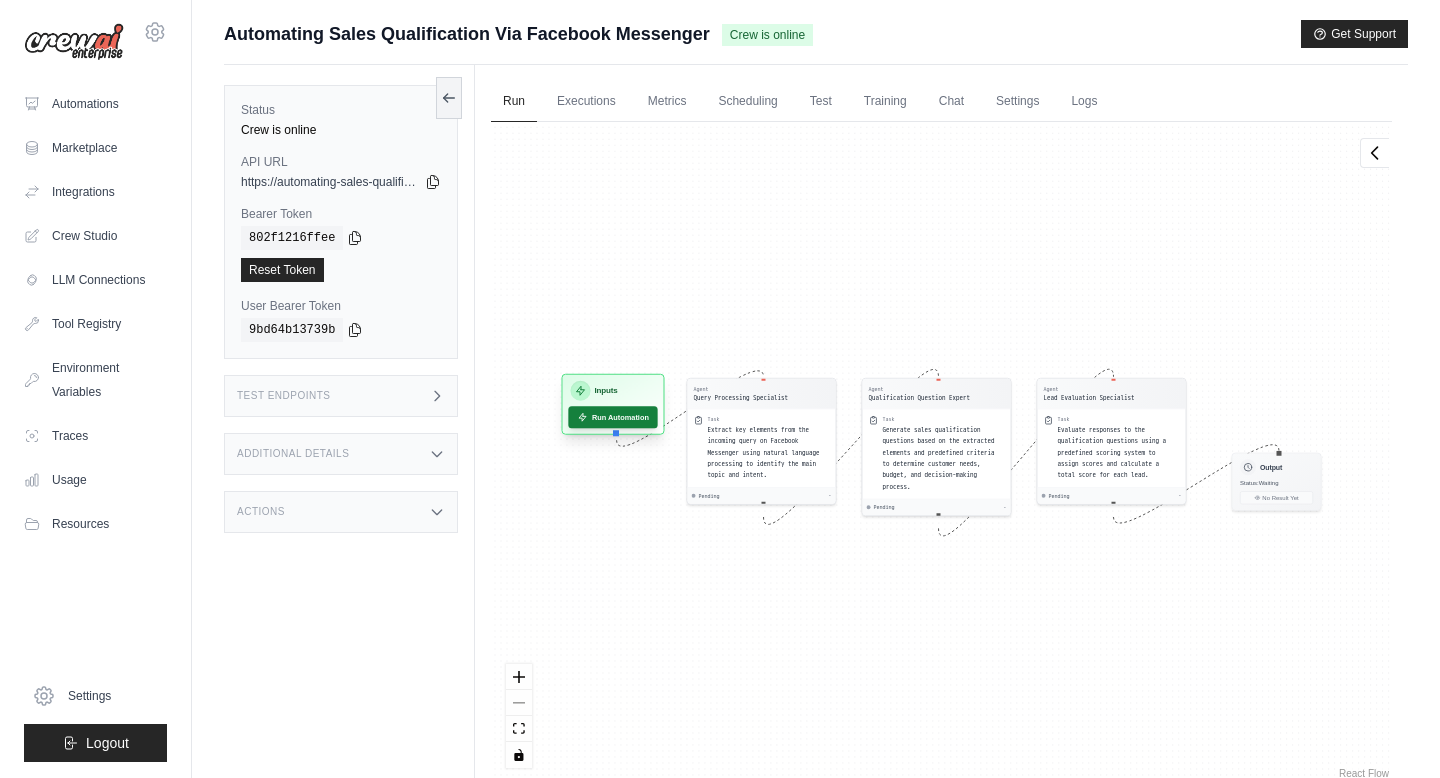 click on "Run Automation" at bounding box center (612, 417) 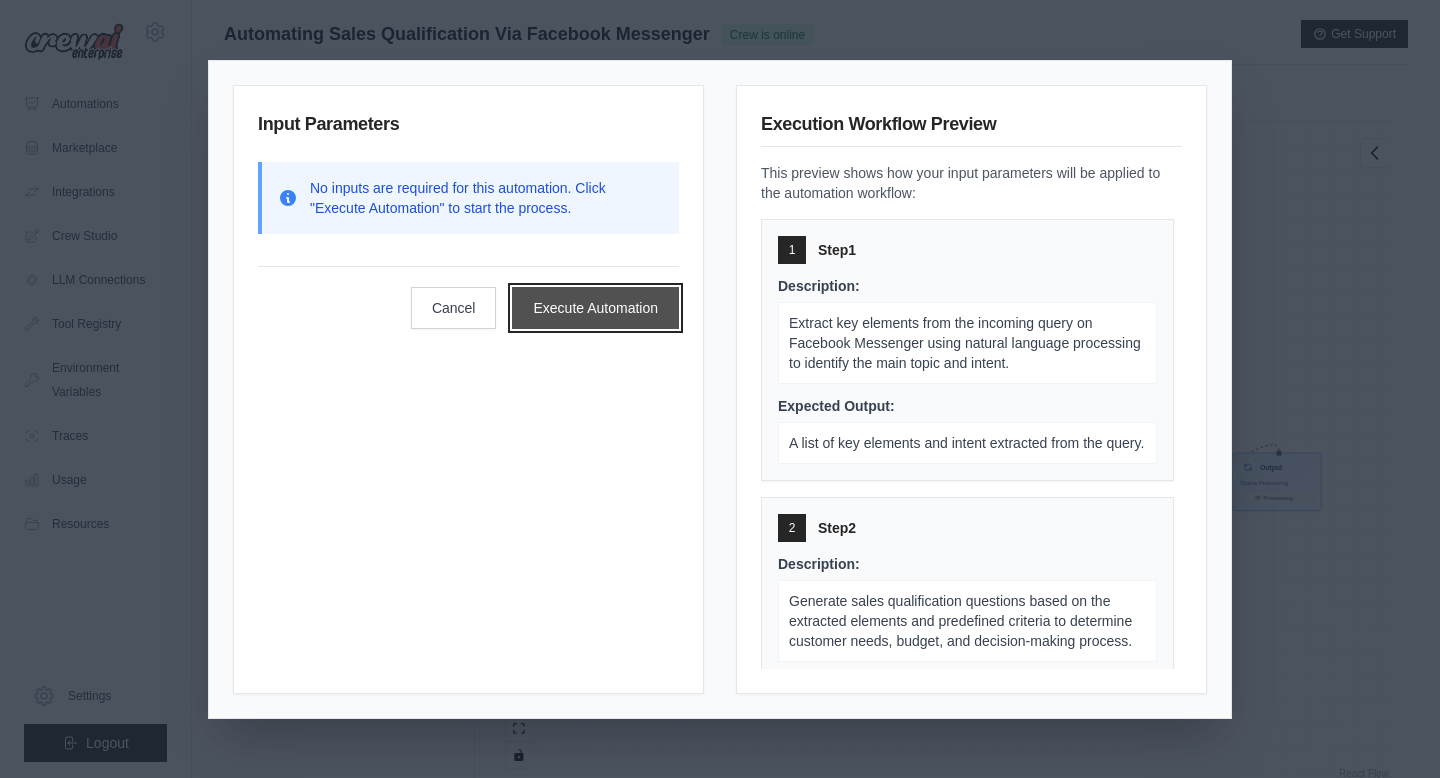 click on "Execute Automation" at bounding box center (595, 308) 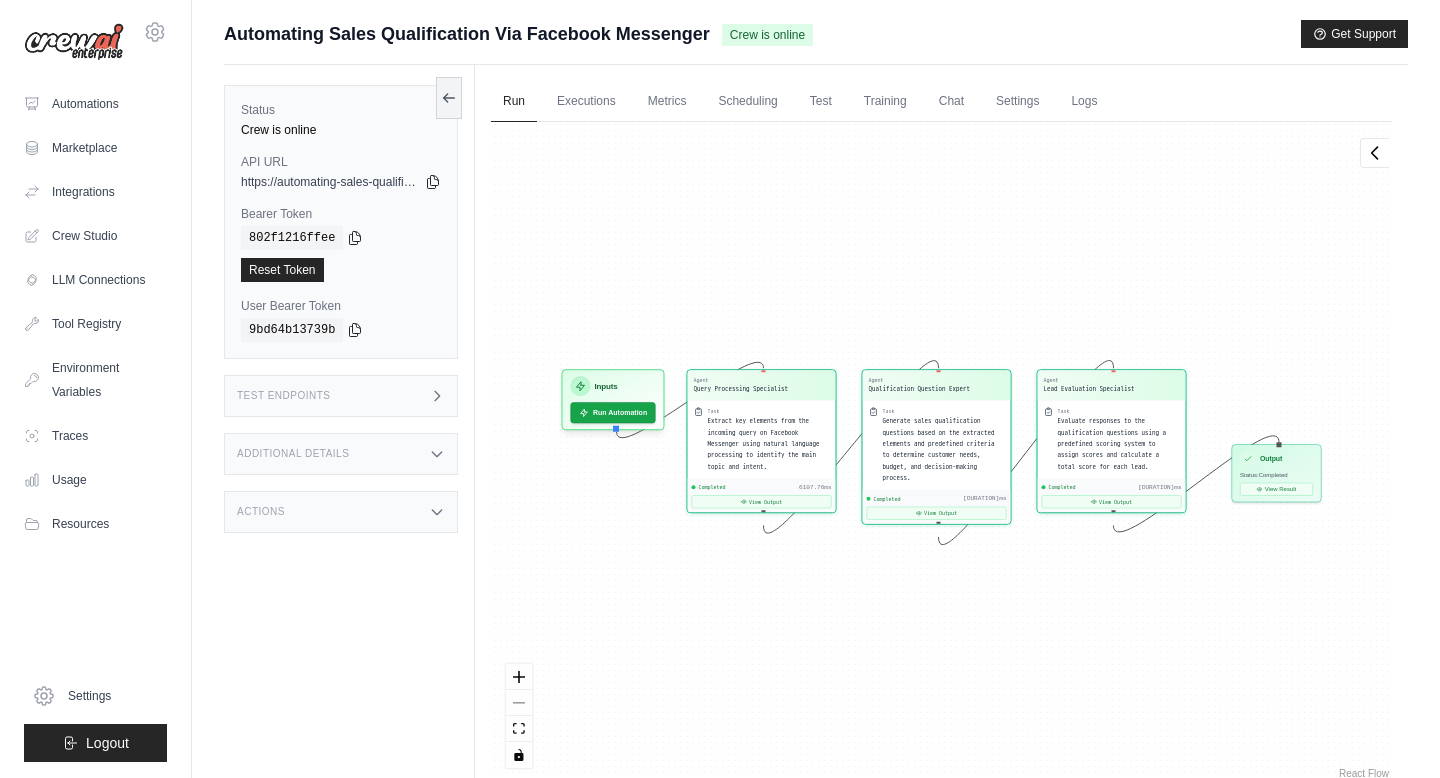 scroll, scrollTop: 9129, scrollLeft: 0, axis: vertical 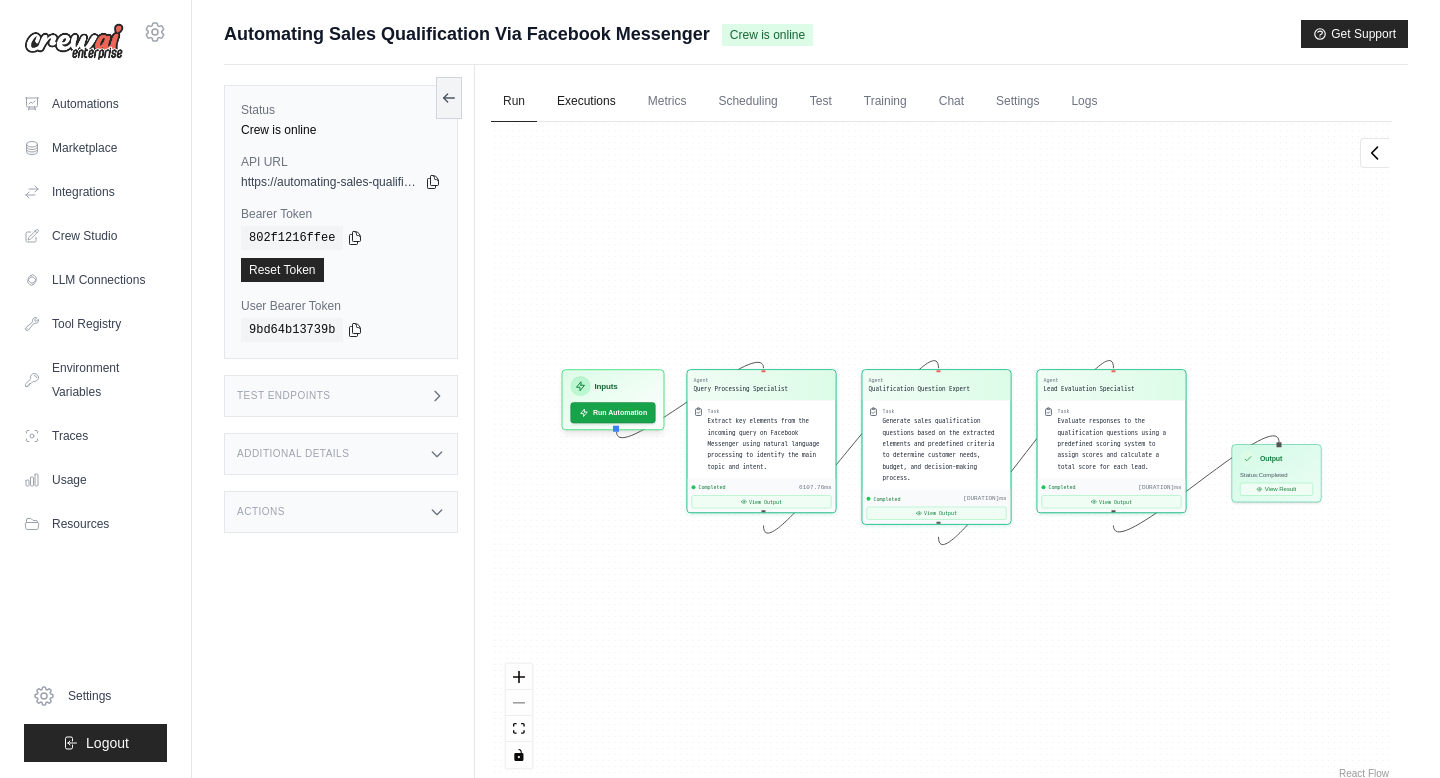 click on "Executions" at bounding box center (586, 102) 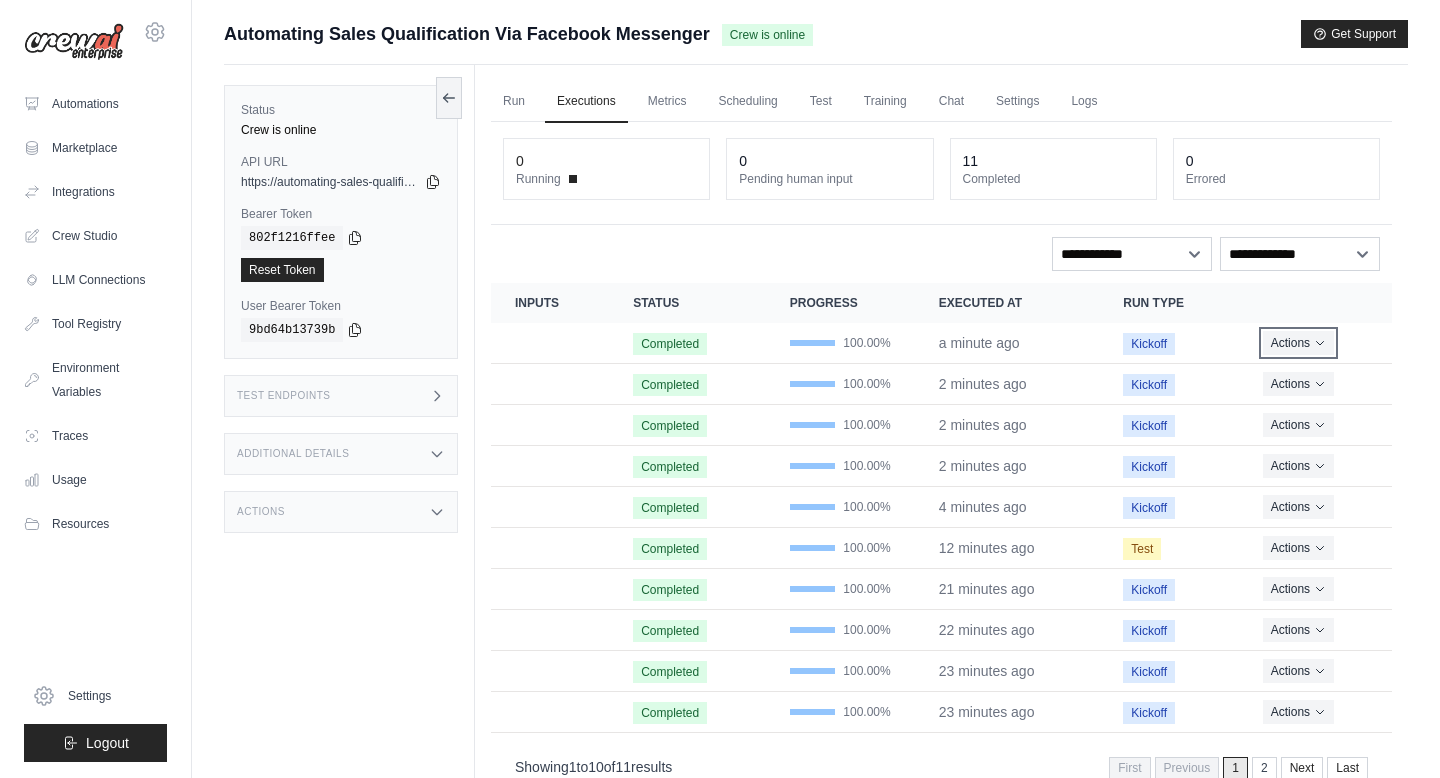click 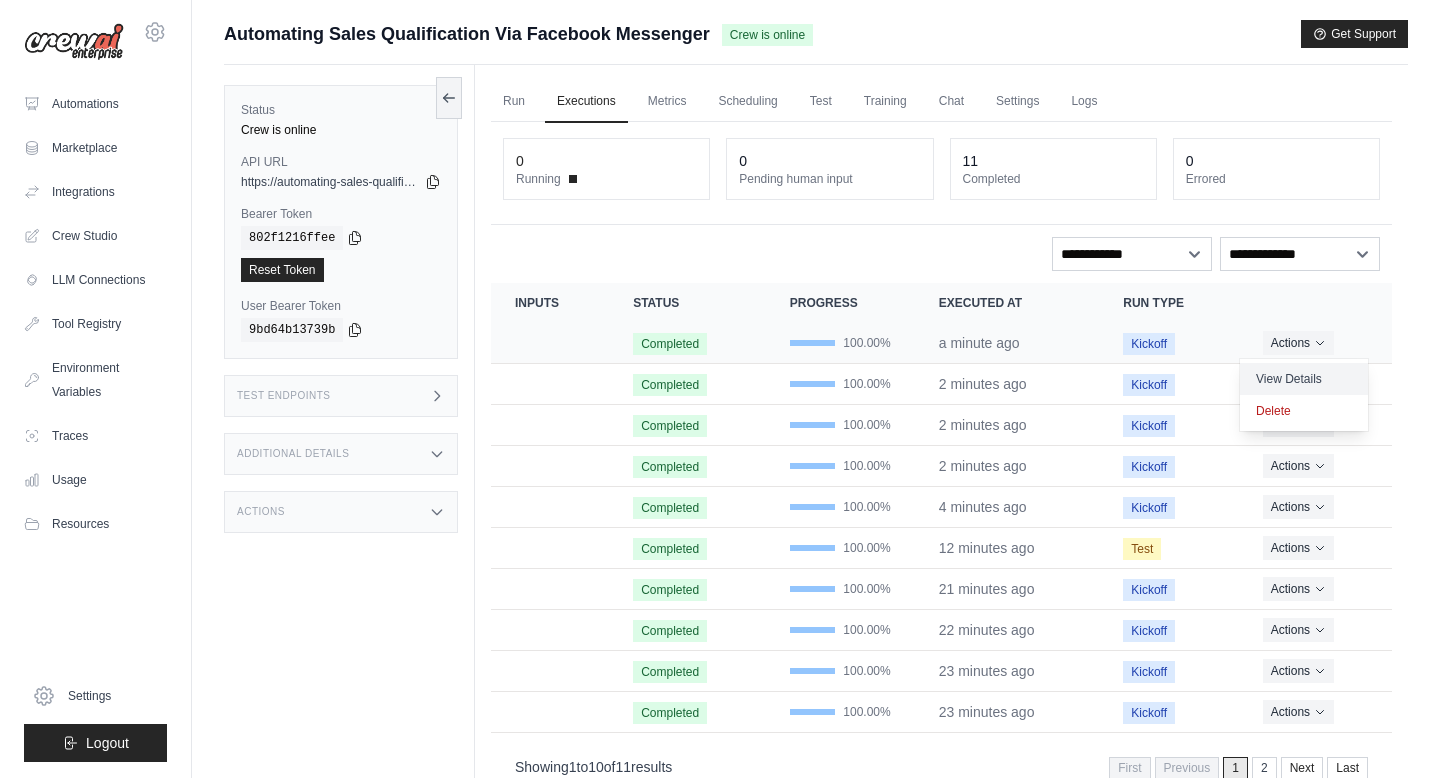 click on "View Details" at bounding box center [1304, 379] 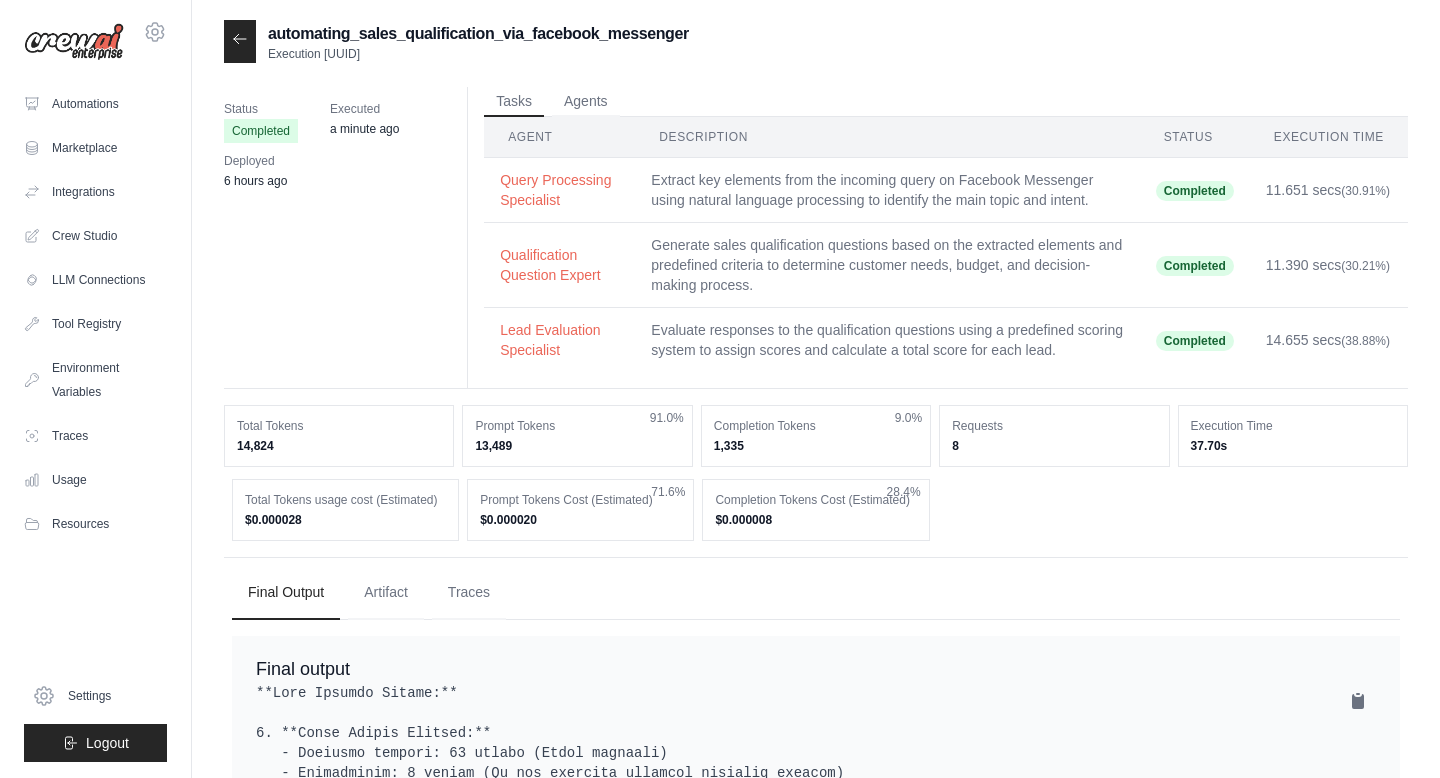 scroll, scrollTop: 0, scrollLeft: 0, axis: both 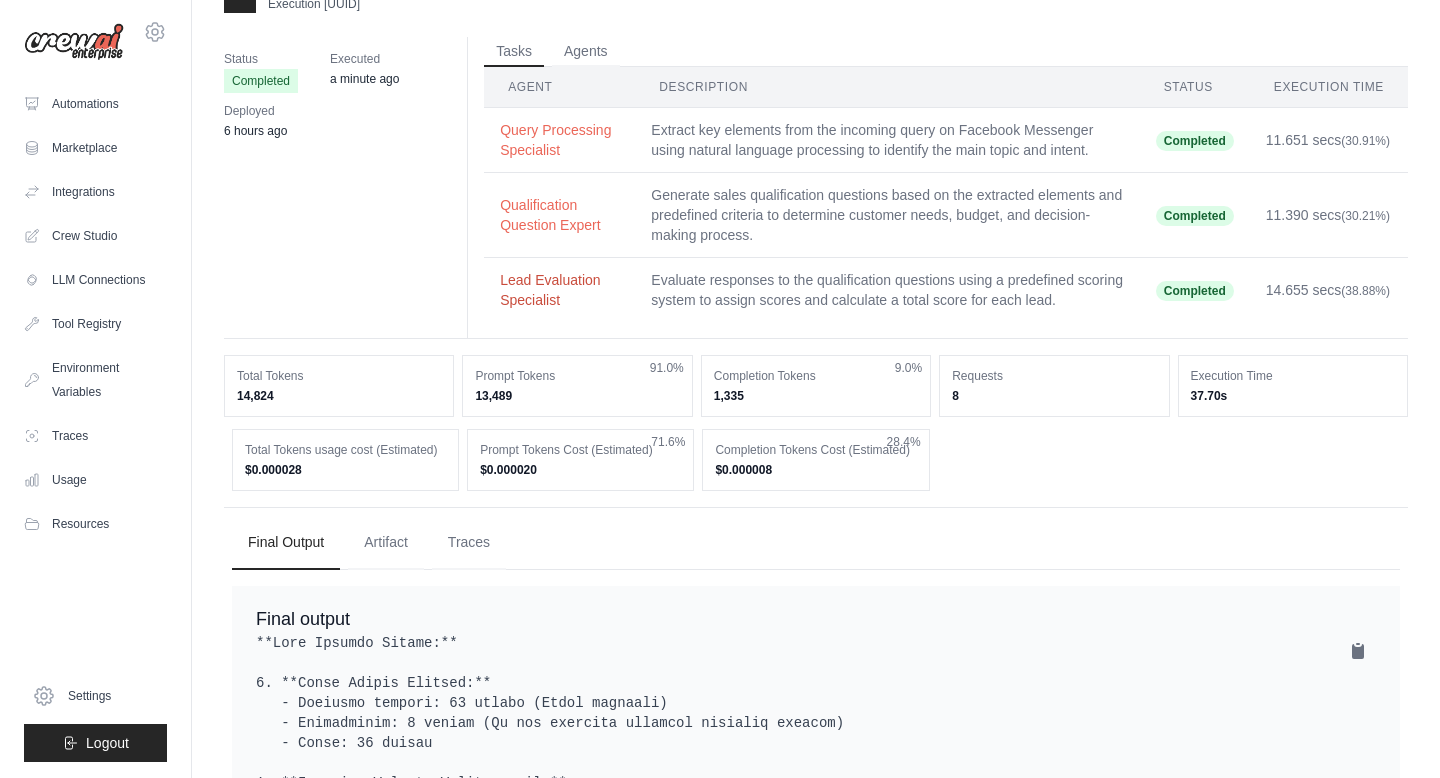 click on "Lead Evaluation Specialist" at bounding box center [559, 290] 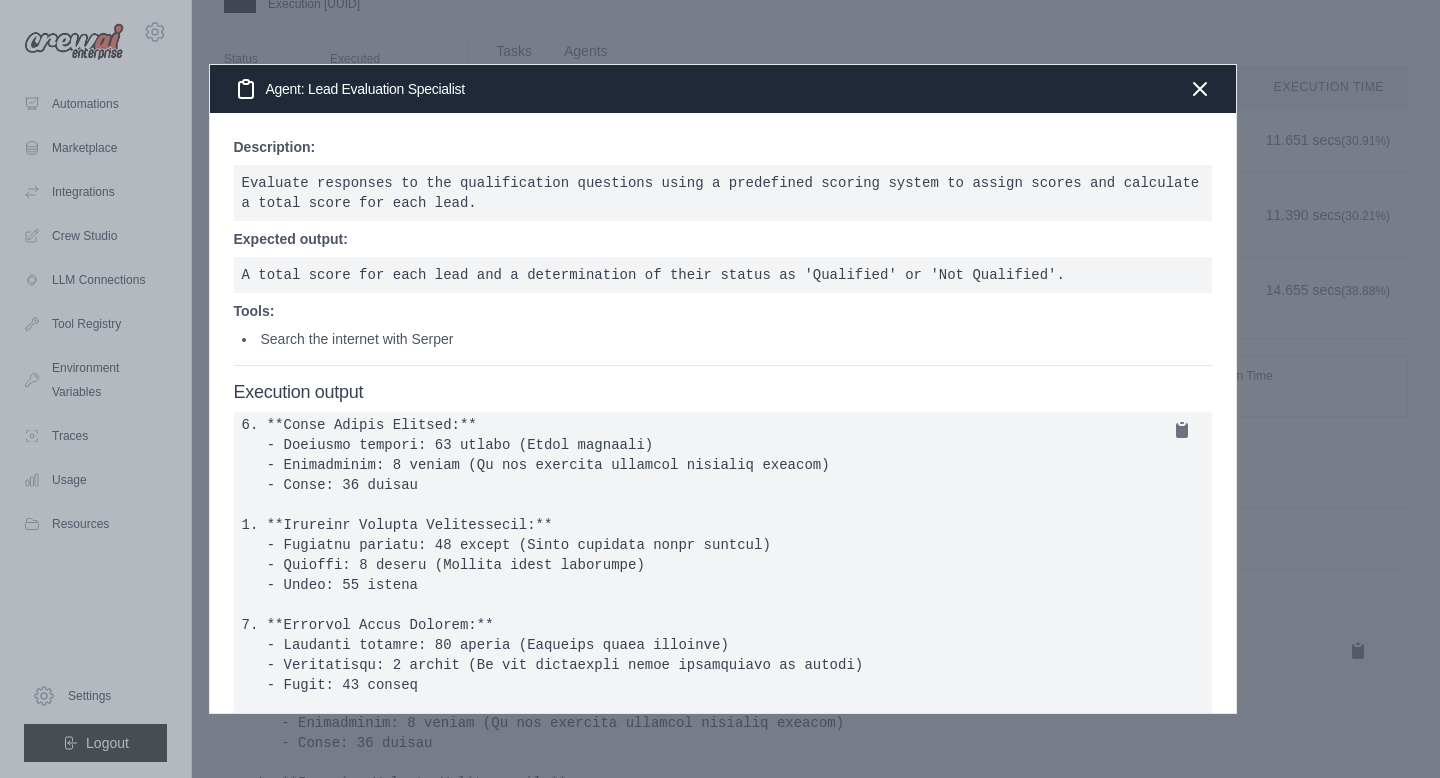scroll, scrollTop: 0, scrollLeft: 0, axis: both 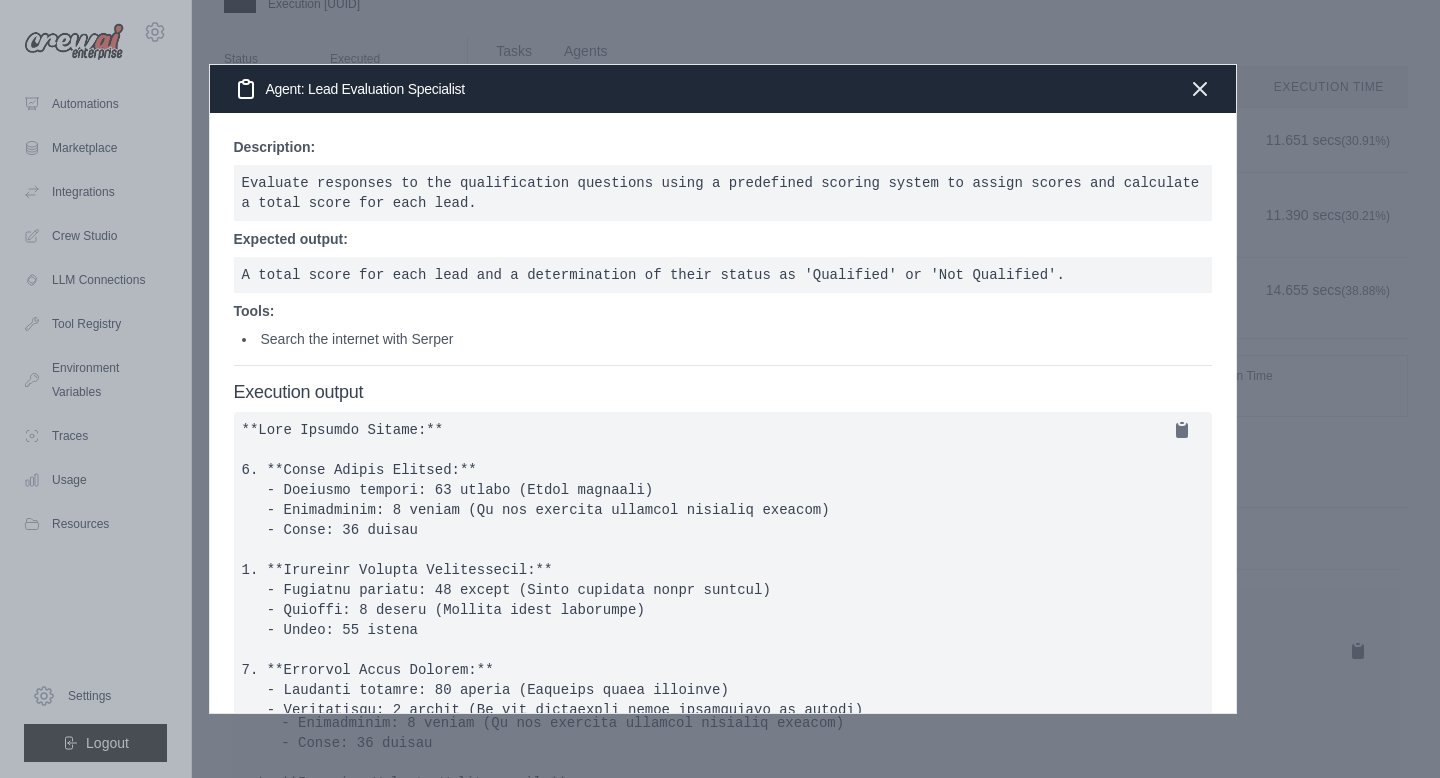 click 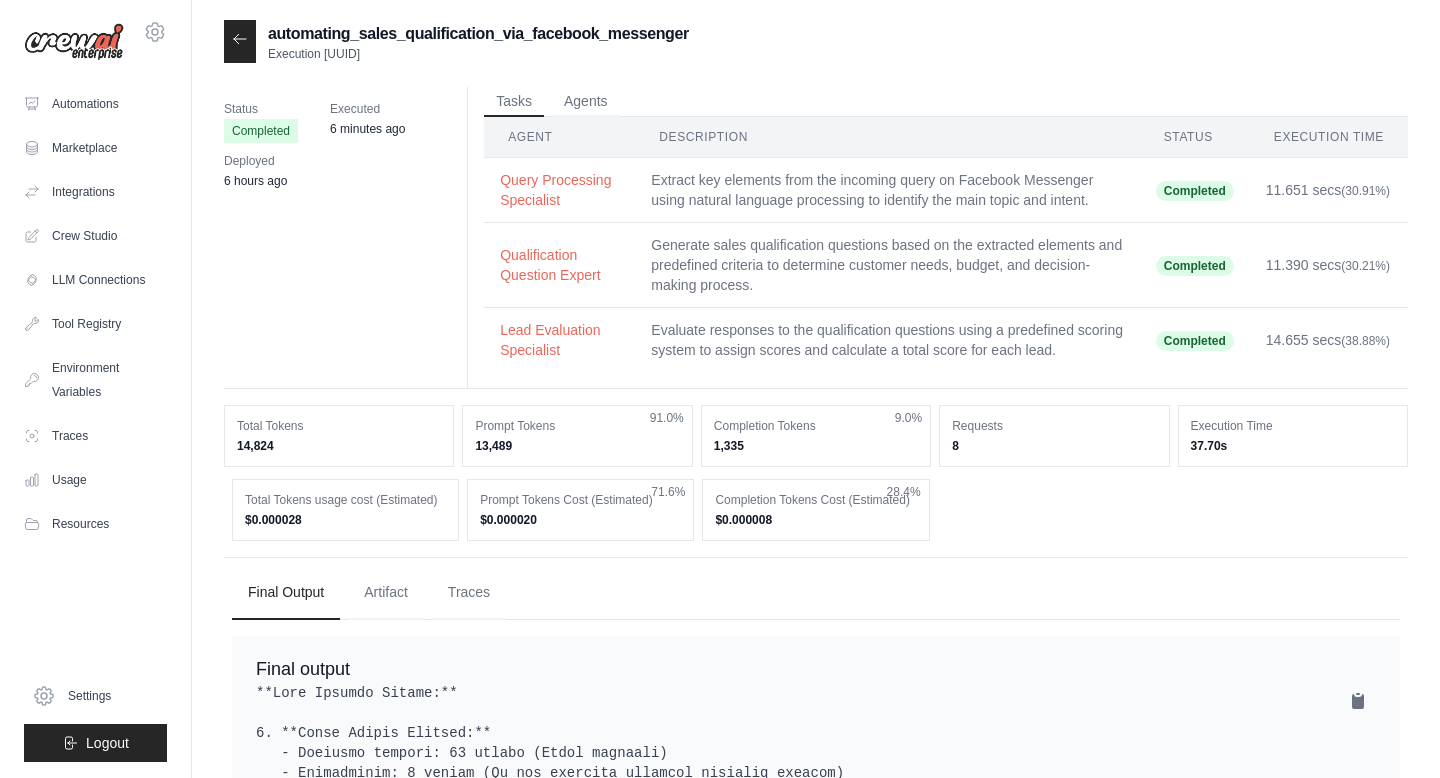 scroll, scrollTop: 3, scrollLeft: 0, axis: vertical 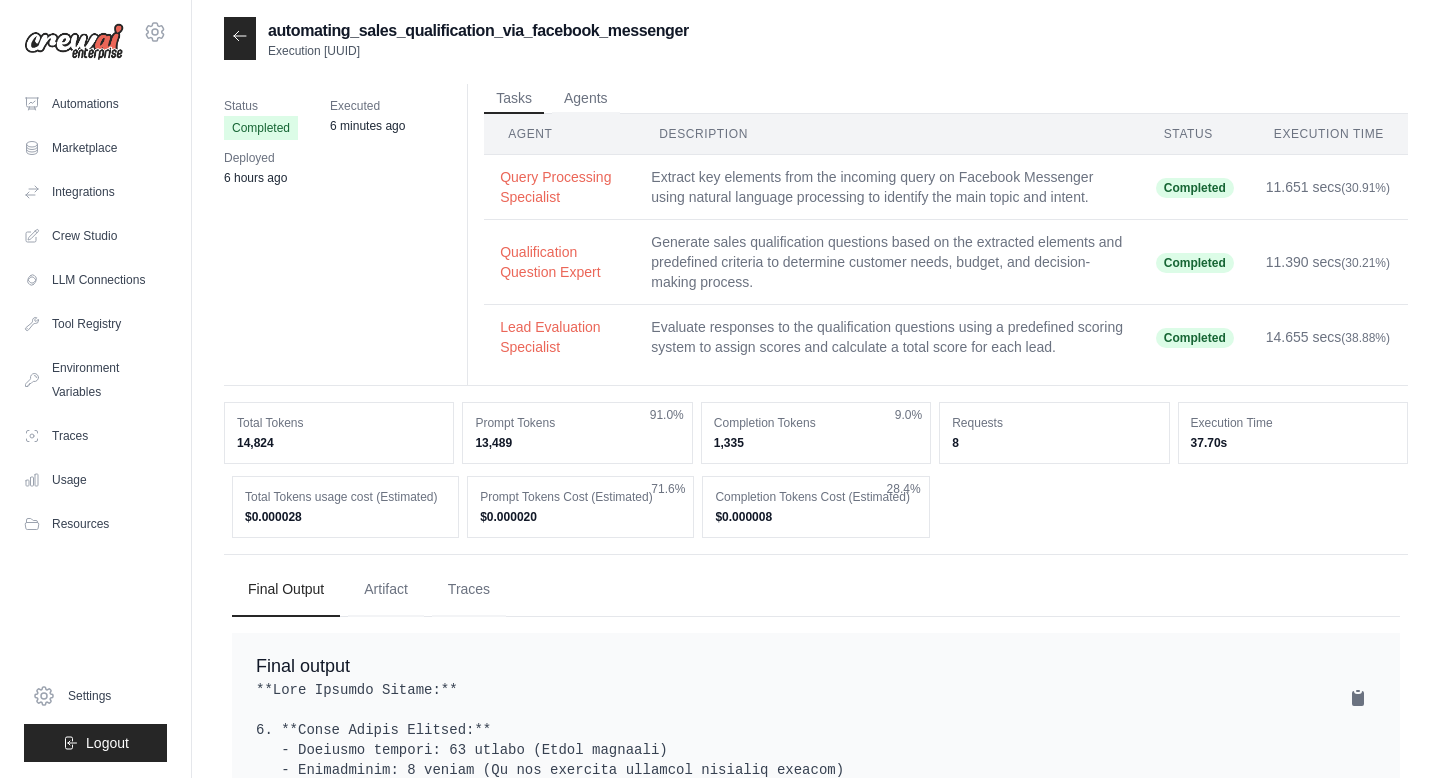 click on "Completed" at bounding box center [1195, 188] 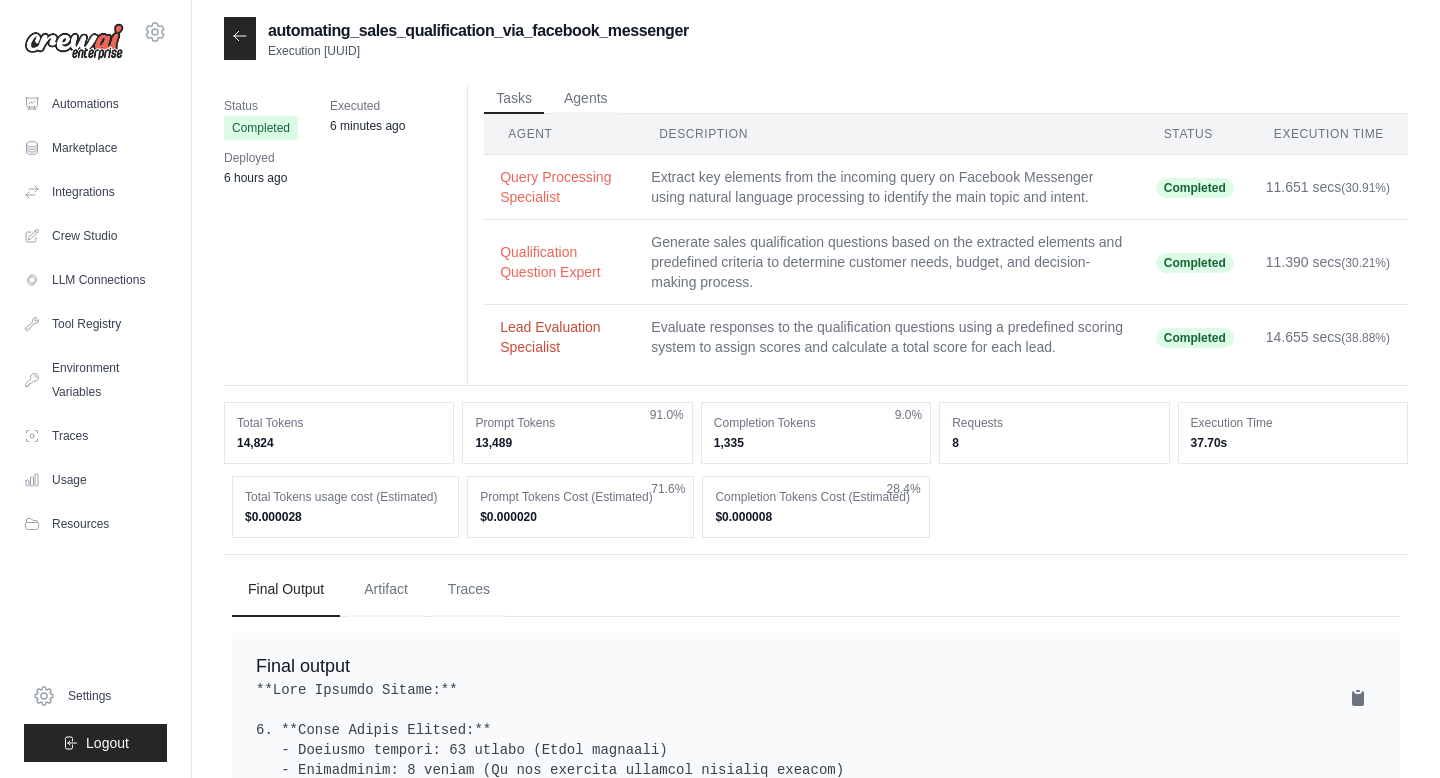 click on "Lead Evaluation Specialist" at bounding box center [559, 337] 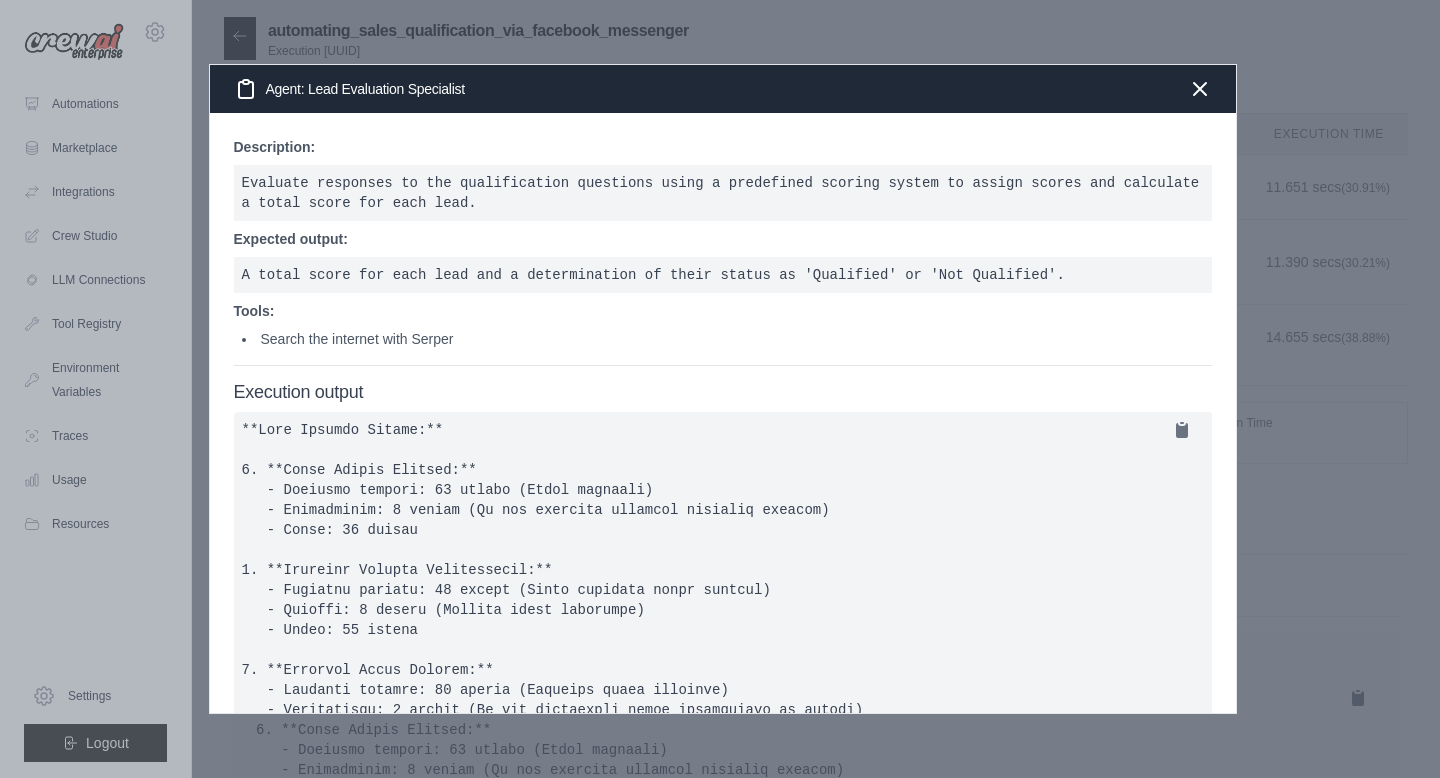 scroll, scrollTop: 98, scrollLeft: 0, axis: vertical 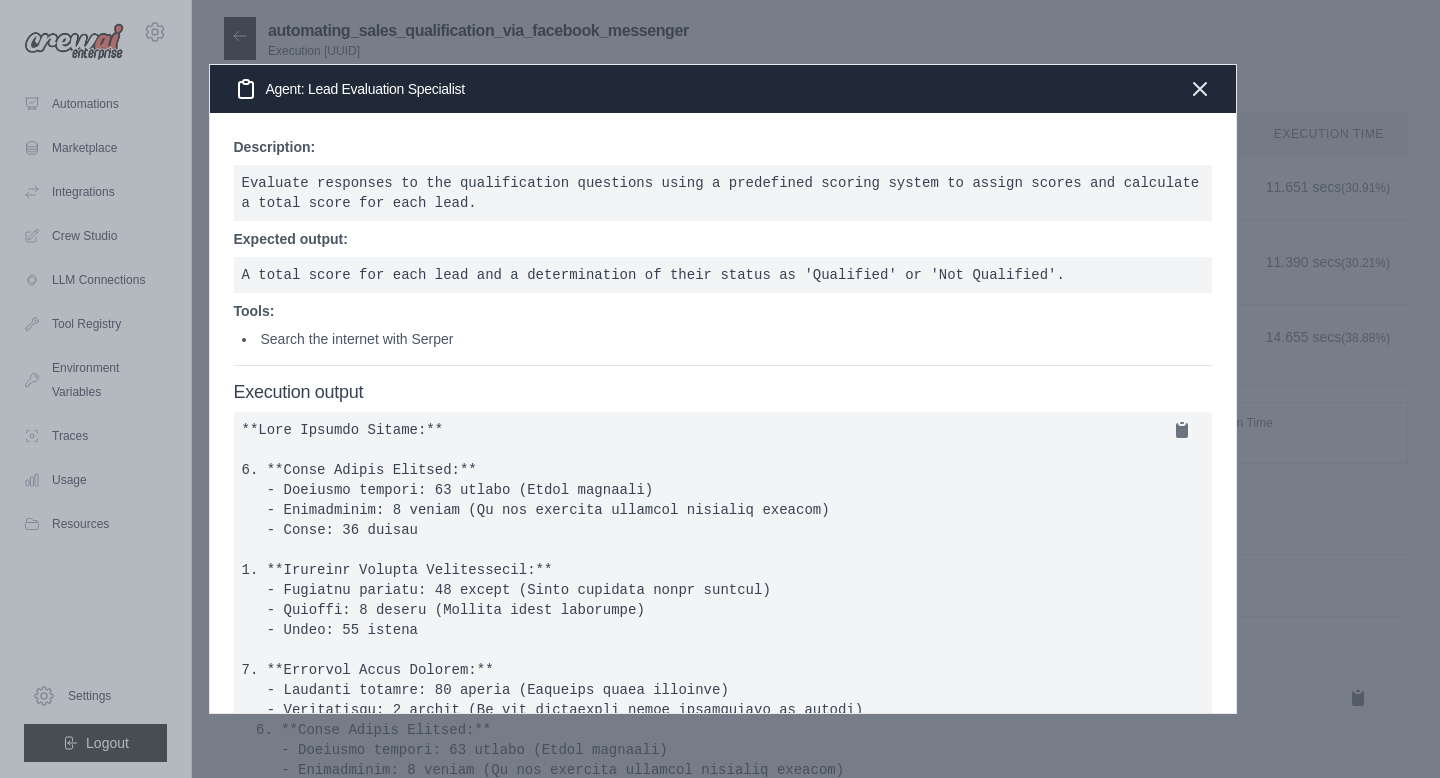click 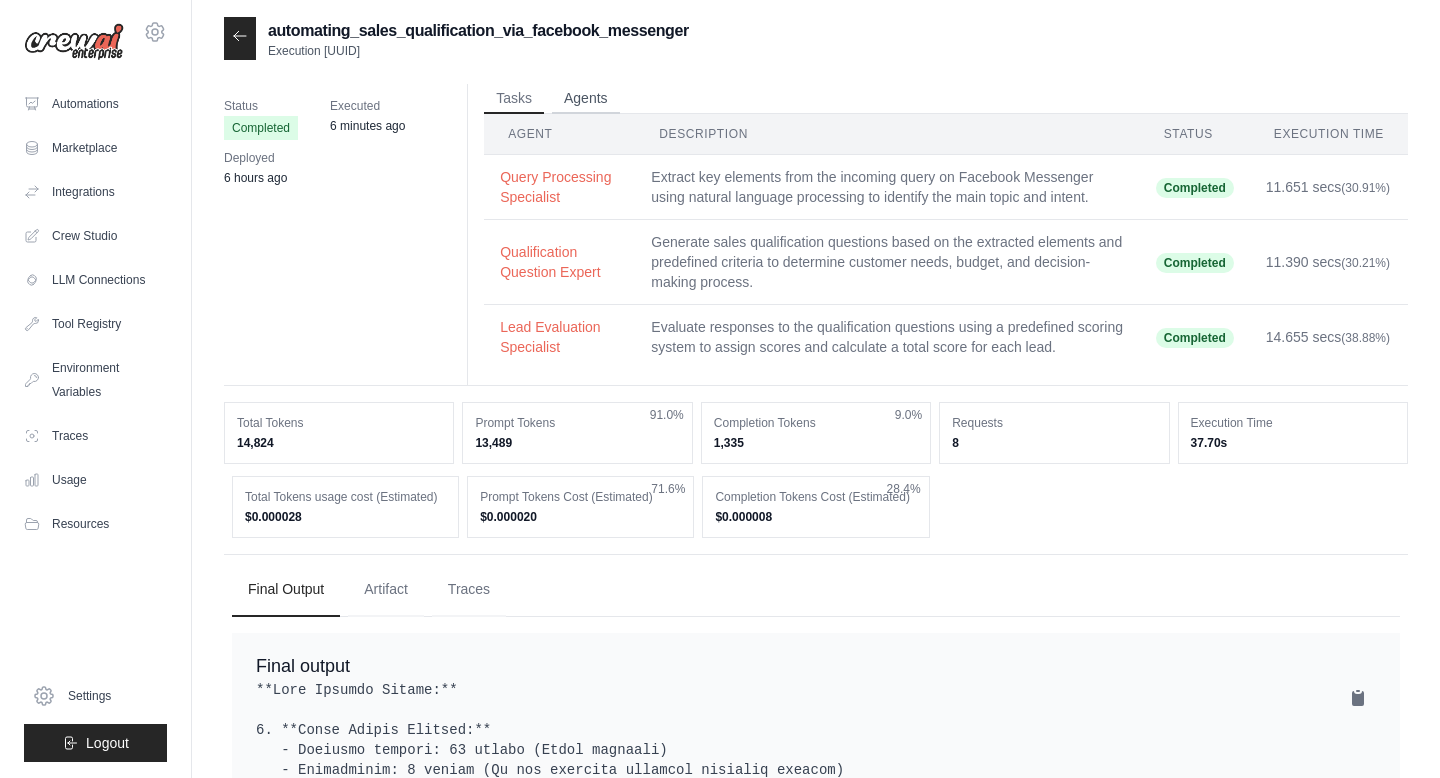 click on "Agents" at bounding box center (586, 99) 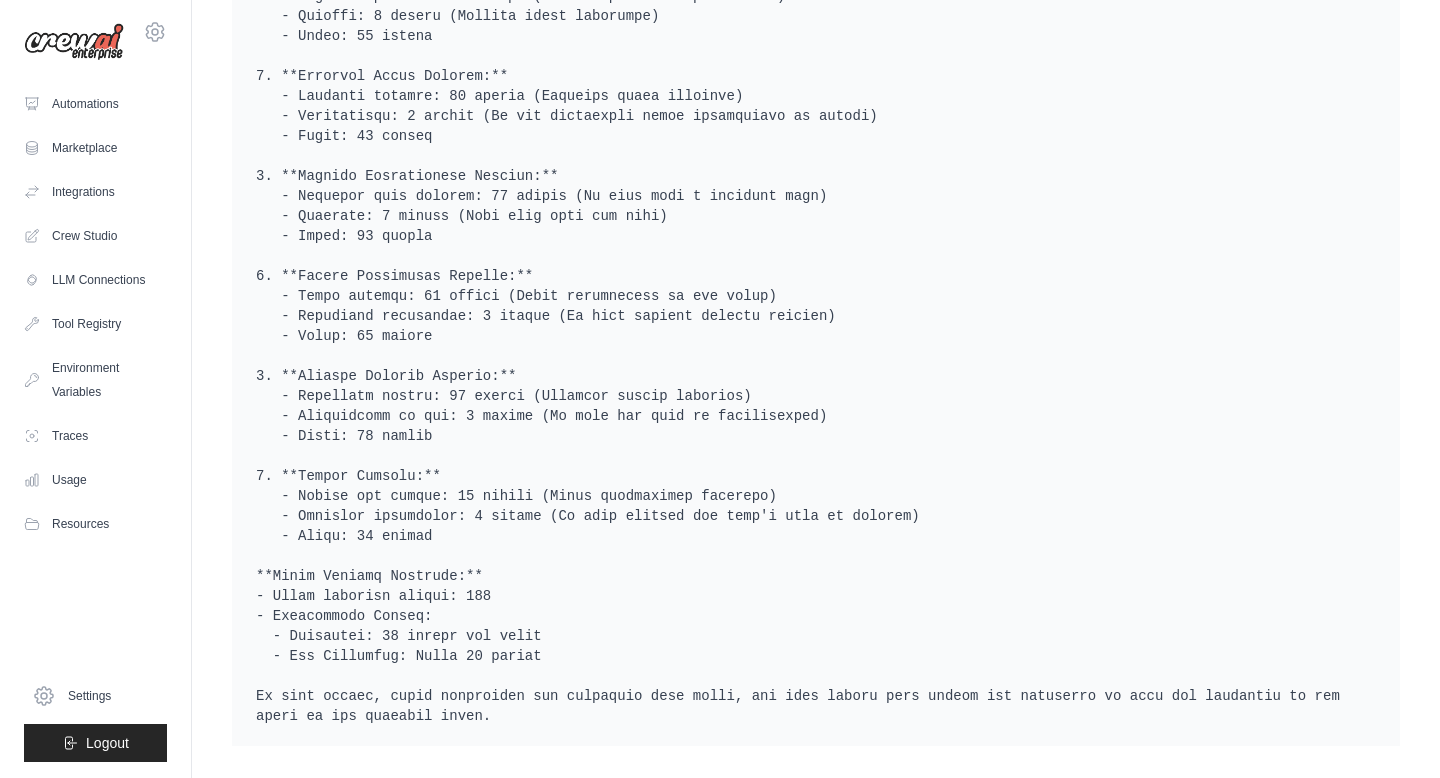 scroll, scrollTop: 0, scrollLeft: 0, axis: both 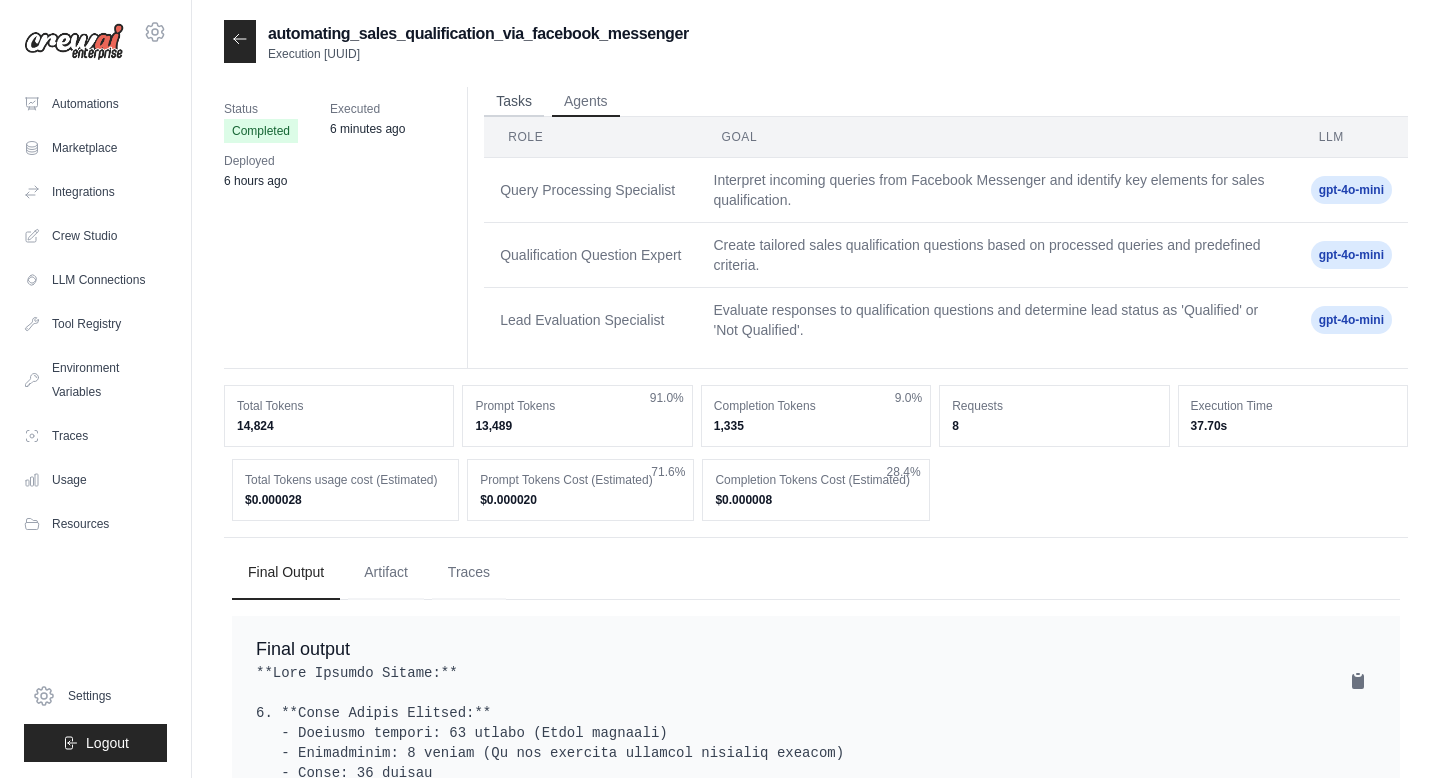 click on "Tasks" at bounding box center (514, 102) 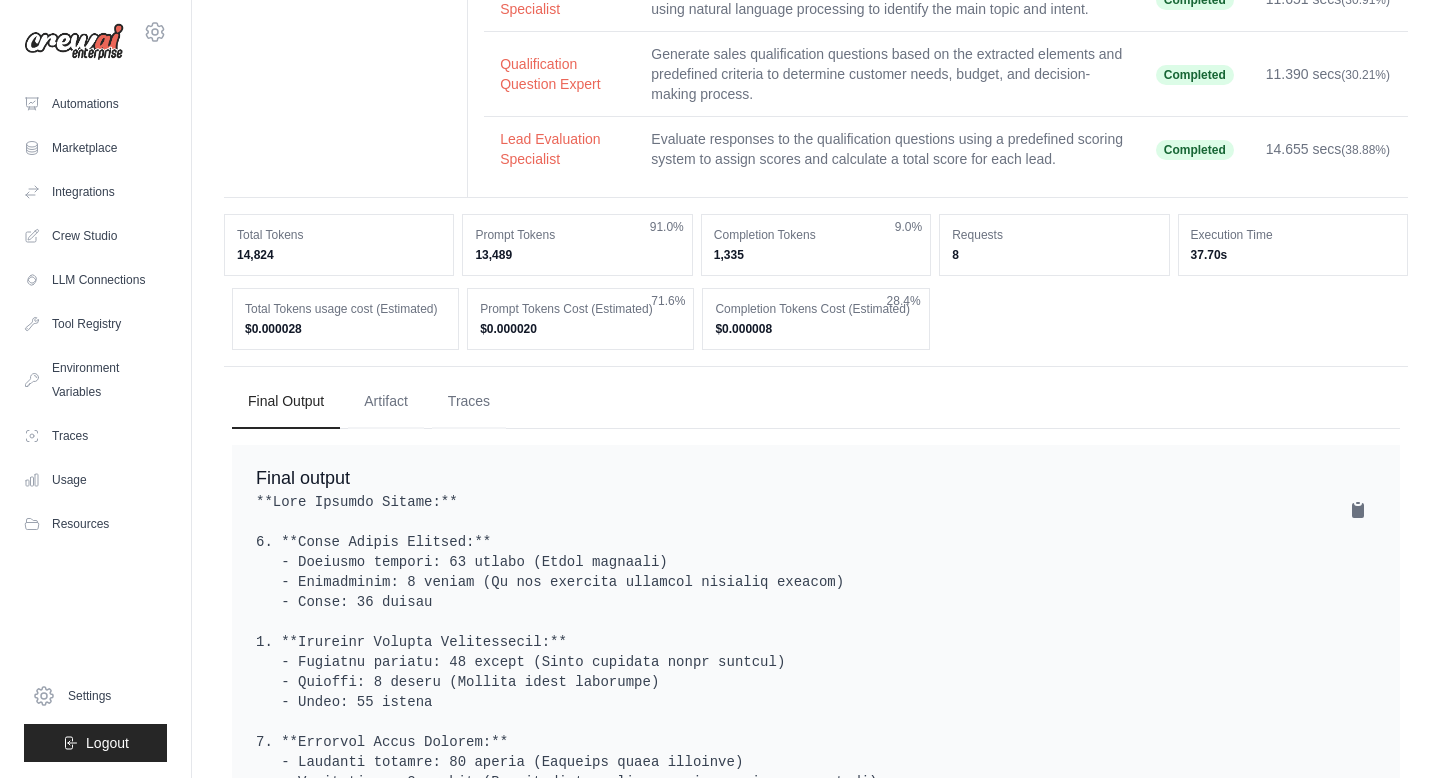 scroll, scrollTop: 367, scrollLeft: 0, axis: vertical 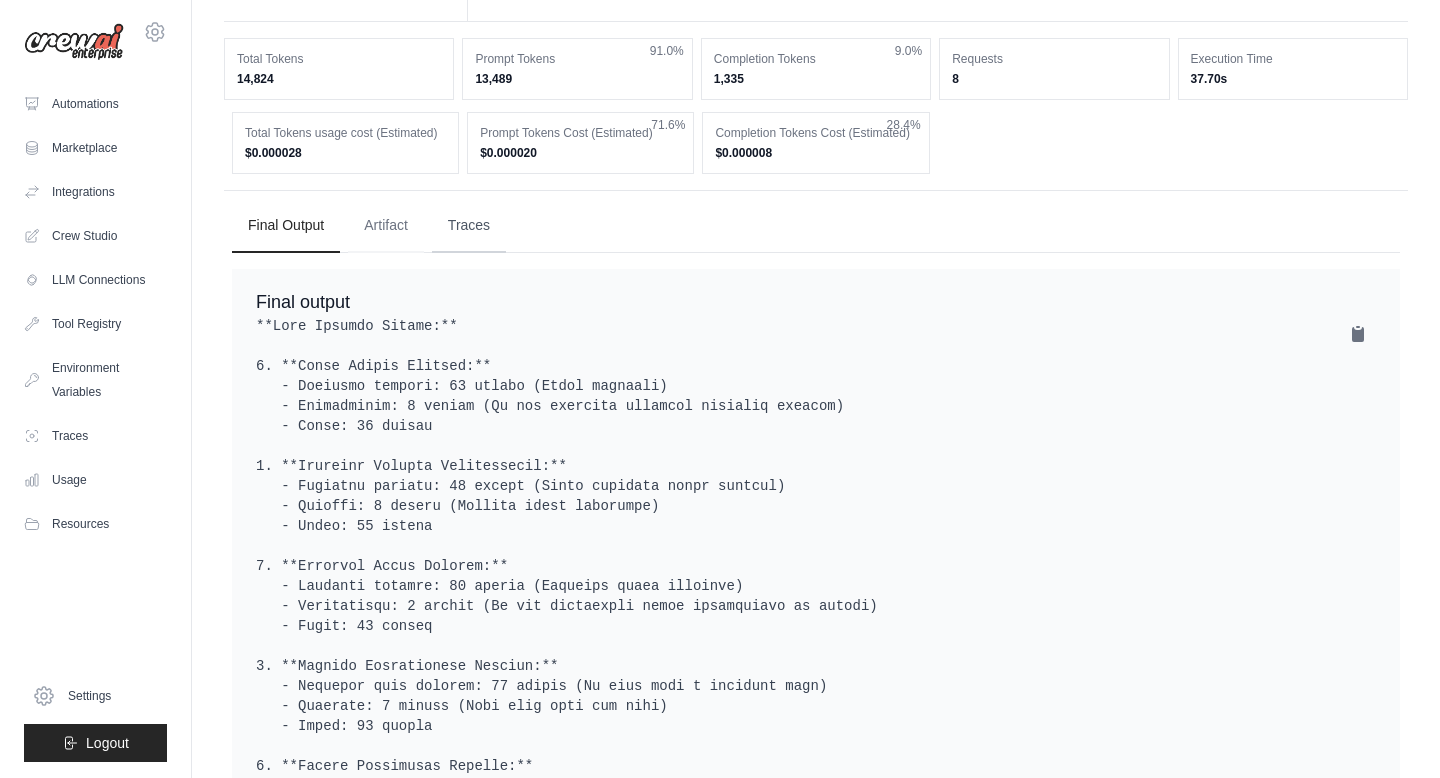 click on "Traces" at bounding box center (469, 226) 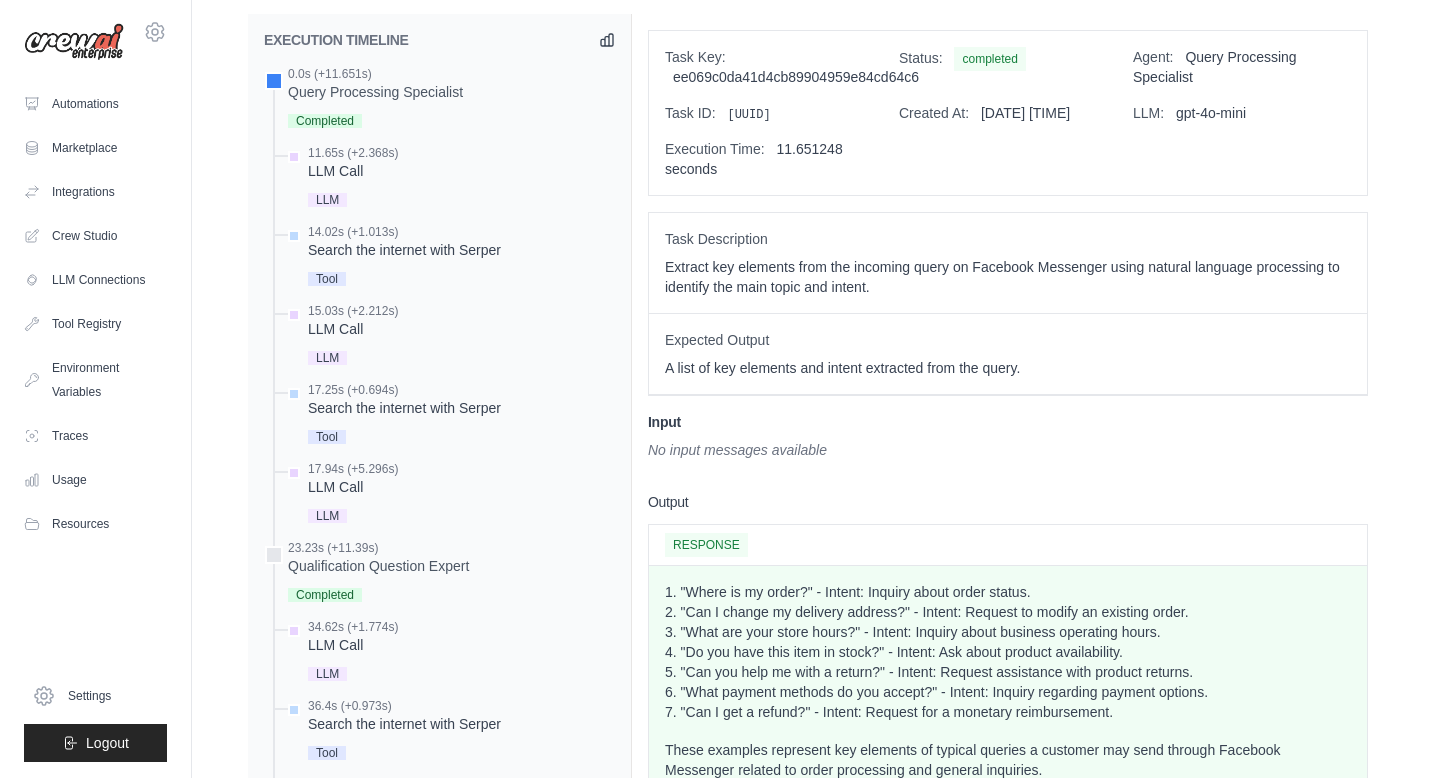 scroll, scrollTop: 606, scrollLeft: 0, axis: vertical 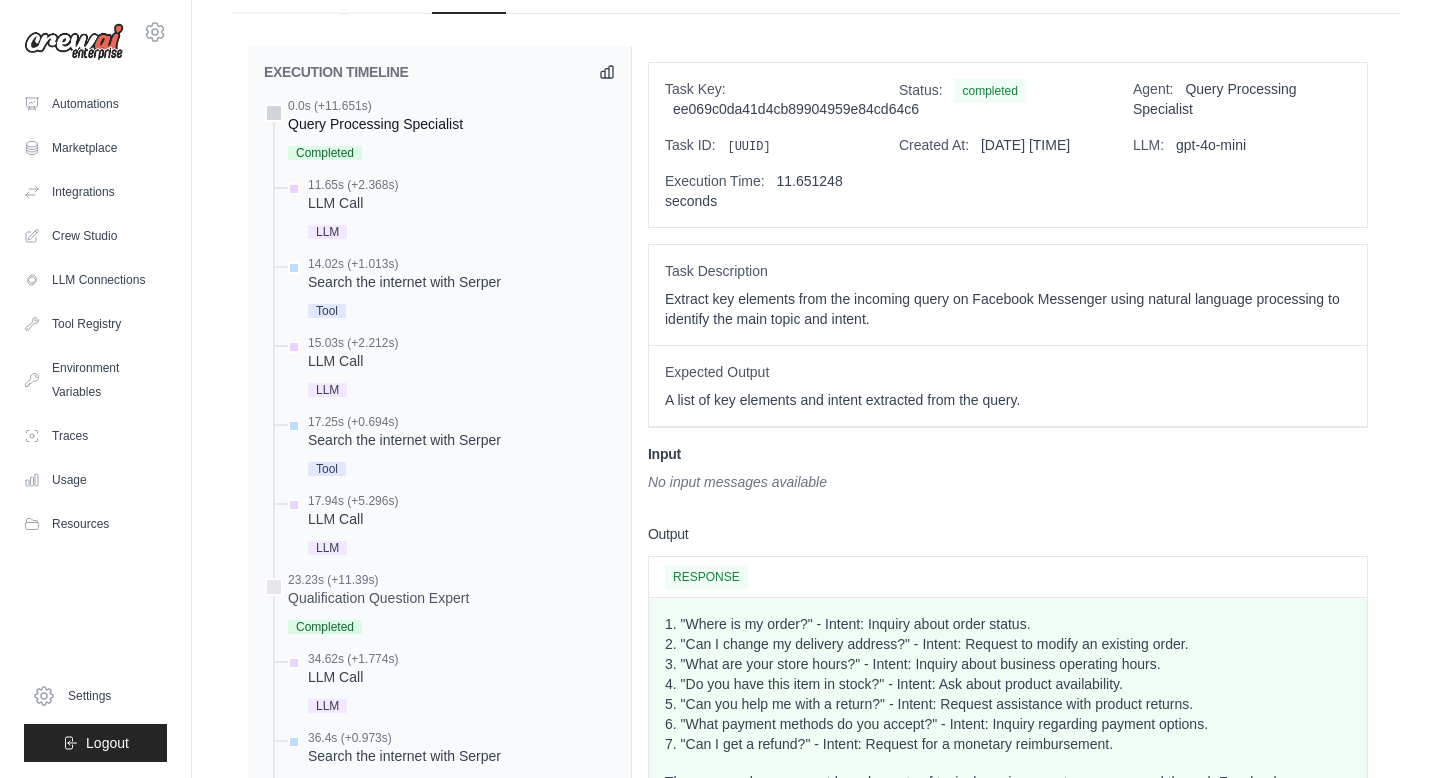 click on "Completed" at bounding box center (325, 153) 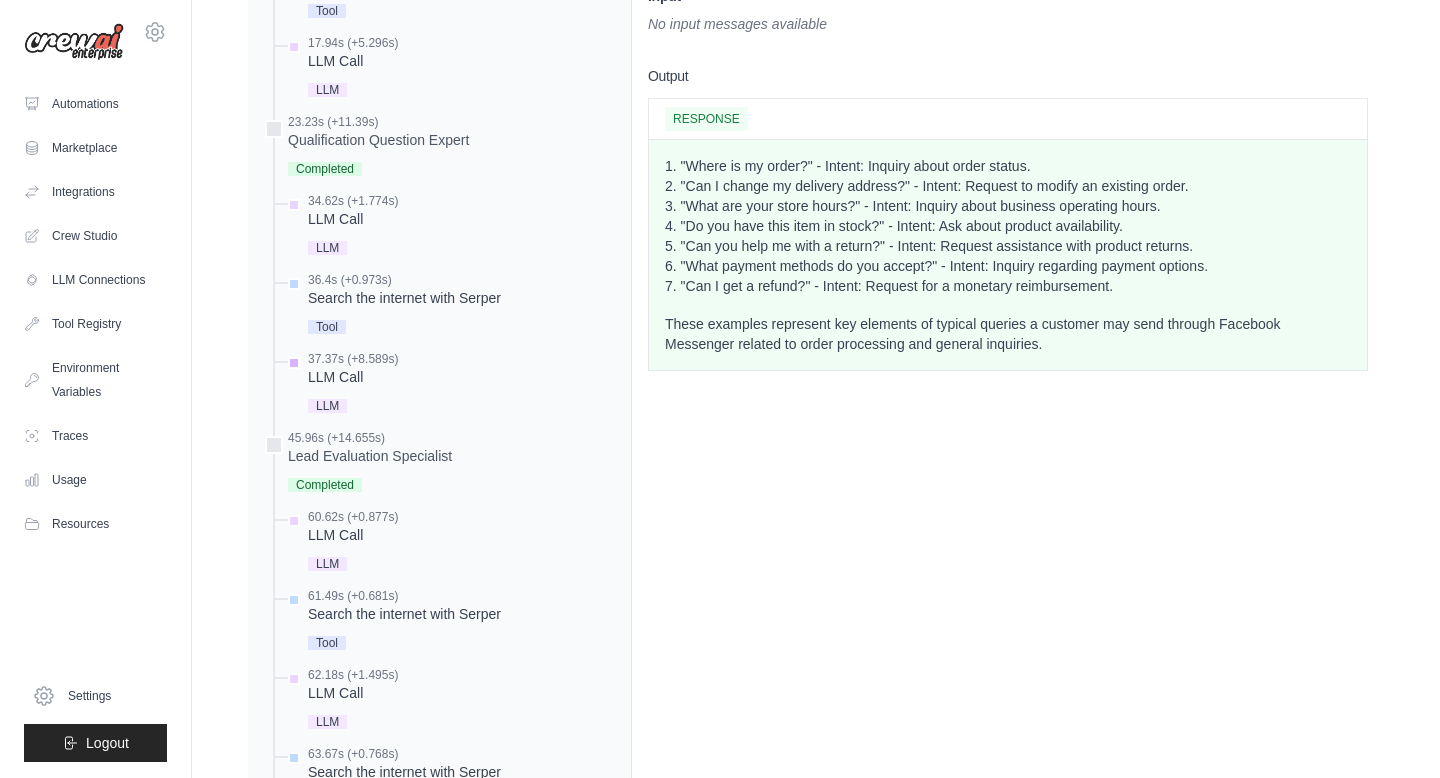 scroll, scrollTop: 1282, scrollLeft: 0, axis: vertical 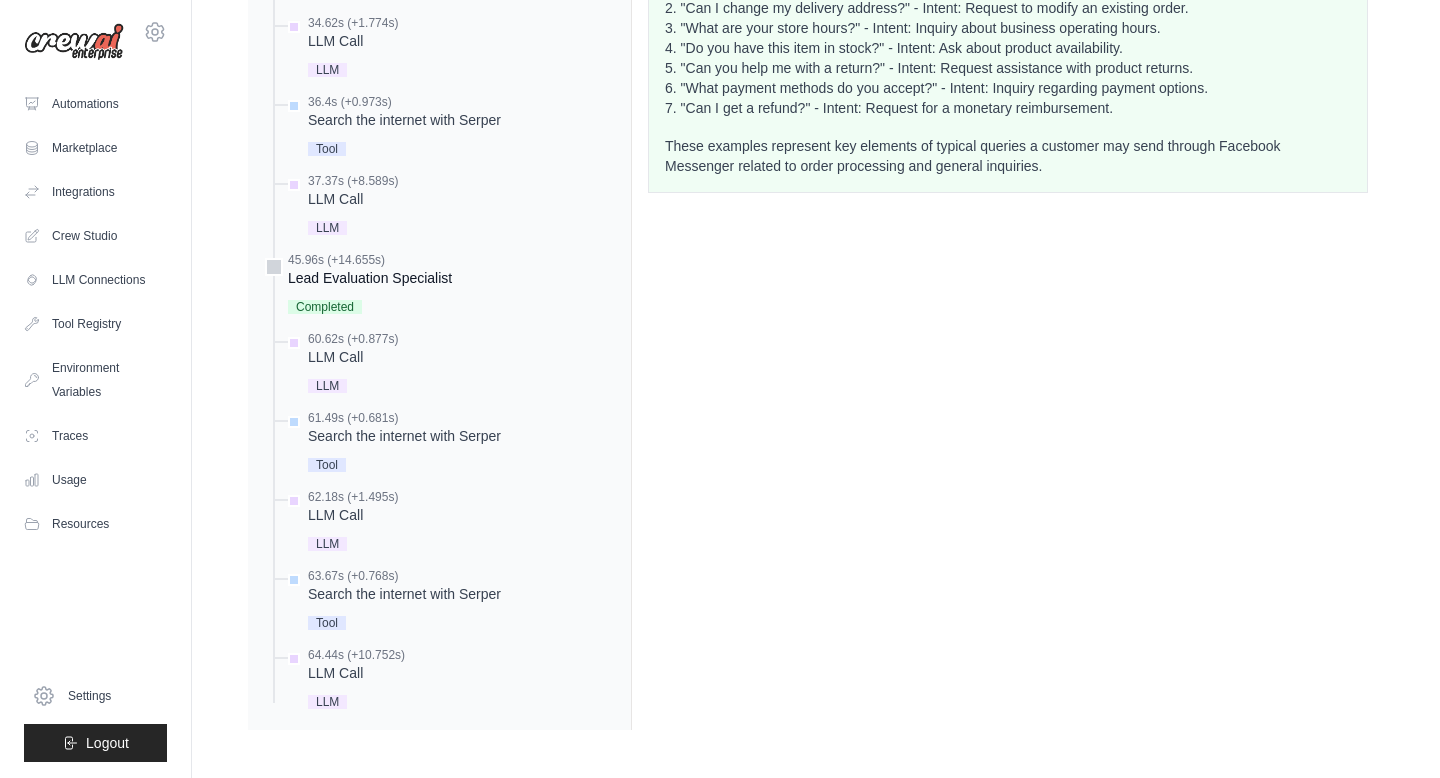 click on "Lead Evaluation Specialist" at bounding box center [370, 278] 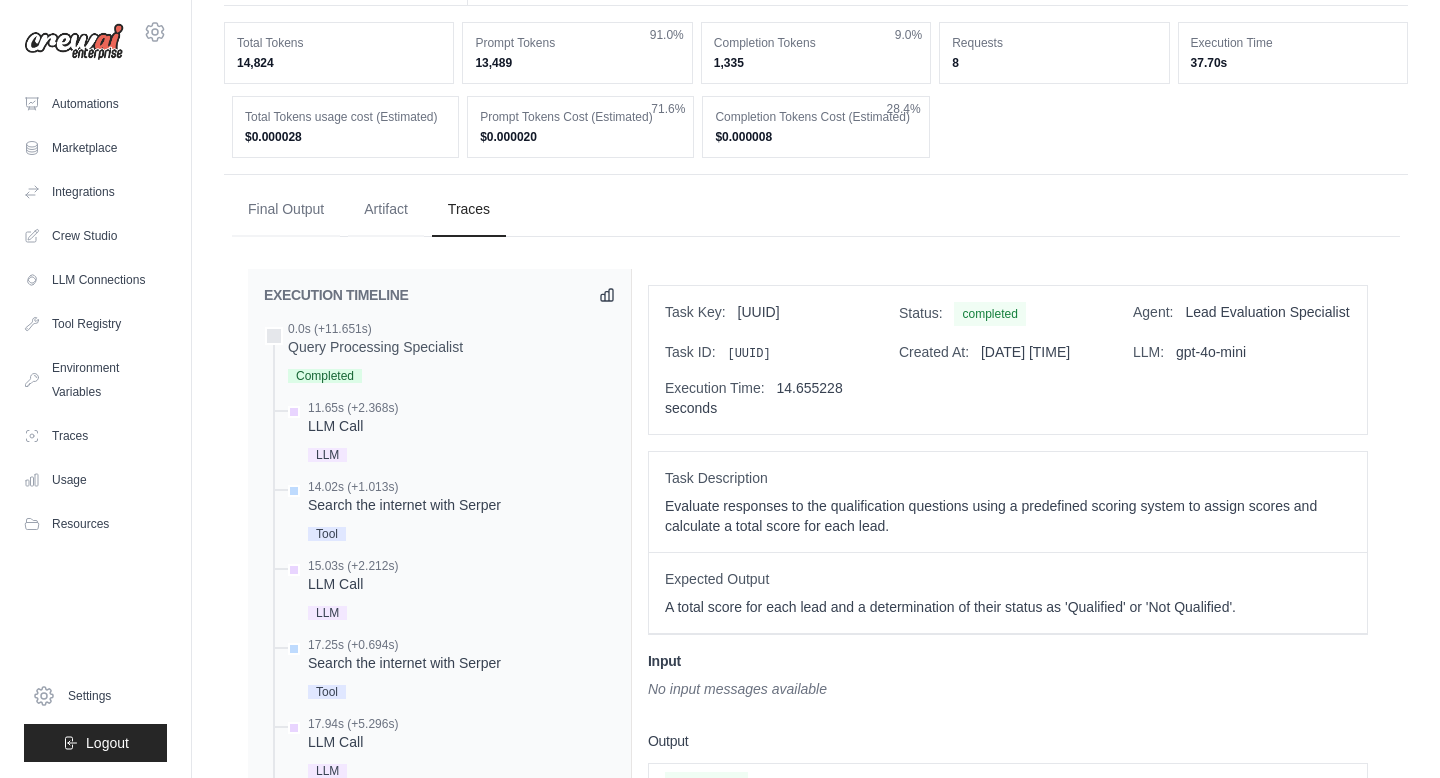 scroll, scrollTop: 0, scrollLeft: 0, axis: both 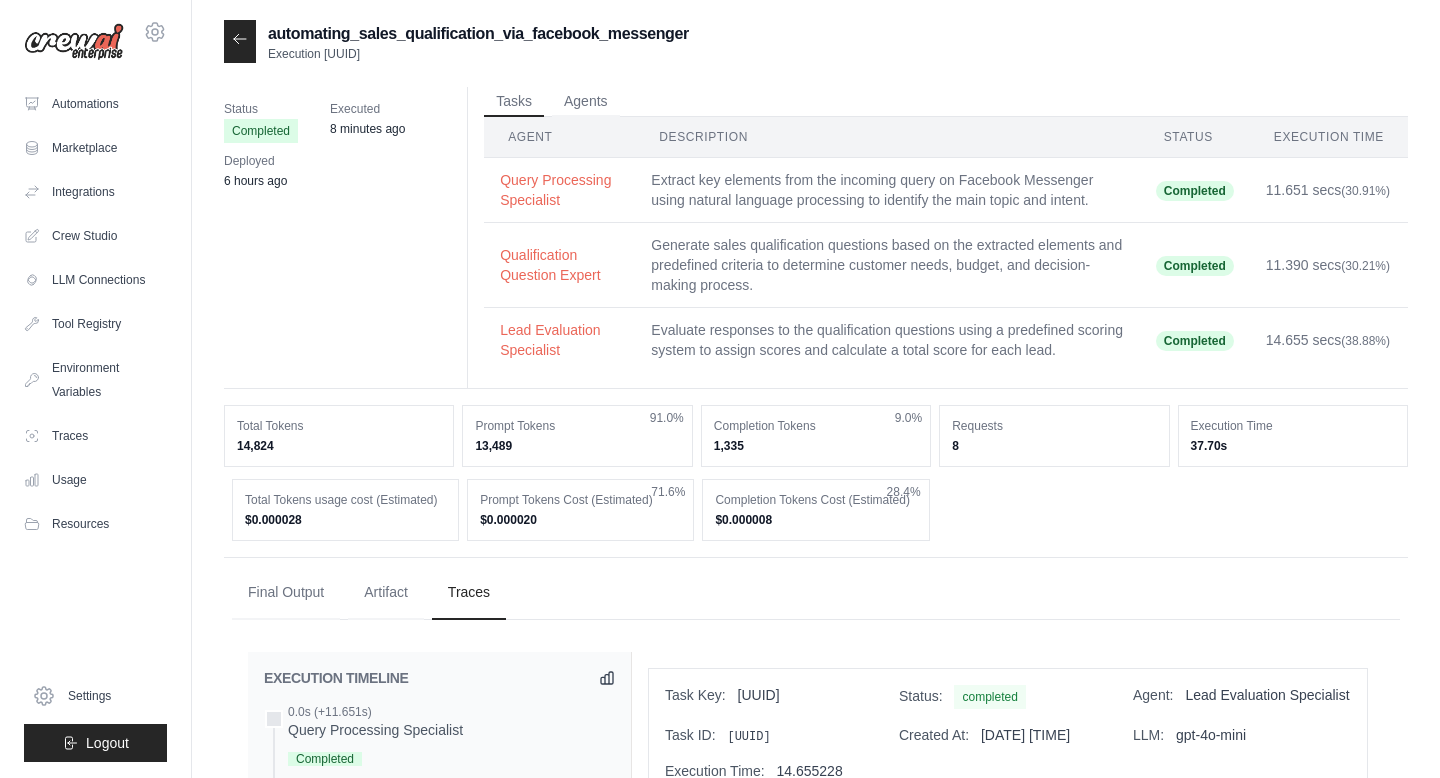 click 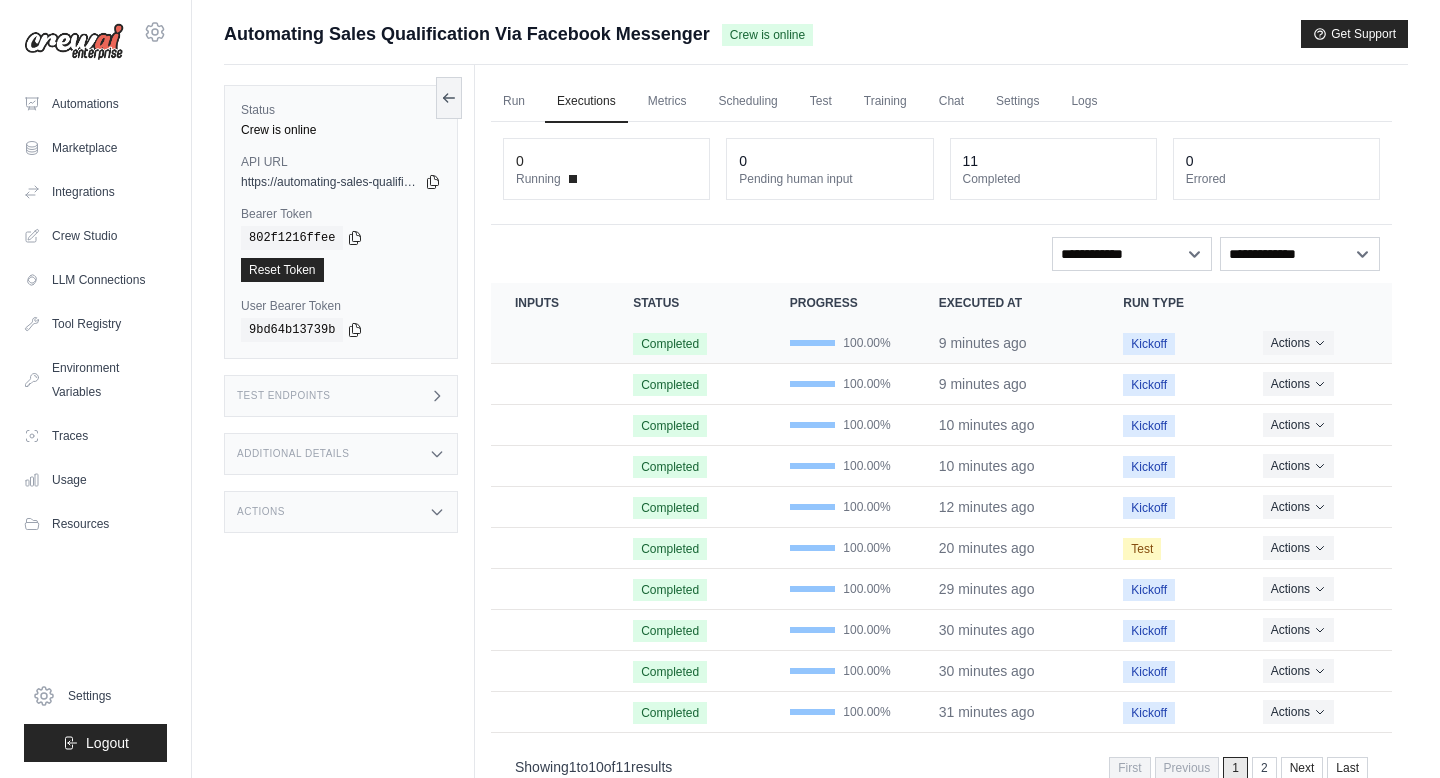 click on "Completed" at bounding box center (670, 344) 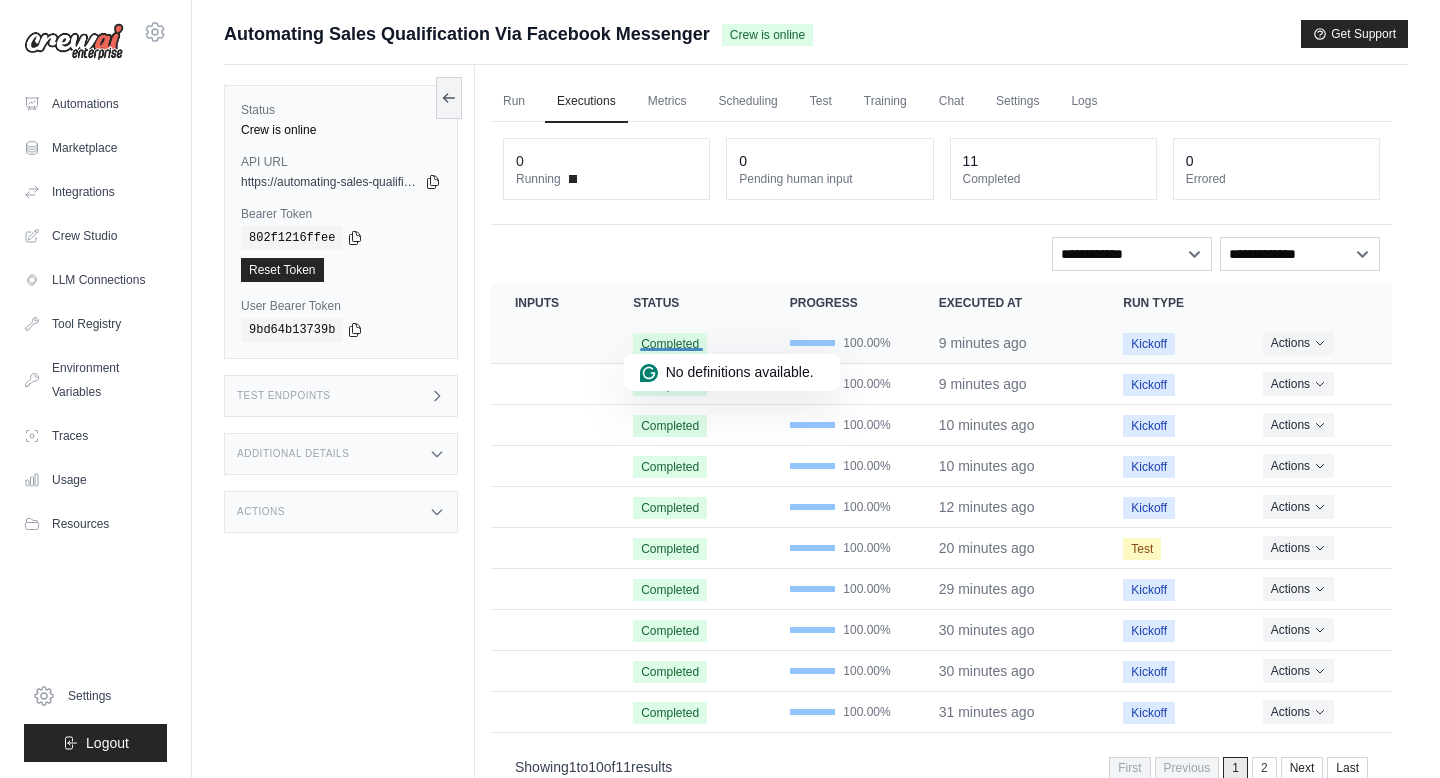 click on "Completed" at bounding box center (670, 344) 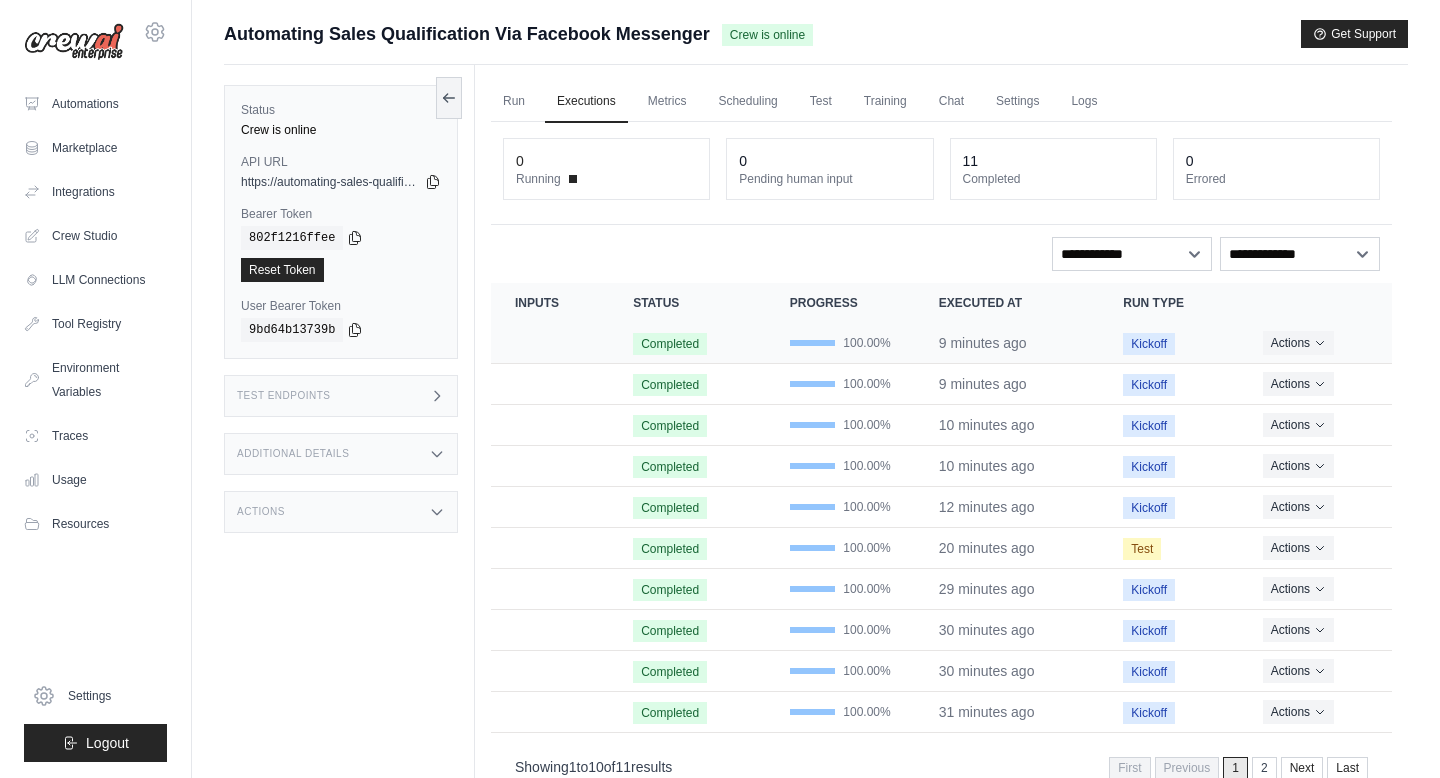 click on "Kickoff" at bounding box center [1149, 344] 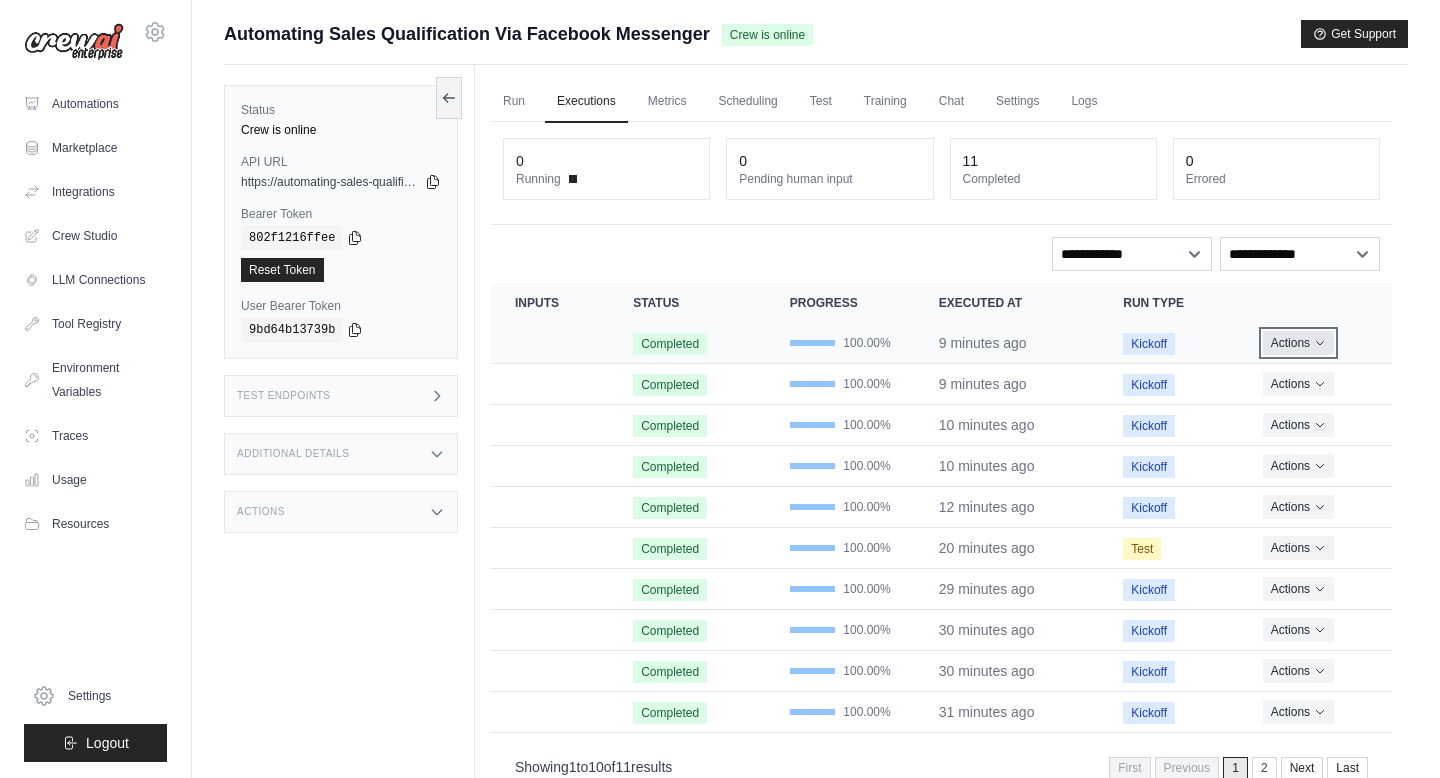 click 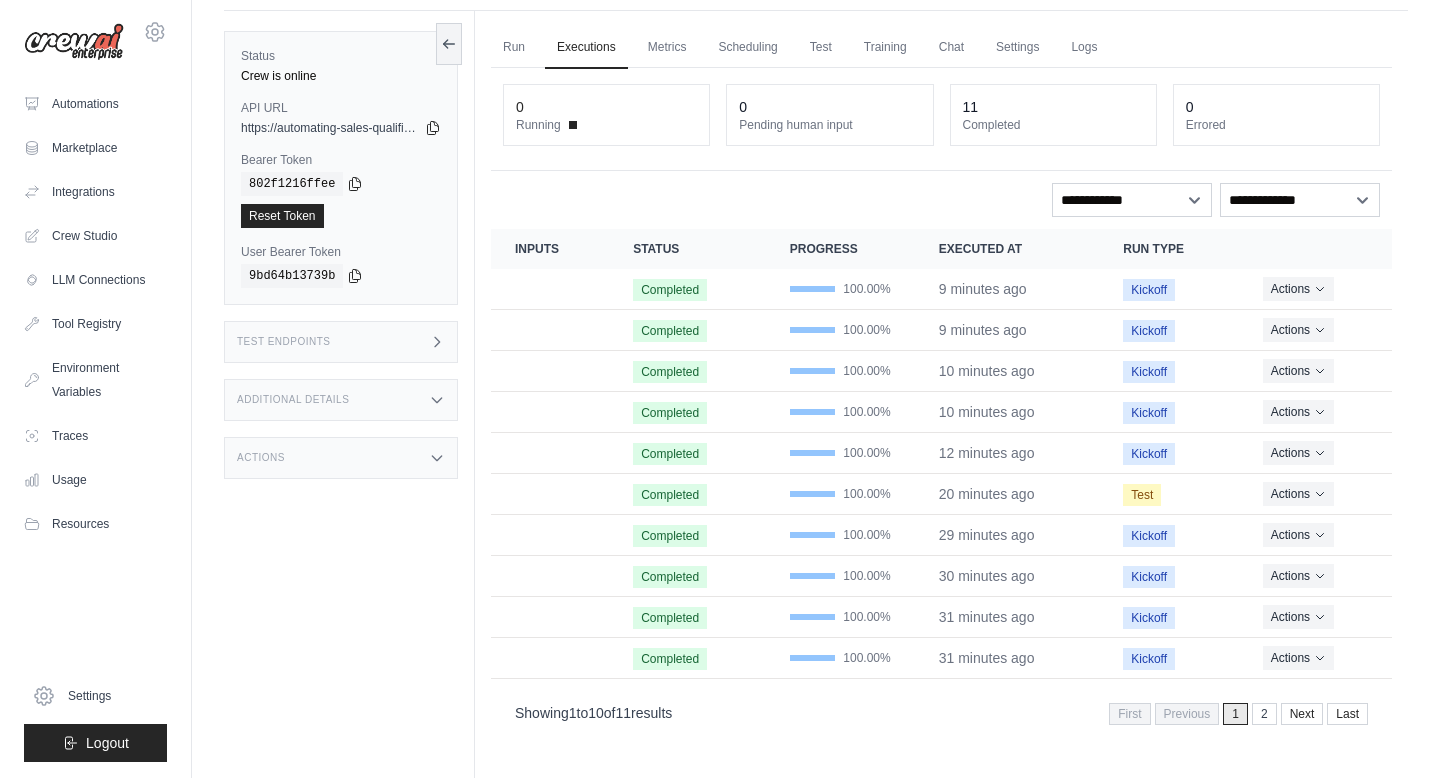scroll, scrollTop: 85, scrollLeft: 0, axis: vertical 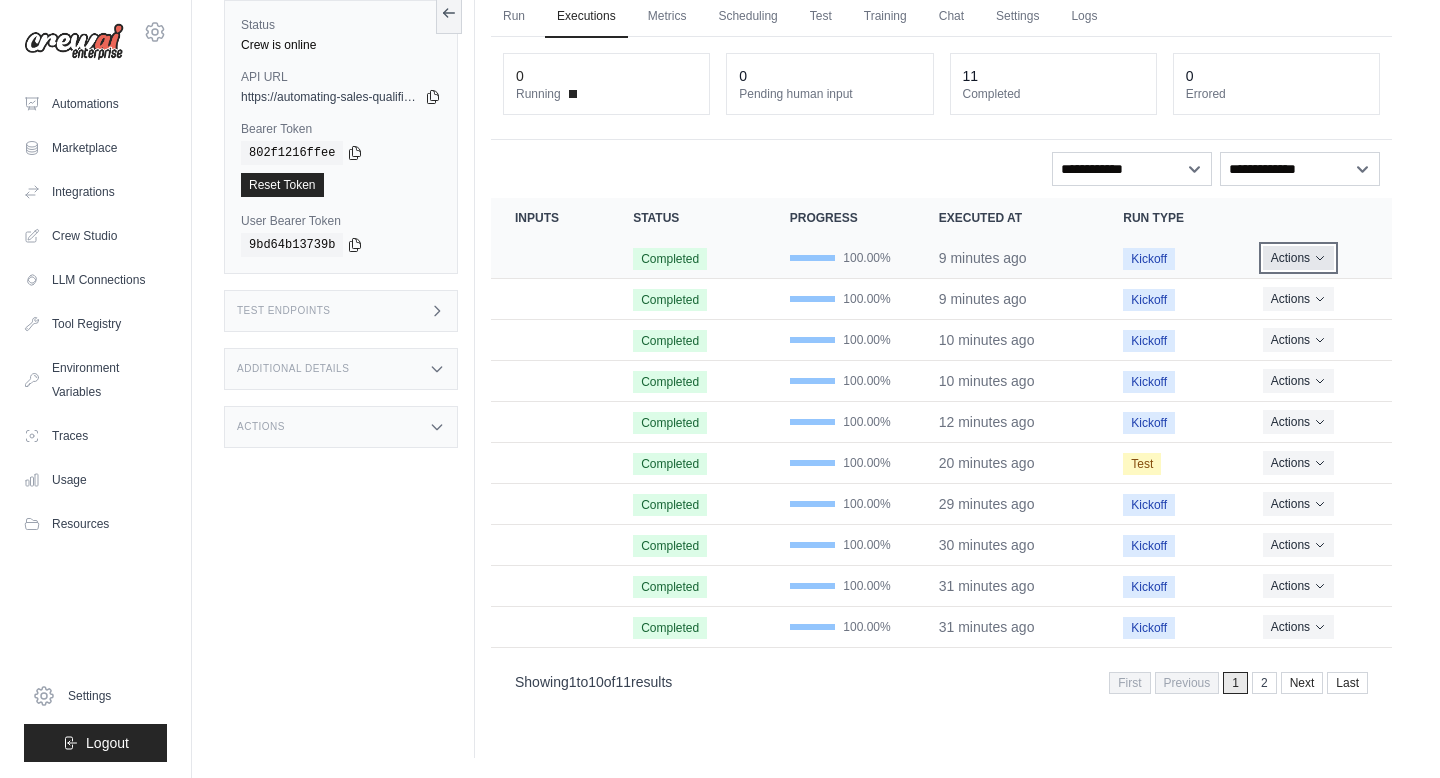 click on "Actions" at bounding box center [1298, 258] 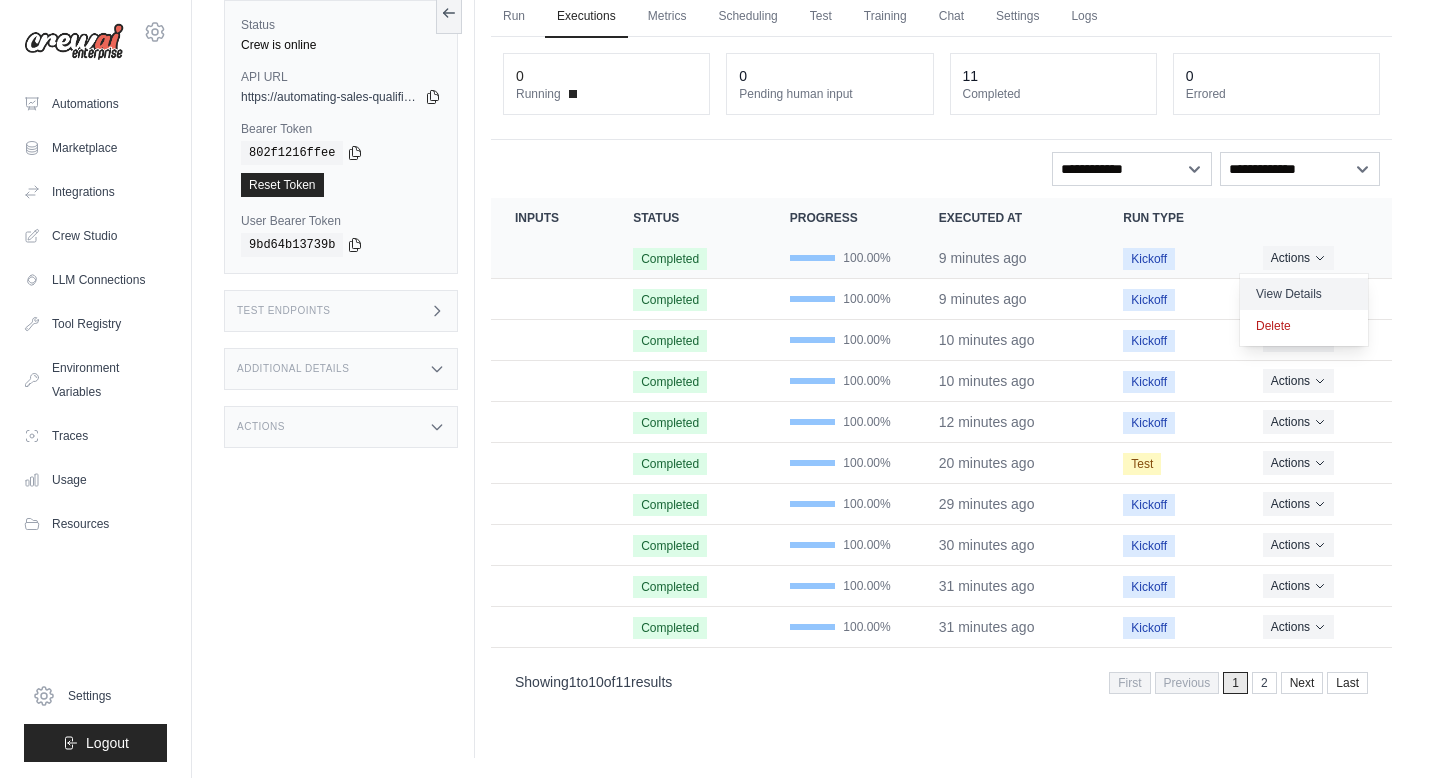 click on "View Details" at bounding box center (1304, 294) 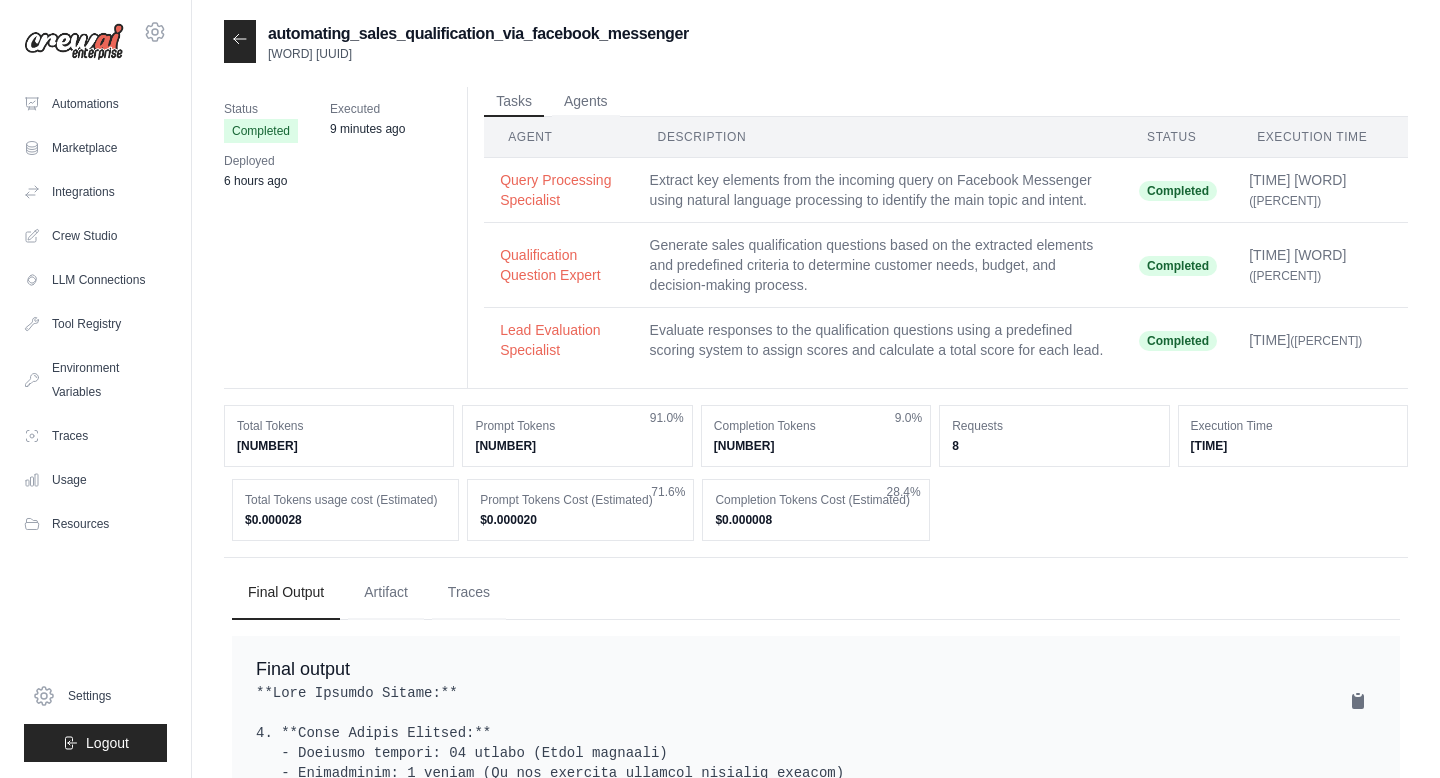 scroll, scrollTop: 0, scrollLeft: 0, axis: both 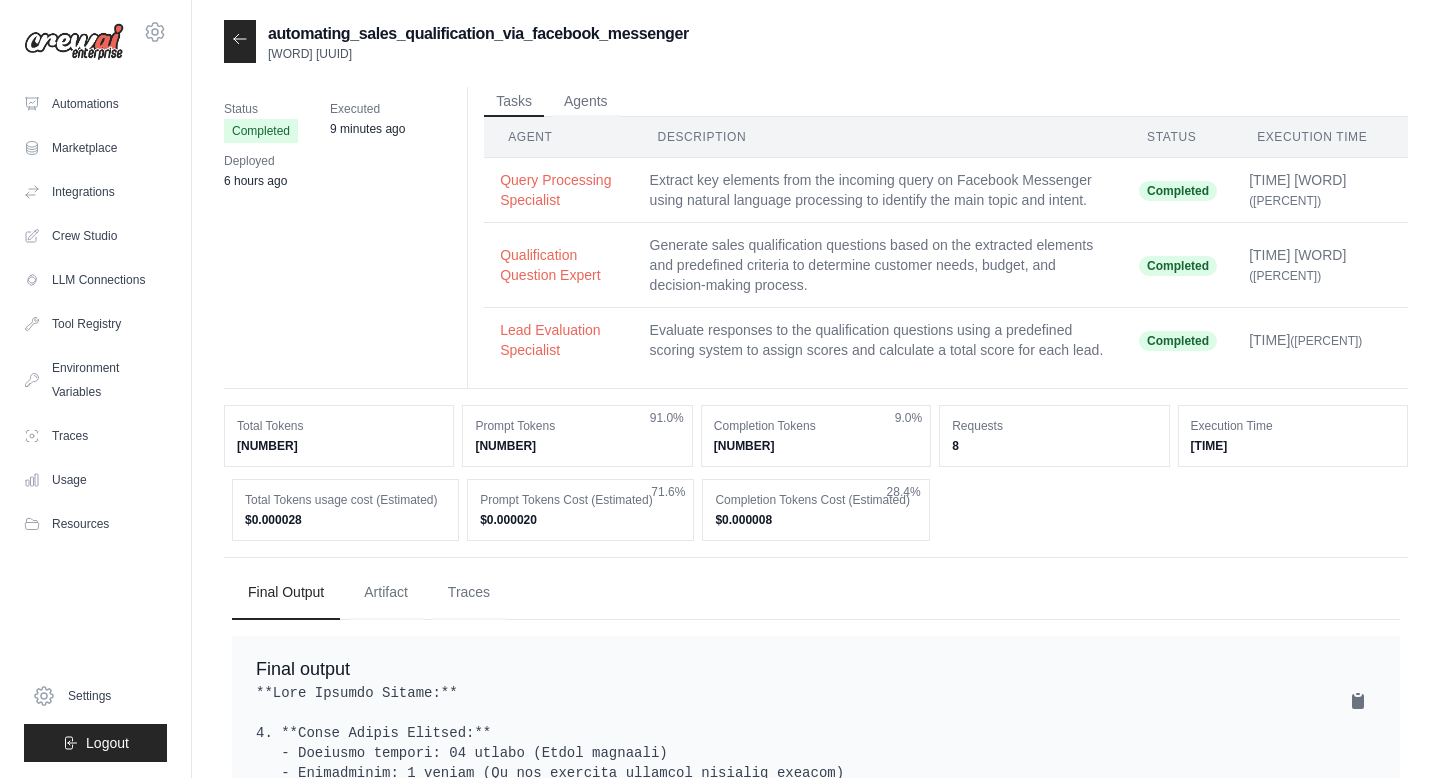 click on "Extract key elements from the incoming query on Facebook Messenger using natural language processing to identify the main topic and intent." at bounding box center [879, 190] 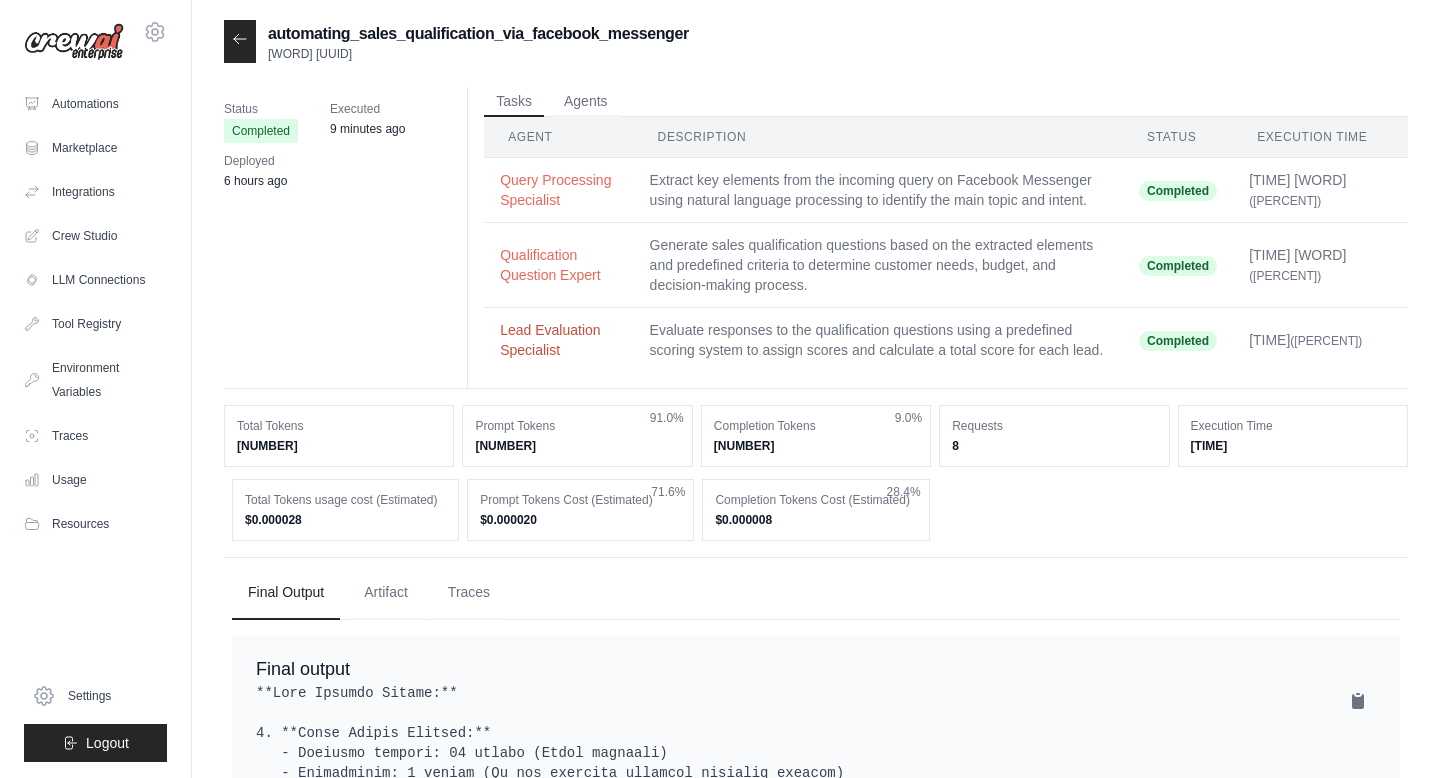 click on "Lead Evaluation Specialist" at bounding box center [558, 340] 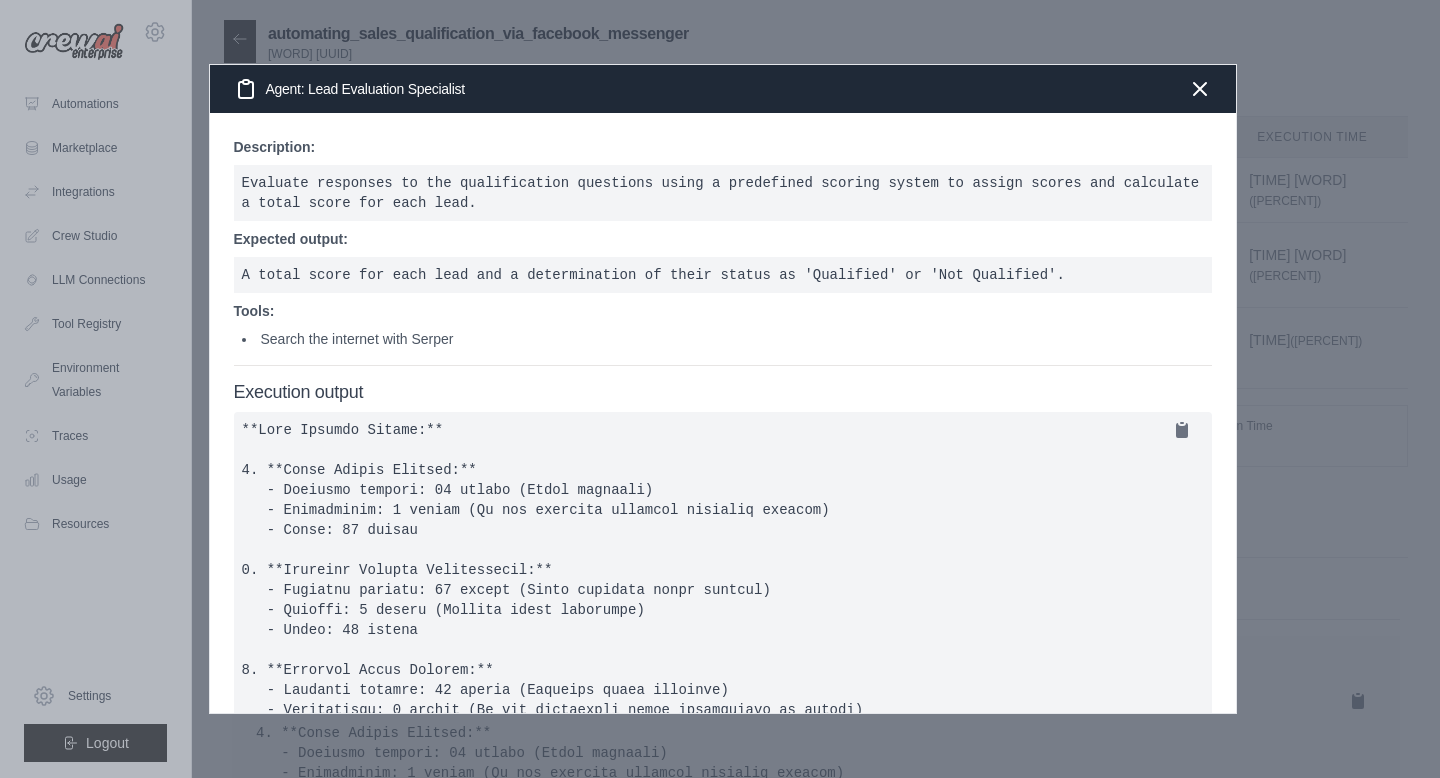 scroll, scrollTop: 98, scrollLeft: 0, axis: vertical 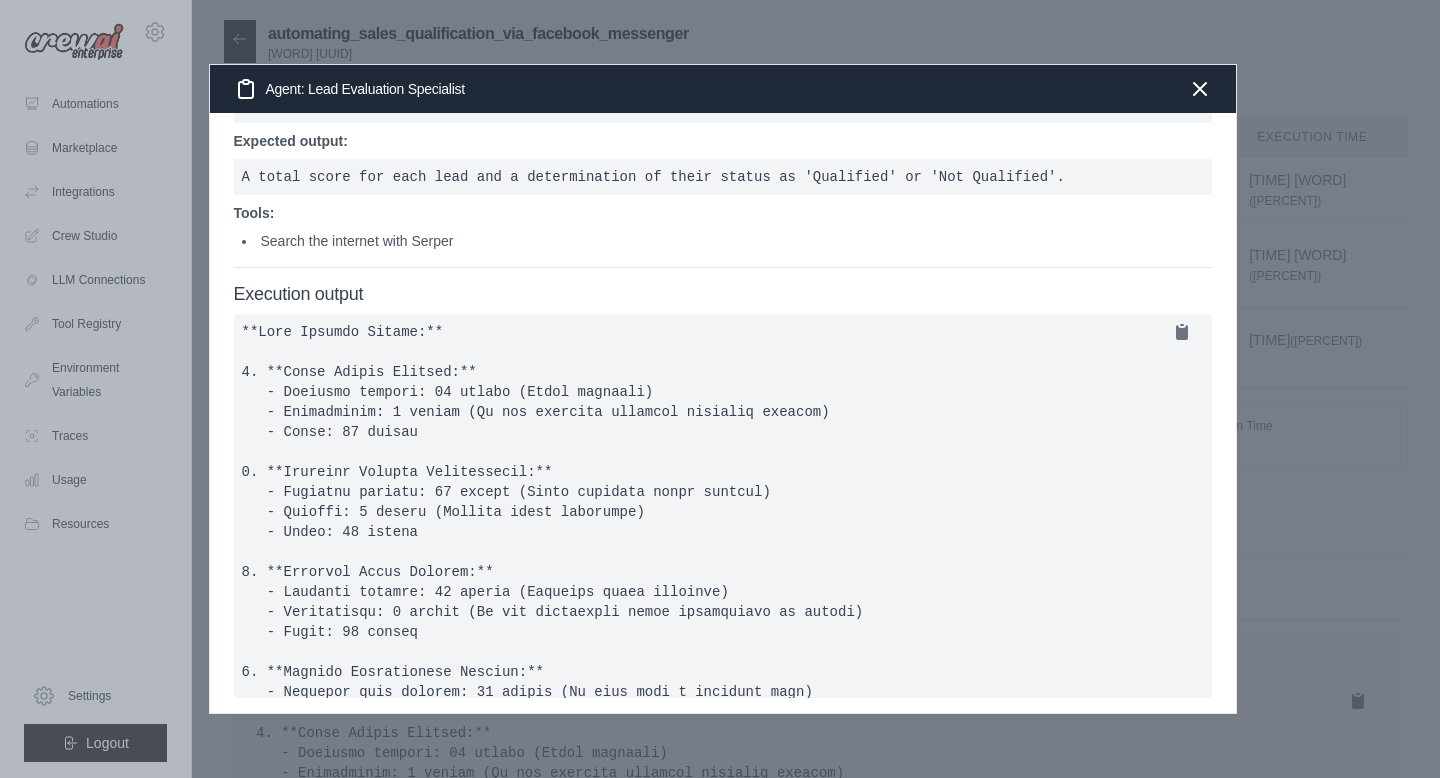 click at bounding box center (720, 389) 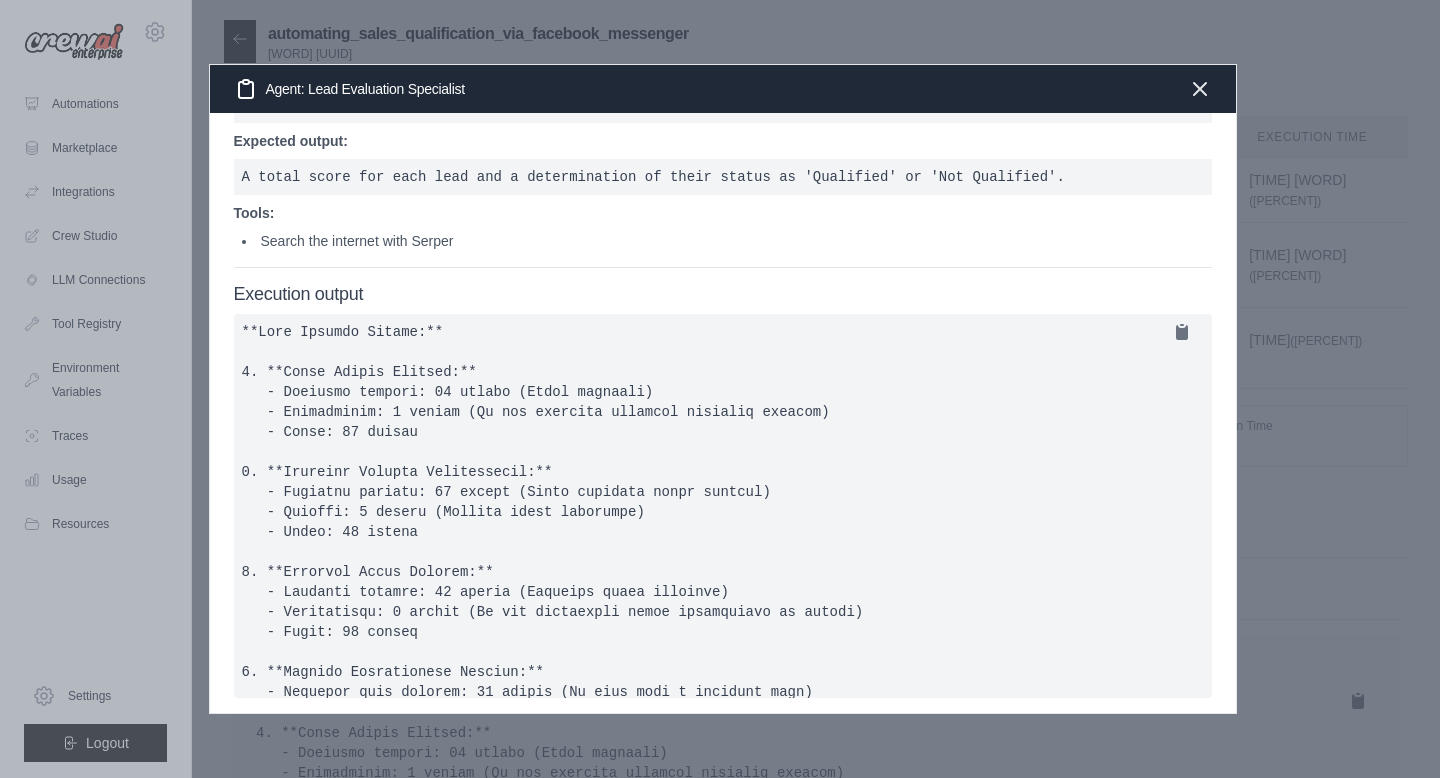 click 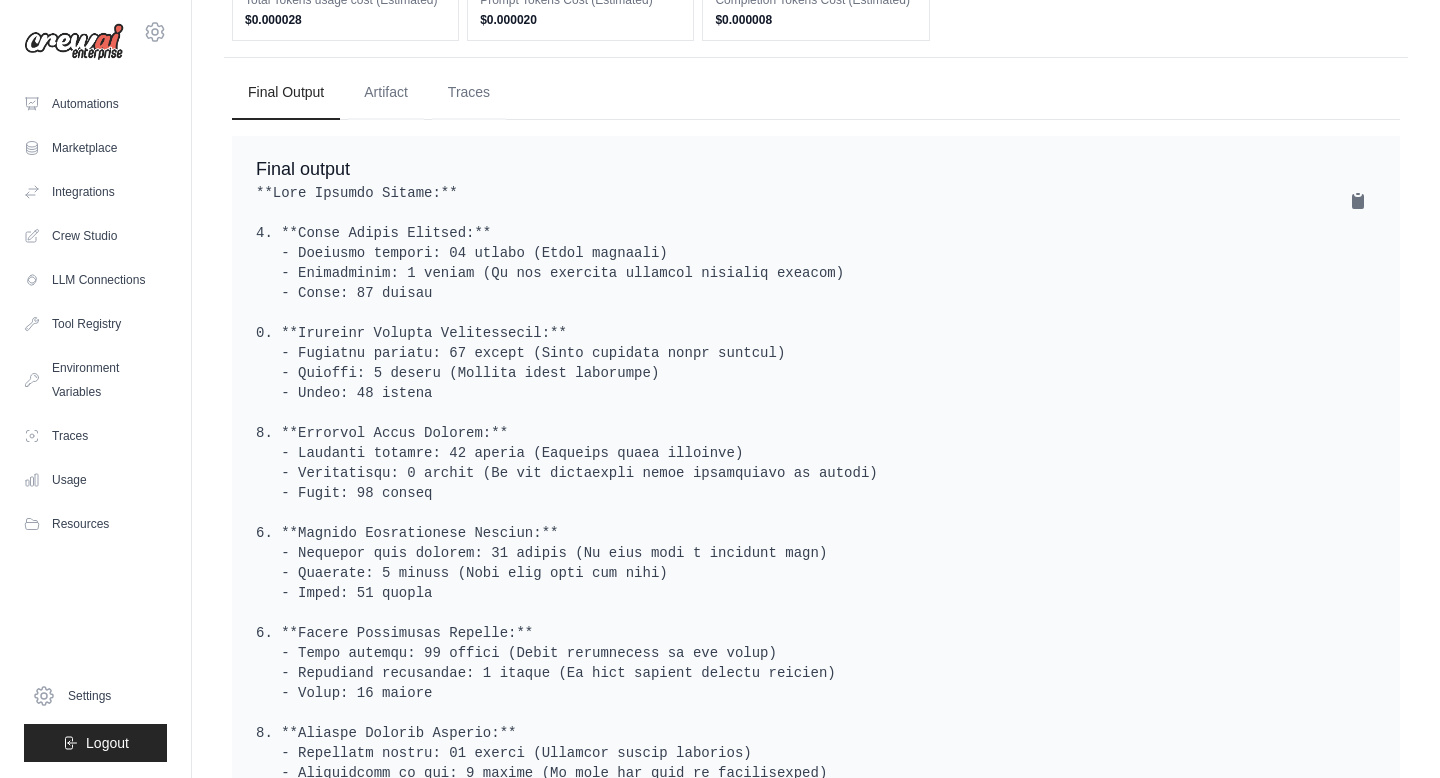 scroll, scrollTop: 0, scrollLeft: 0, axis: both 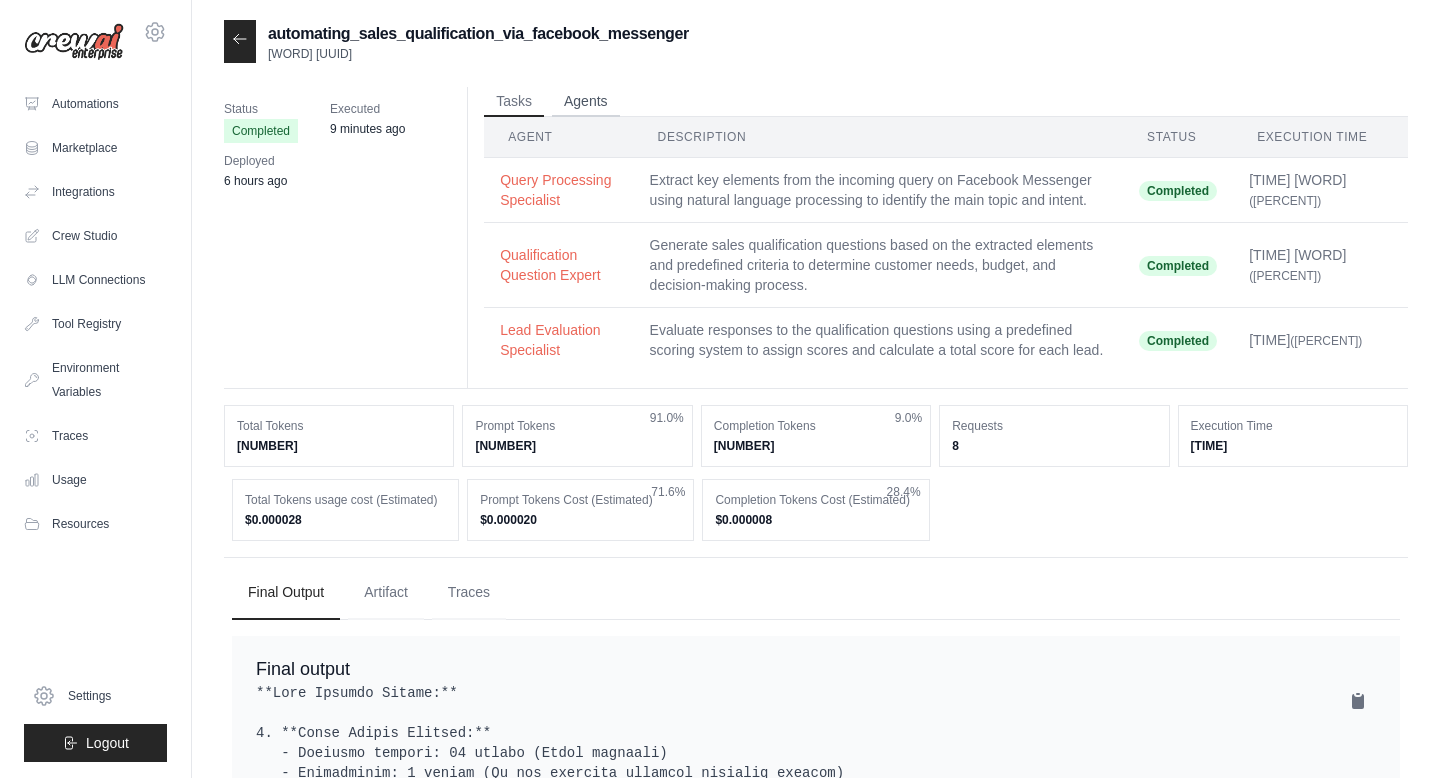 click on "Agents" at bounding box center [586, 102] 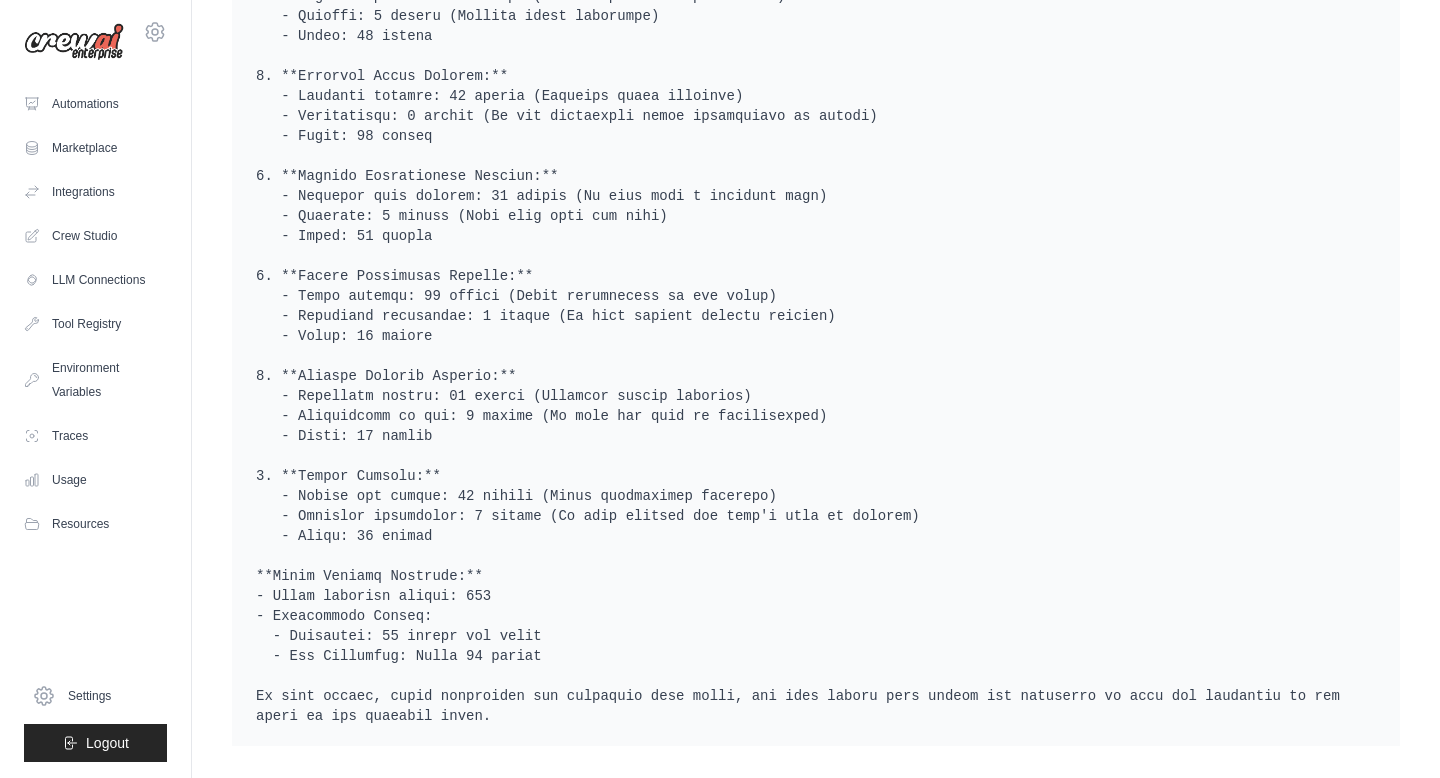 scroll, scrollTop: 0, scrollLeft: 0, axis: both 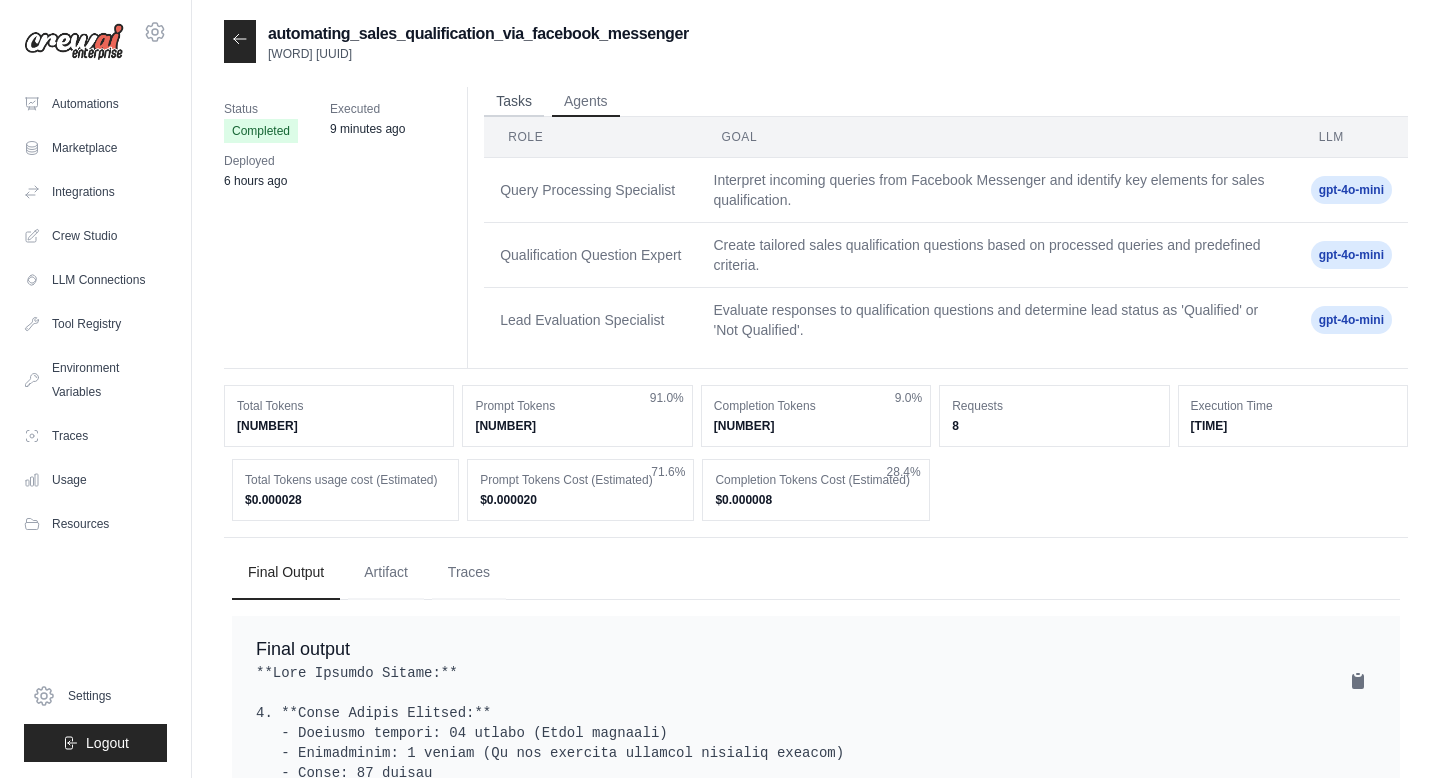 click on "Tasks" at bounding box center (514, 102) 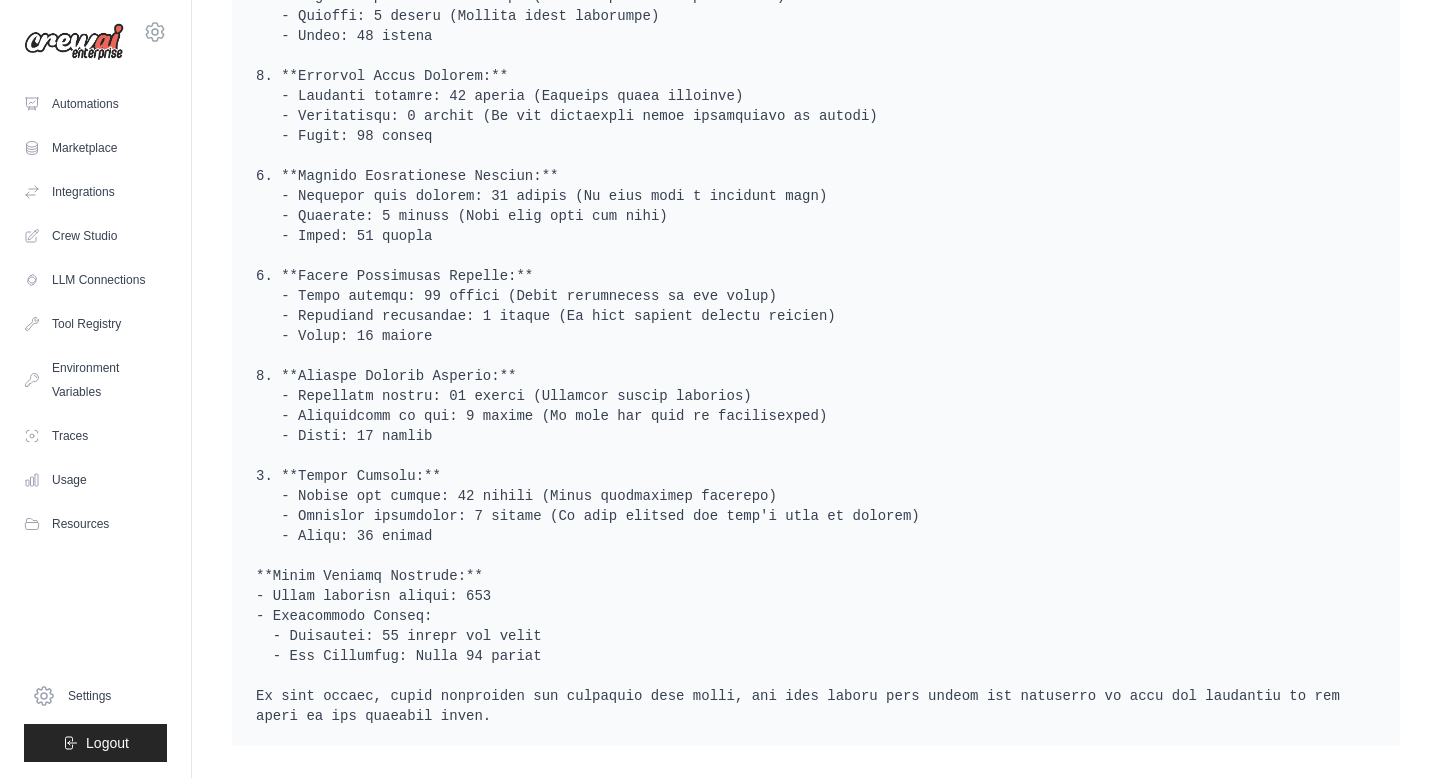 scroll, scrollTop: 0, scrollLeft: 0, axis: both 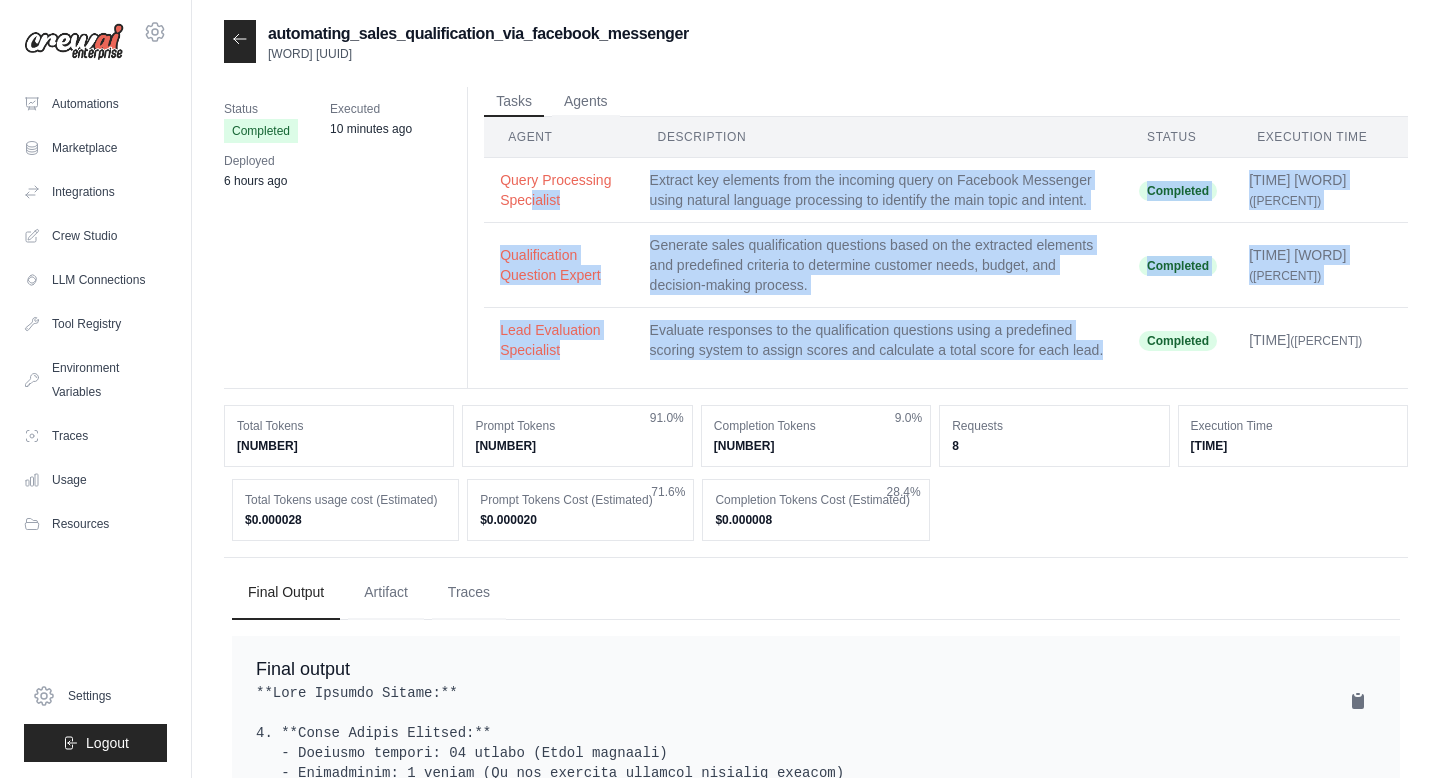 drag, startPoint x: 710, startPoint y: 392, endPoint x: 492, endPoint y: 184, distance: 301.3105 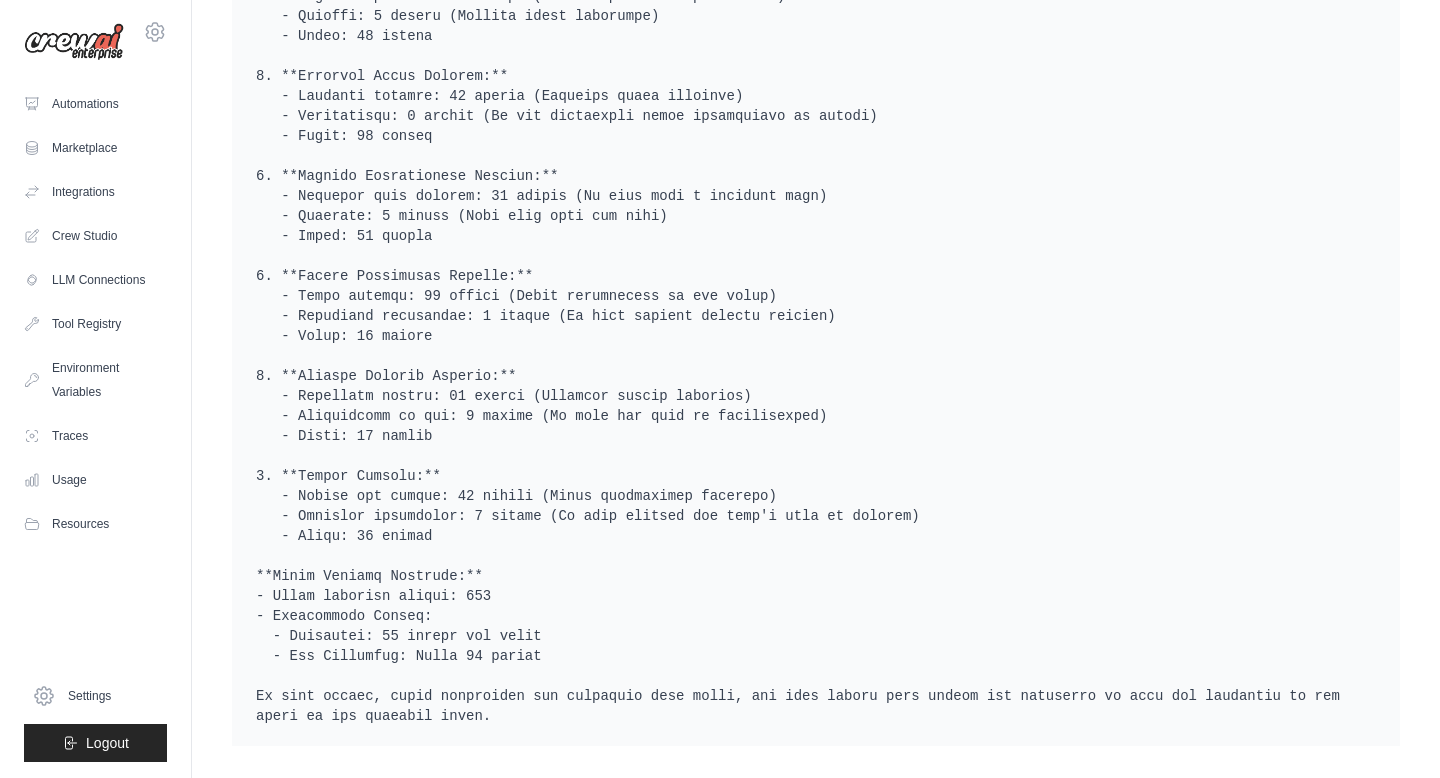 scroll, scrollTop: 0, scrollLeft: 0, axis: both 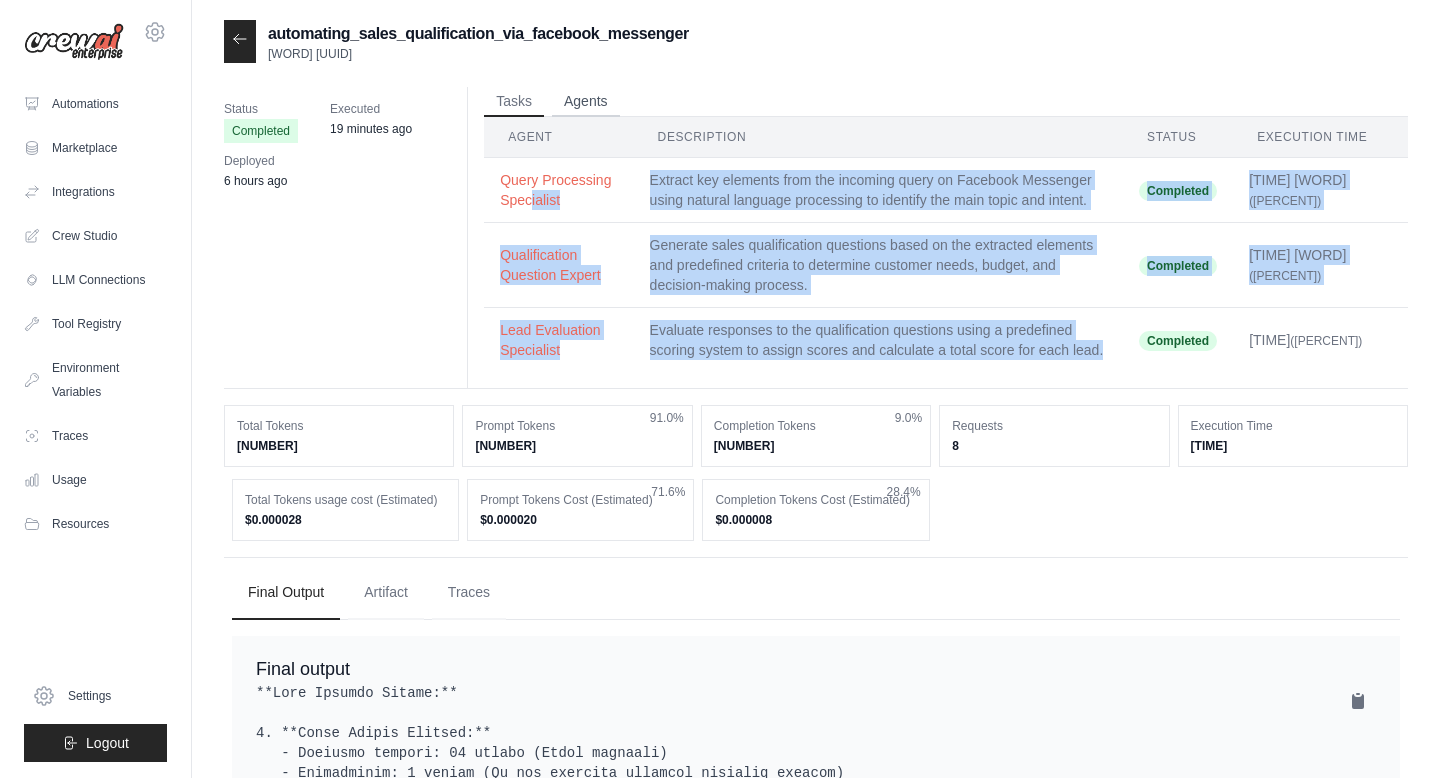 click on "Agents" at bounding box center (586, 102) 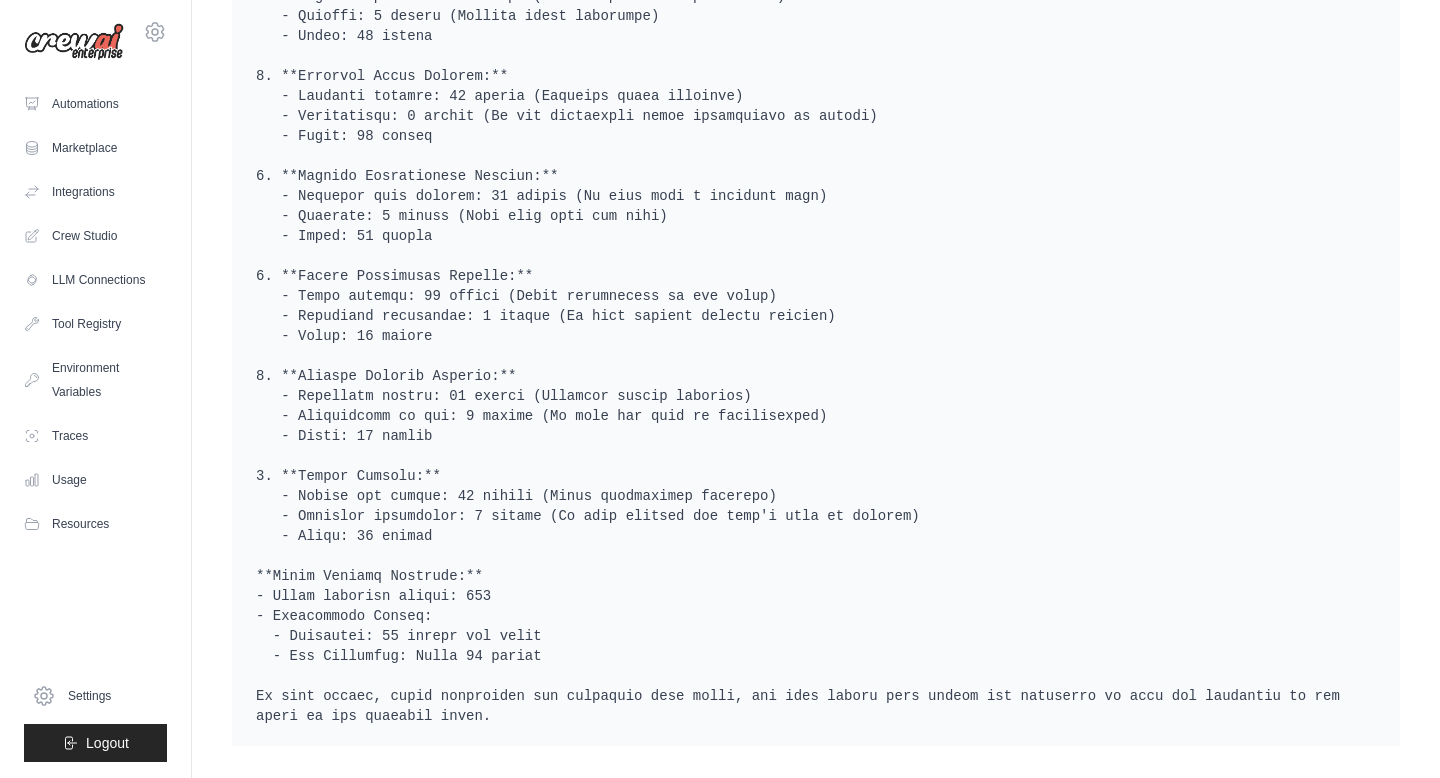 scroll, scrollTop: 857, scrollLeft: 0, axis: vertical 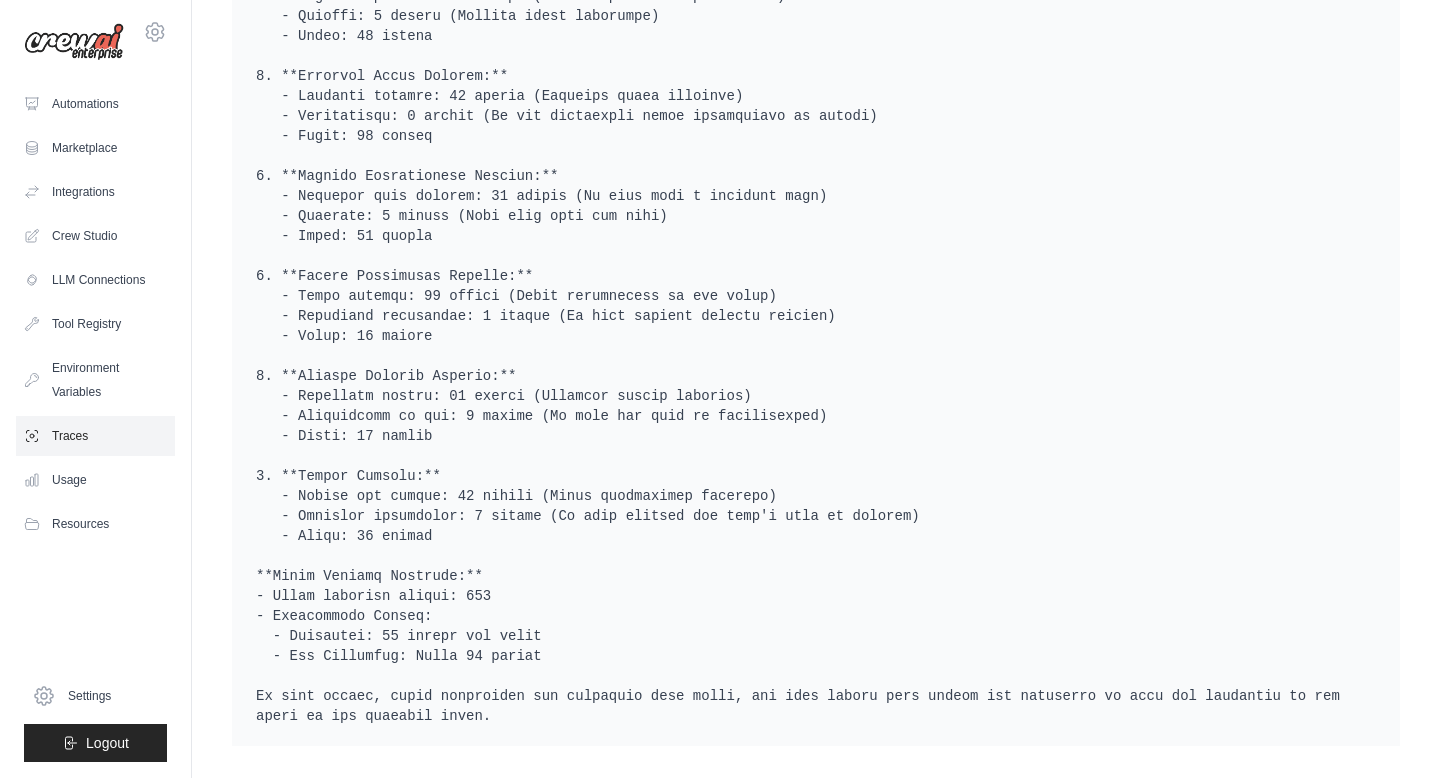 click on "Traces" at bounding box center [95, 436] 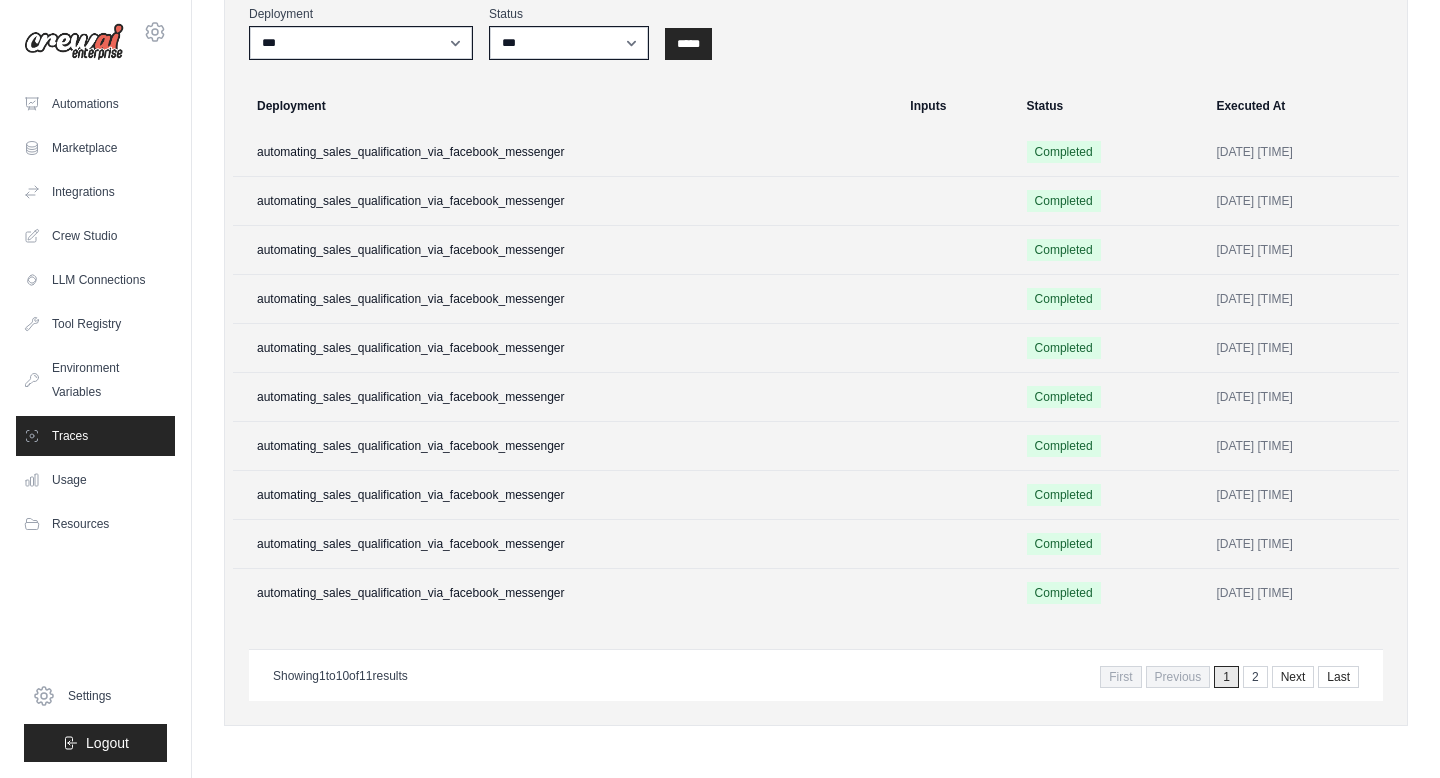 scroll, scrollTop: 0, scrollLeft: 0, axis: both 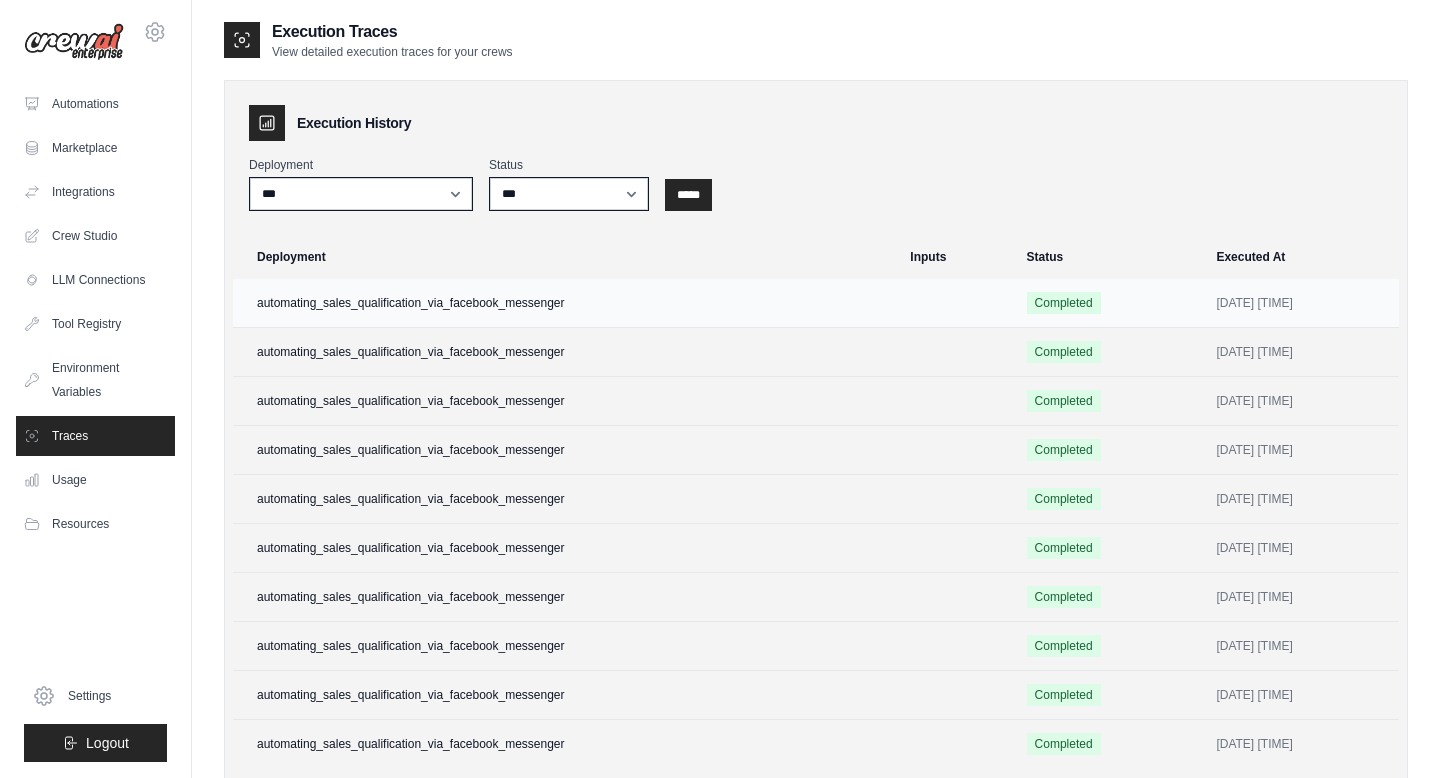 click on "automating_sales_qualification_via_facebook_messenger" at bounding box center (565, 303) 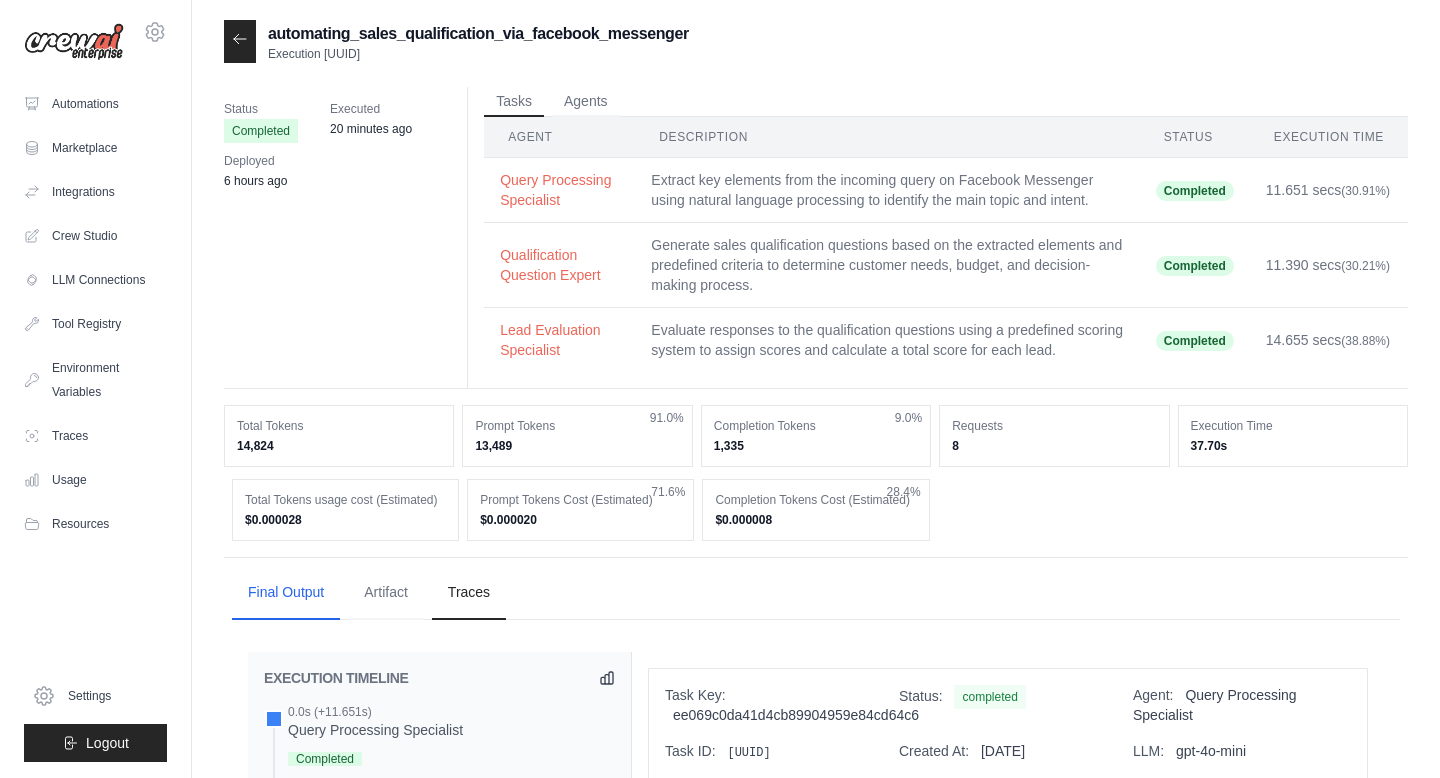 scroll, scrollTop: 0, scrollLeft: 0, axis: both 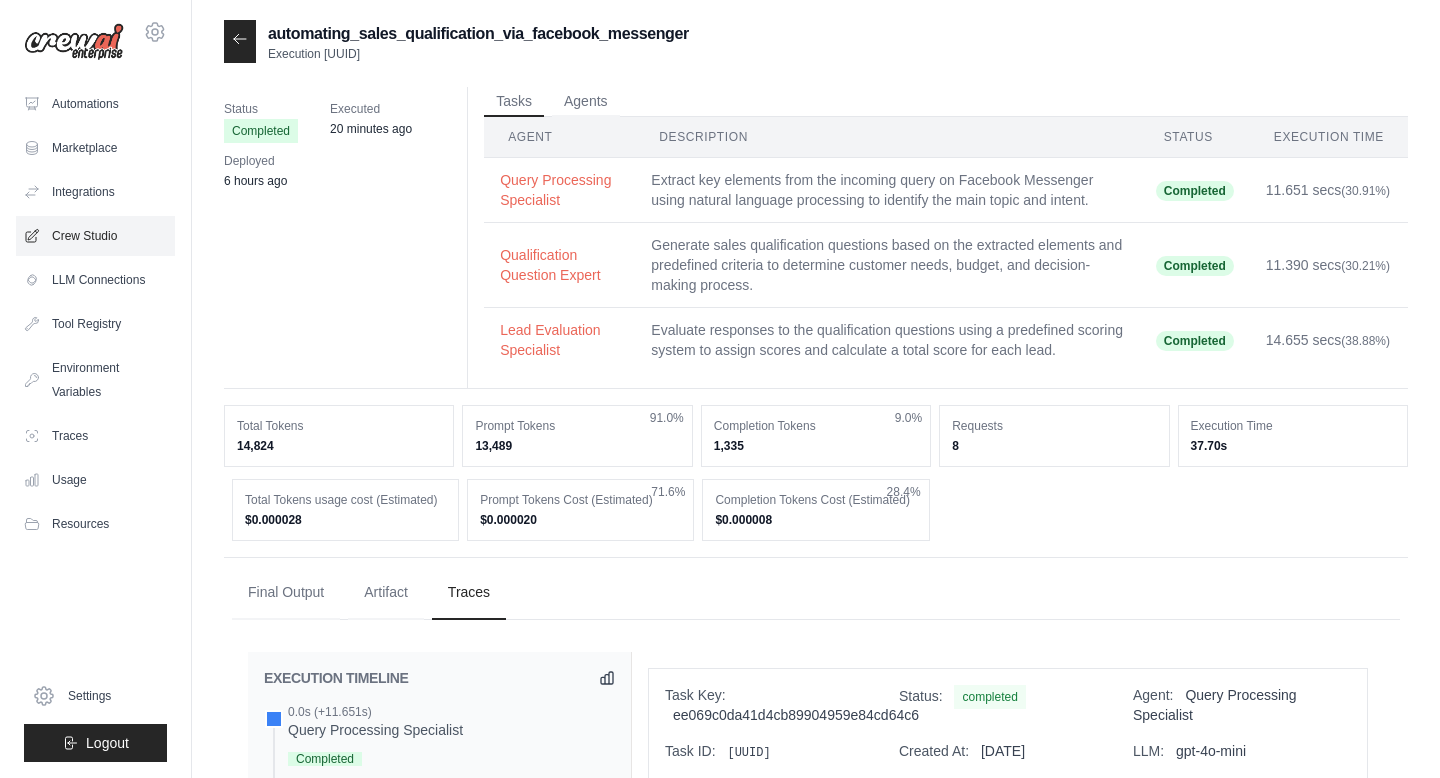 click on "Crew Studio" at bounding box center [95, 236] 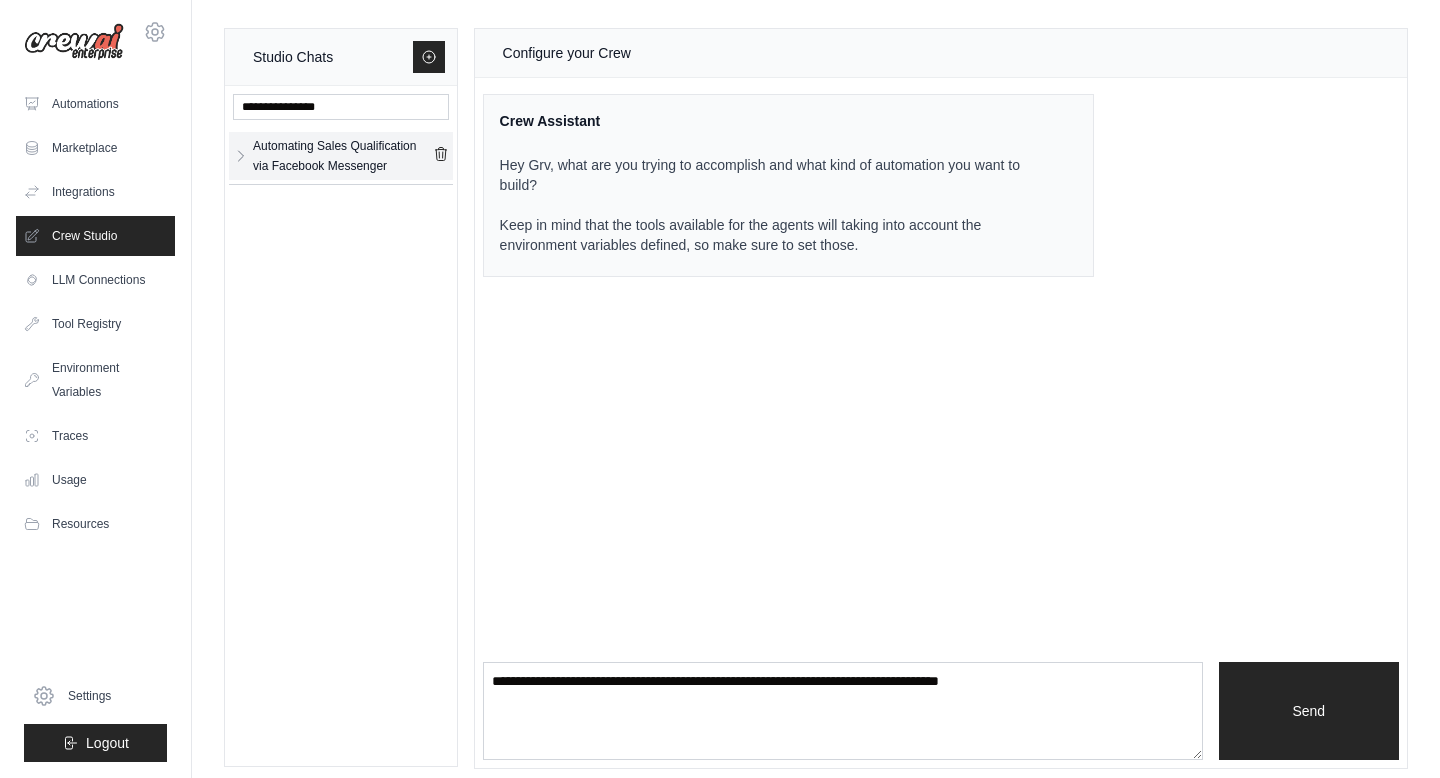 click on "Automating Sales Qualification via Facebook Messenger" at bounding box center (343, 156) 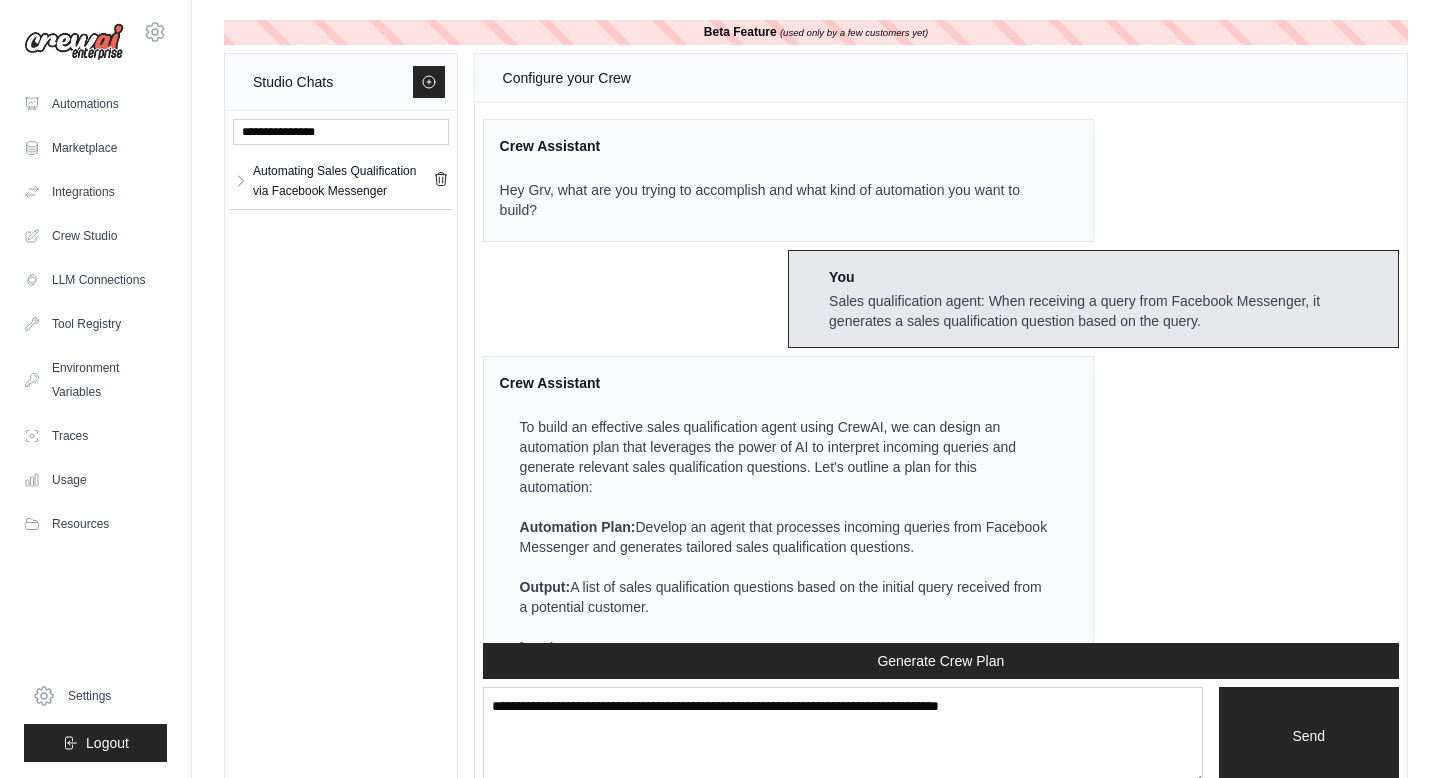 scroll, scrollTop: 2903, scrollLeft: 0, axis: vertical 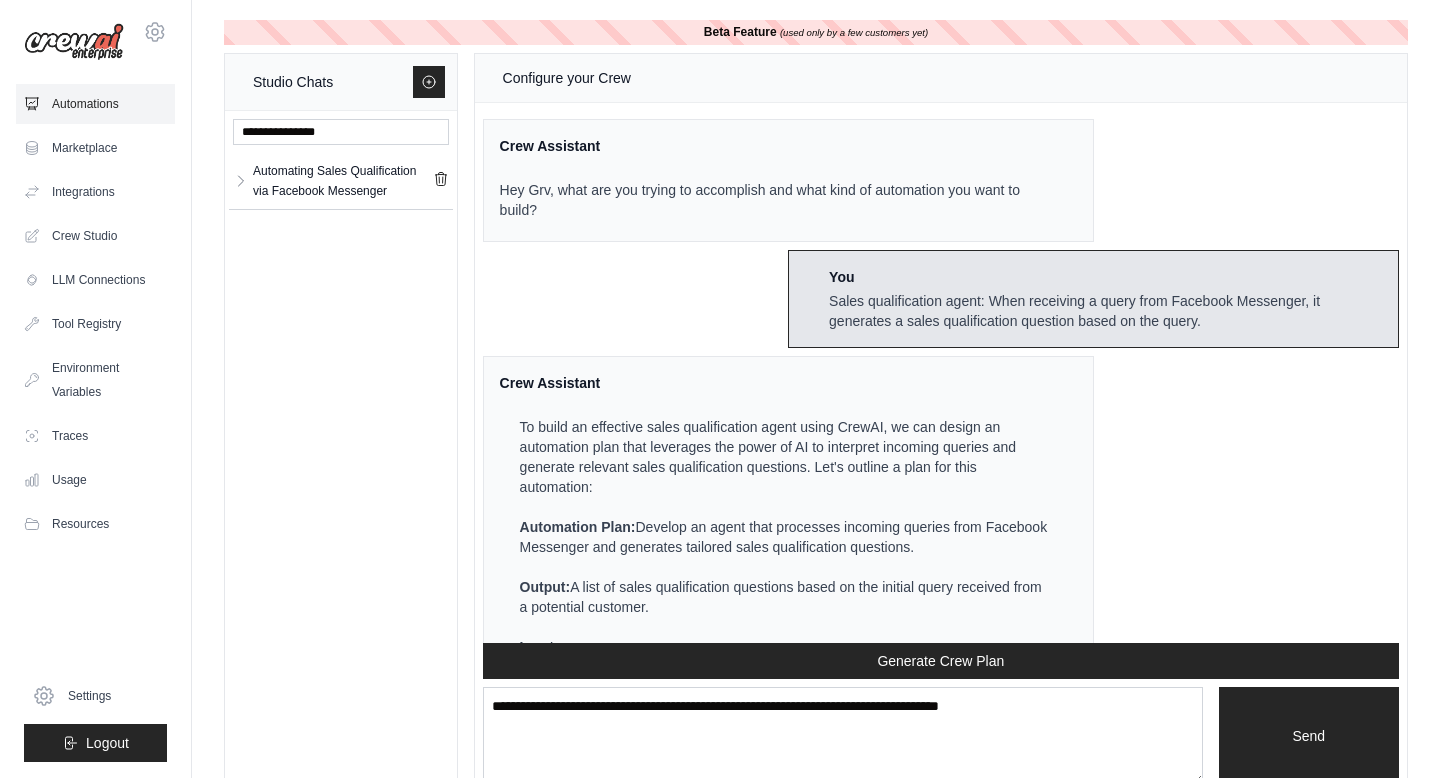 click on "Automations" at bounding box center [95, 104] 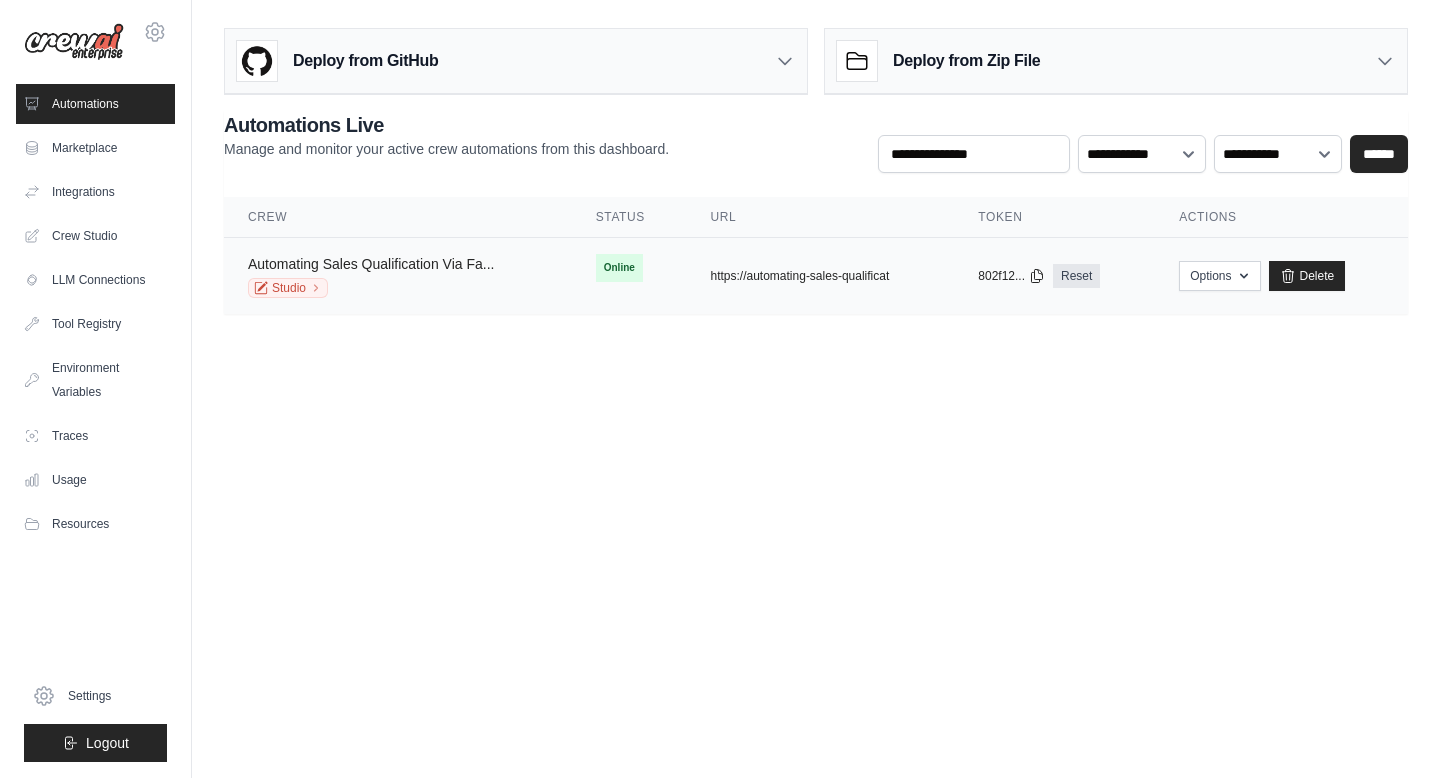 click on "Automating Sales Qualification Via Fa..." at bounding box center (371, 264) 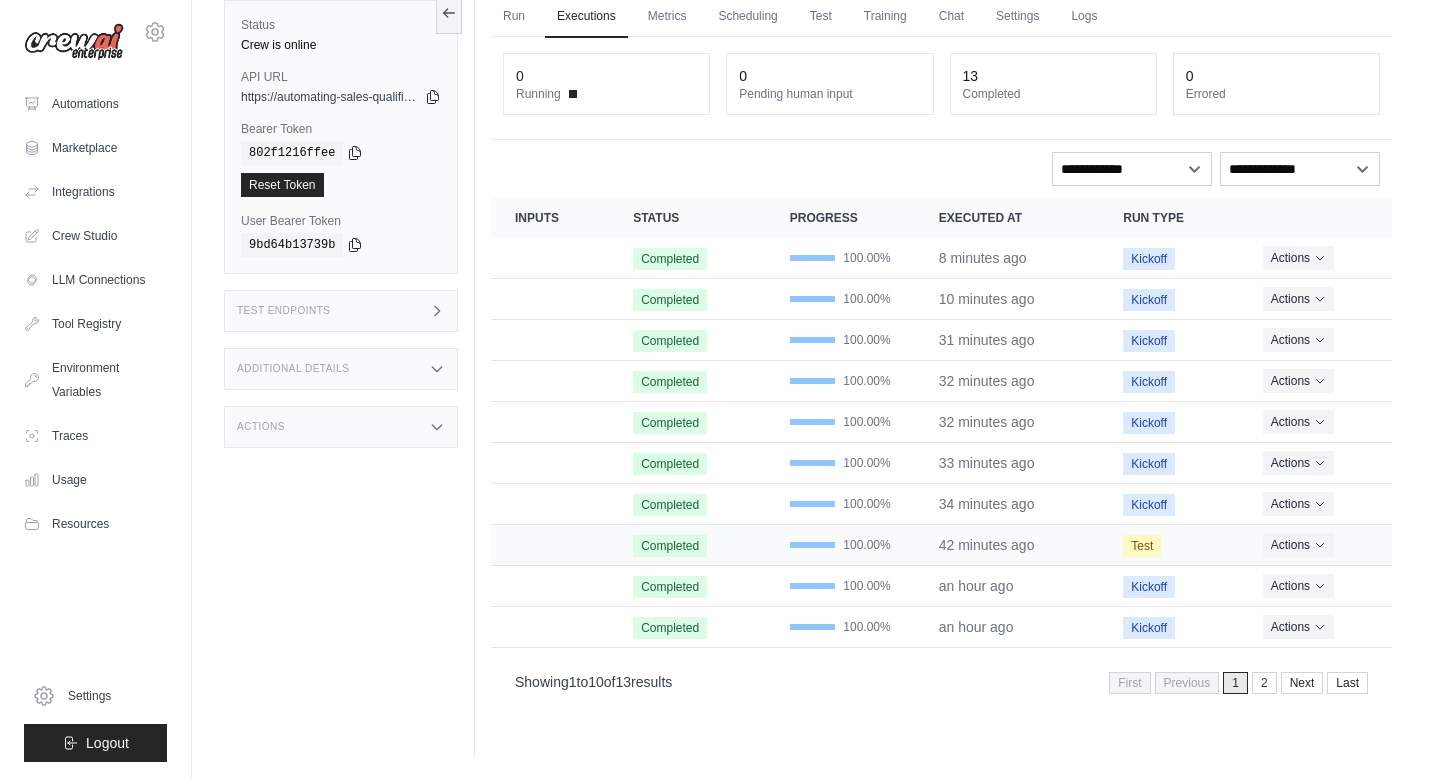 scroll, scrollTop: 0, scrollLeft: 0, axis: both 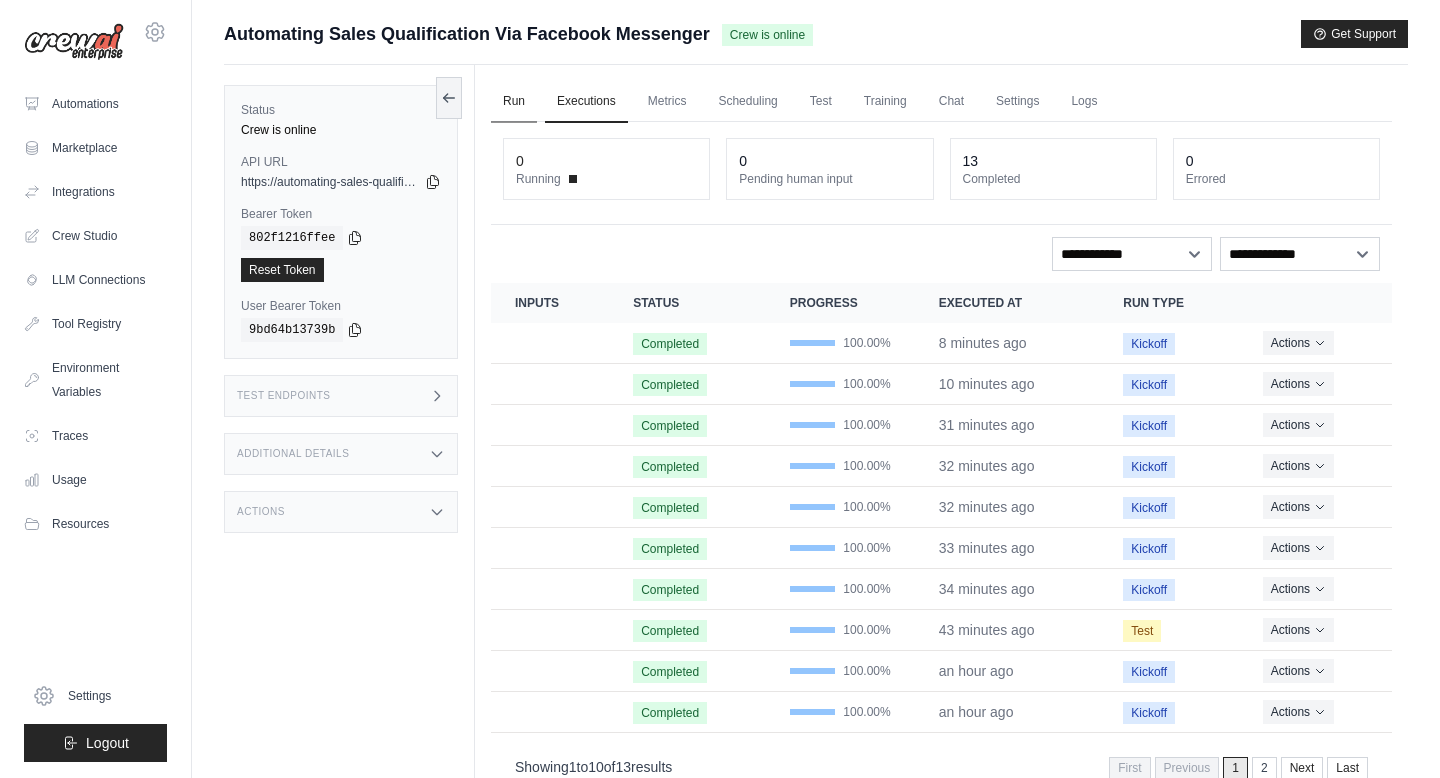click on "Run" at bounding box center (514, 102) 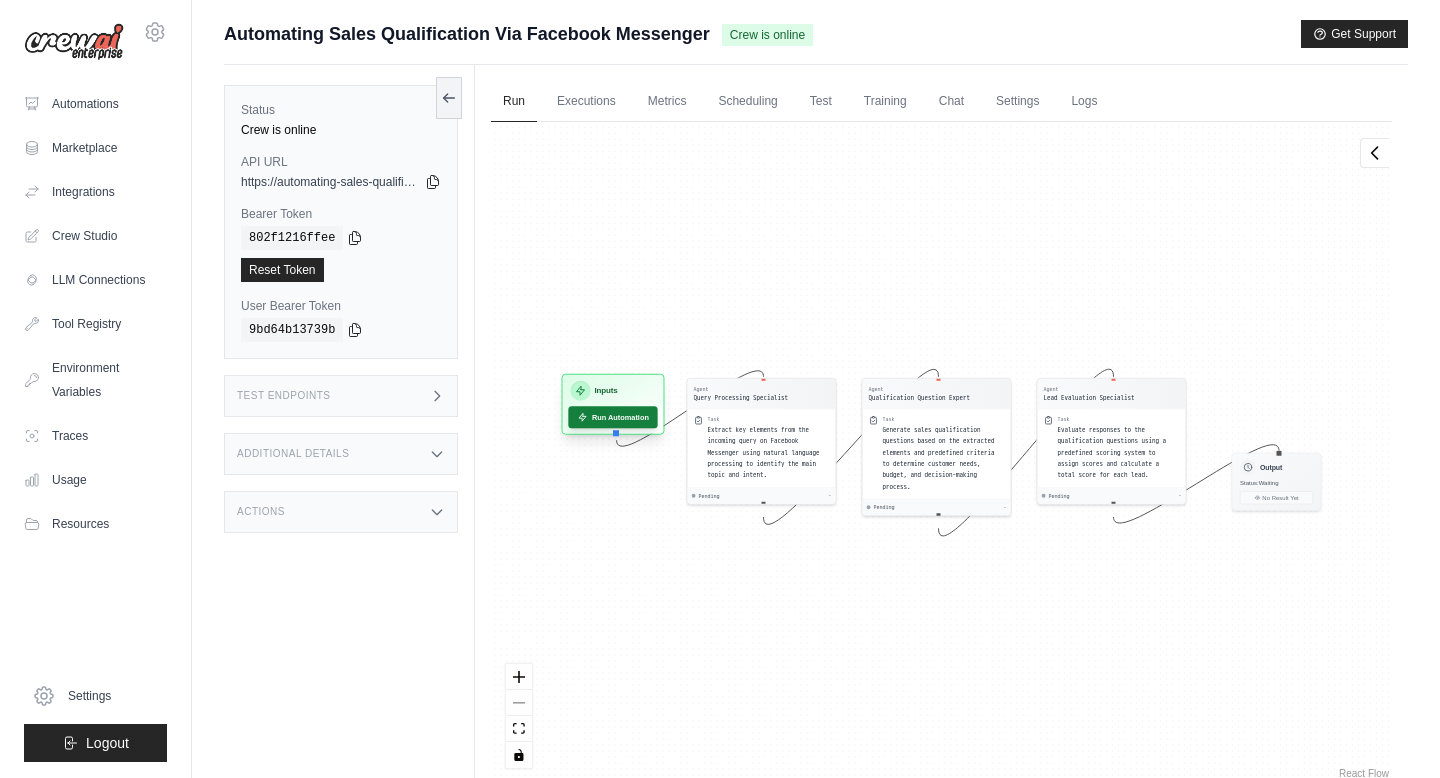 click on "Run Automation" at bounding box center (612, 417) 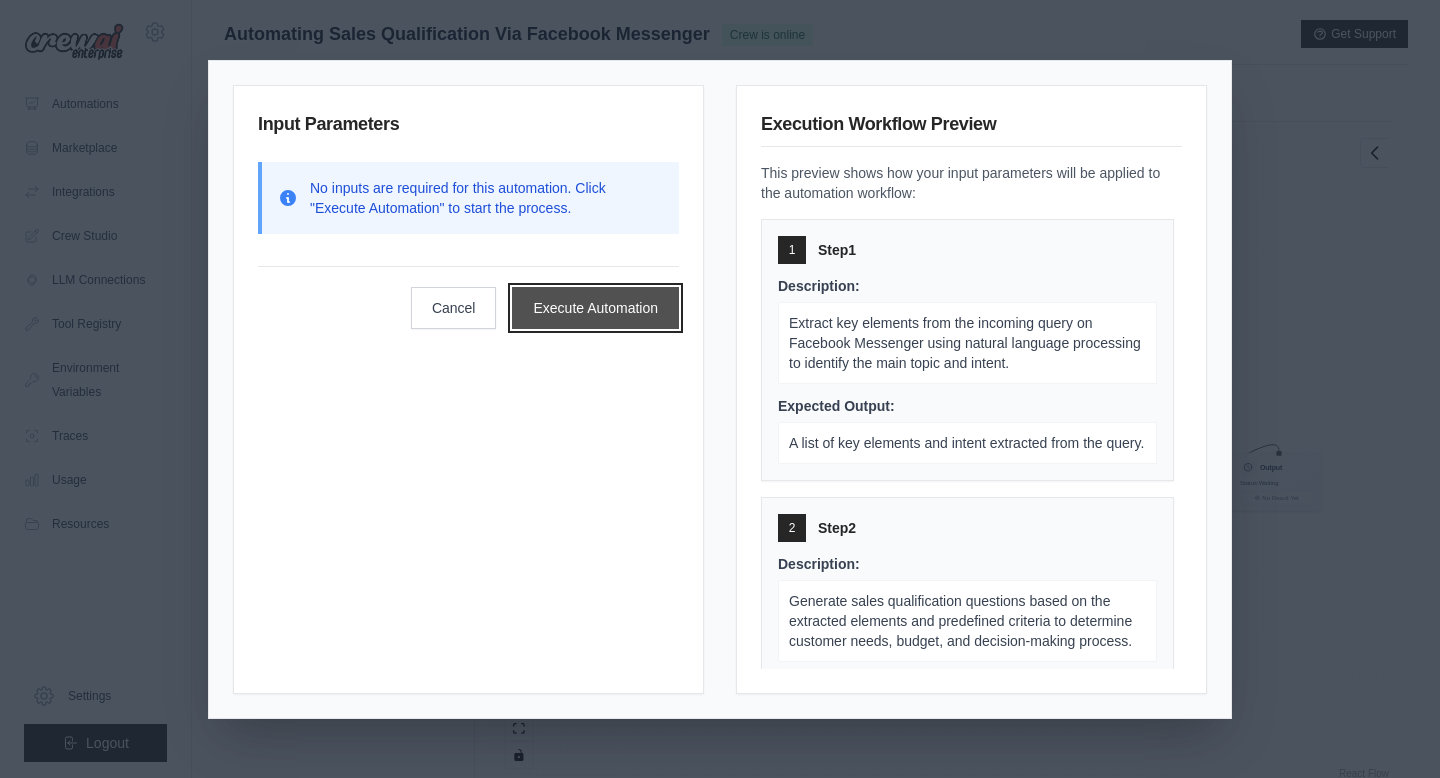 click on "Execute Automation" at bounding box center (595, 308) 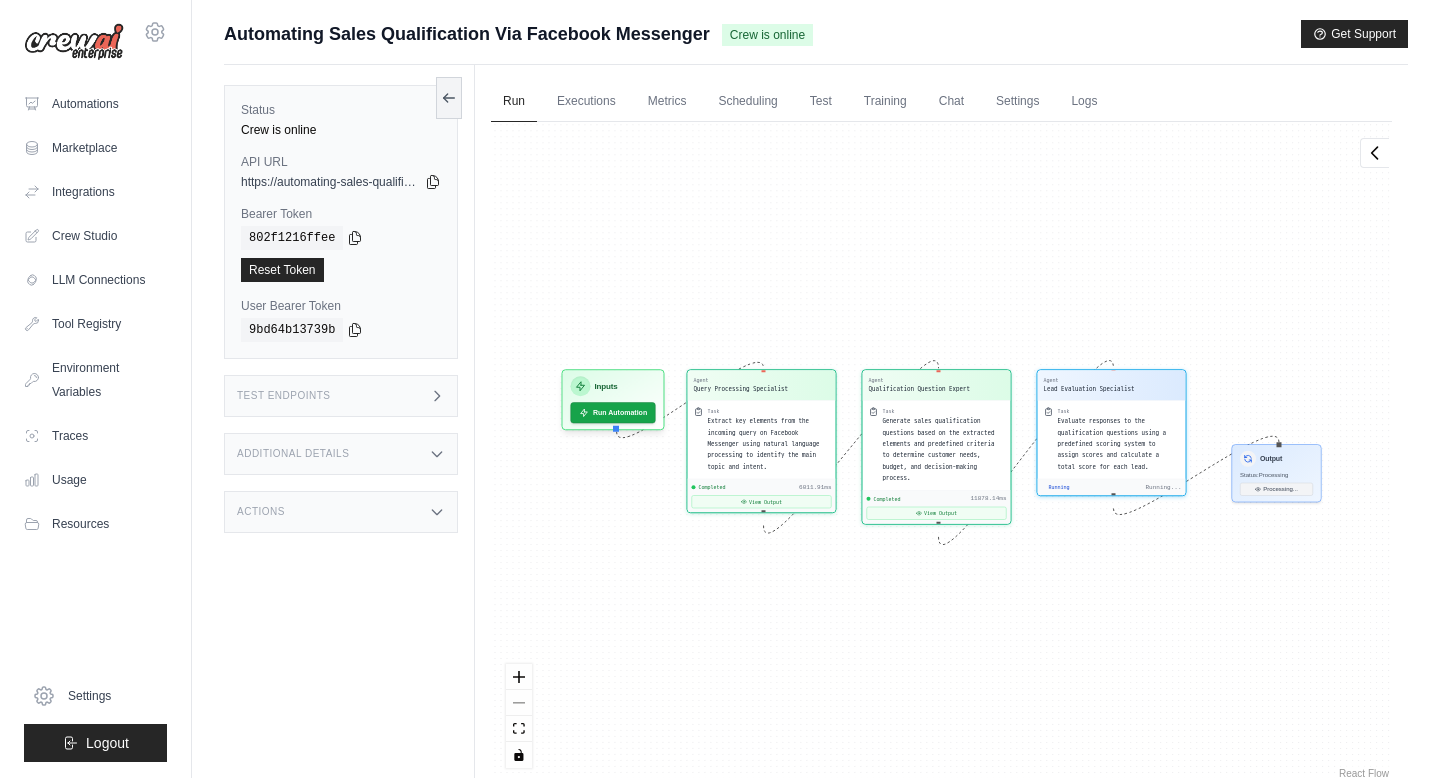 scroll, scrollTop: 1301, scrollLeft: 0, axis: vertical 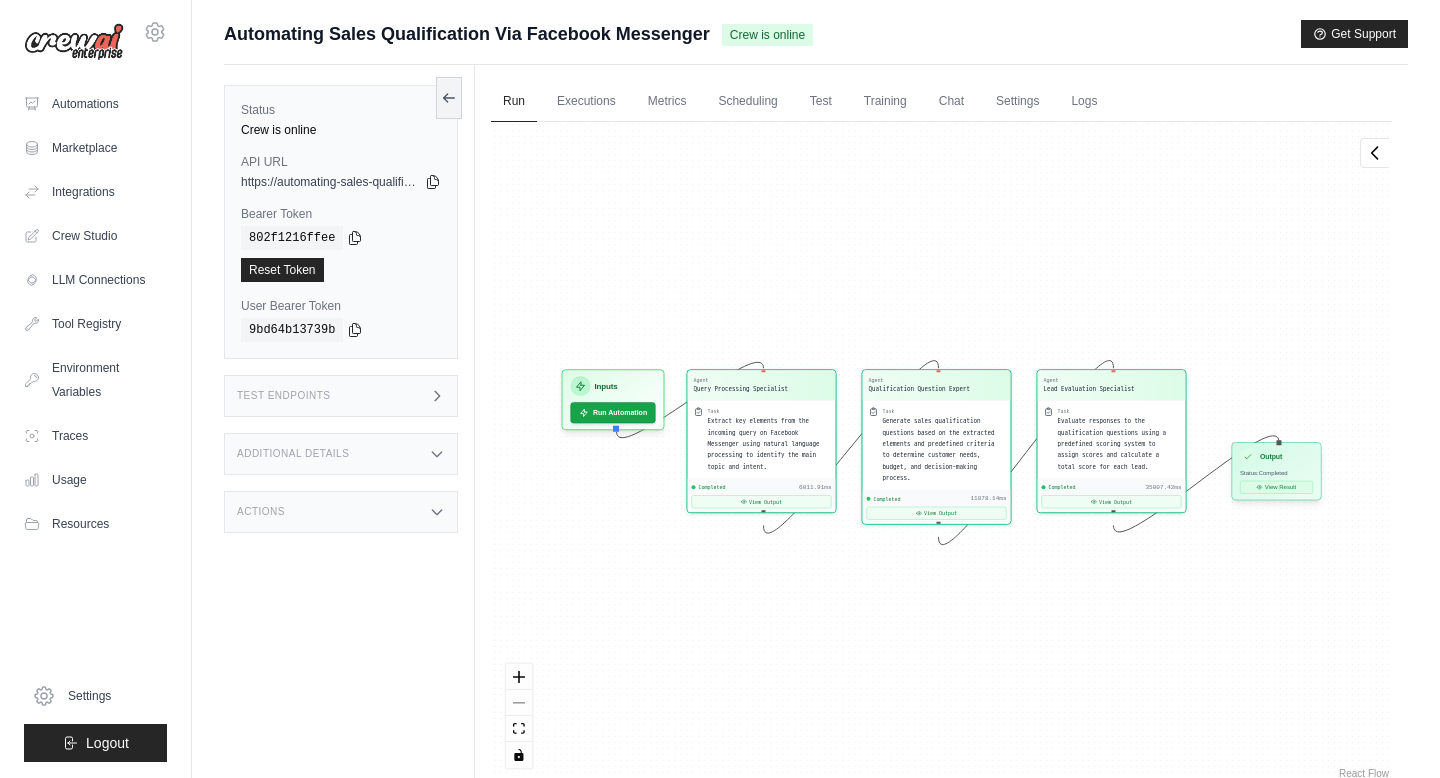 click on "View Result" at bounding box center (1276, 487) 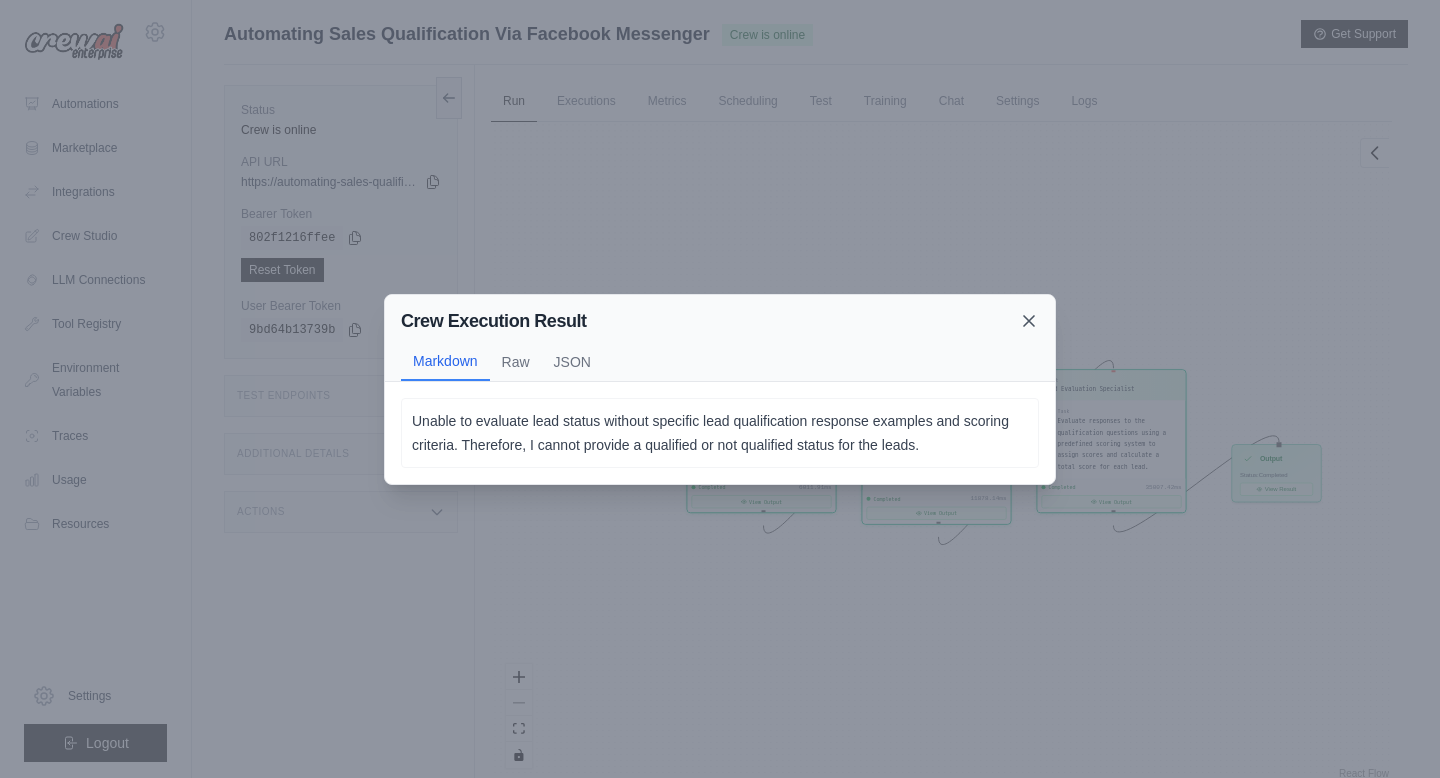 click 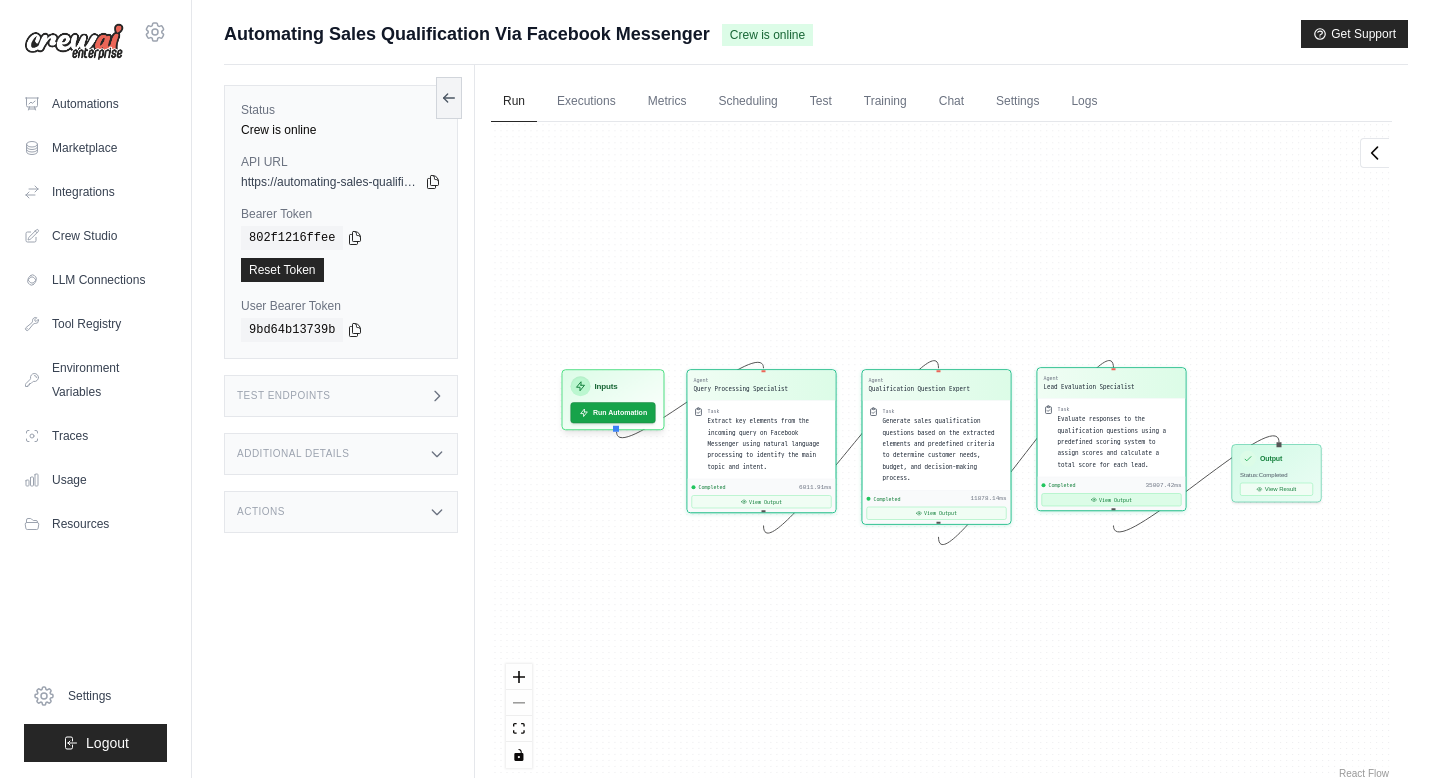 click on "View Output" at bounding box center [1112, 499] 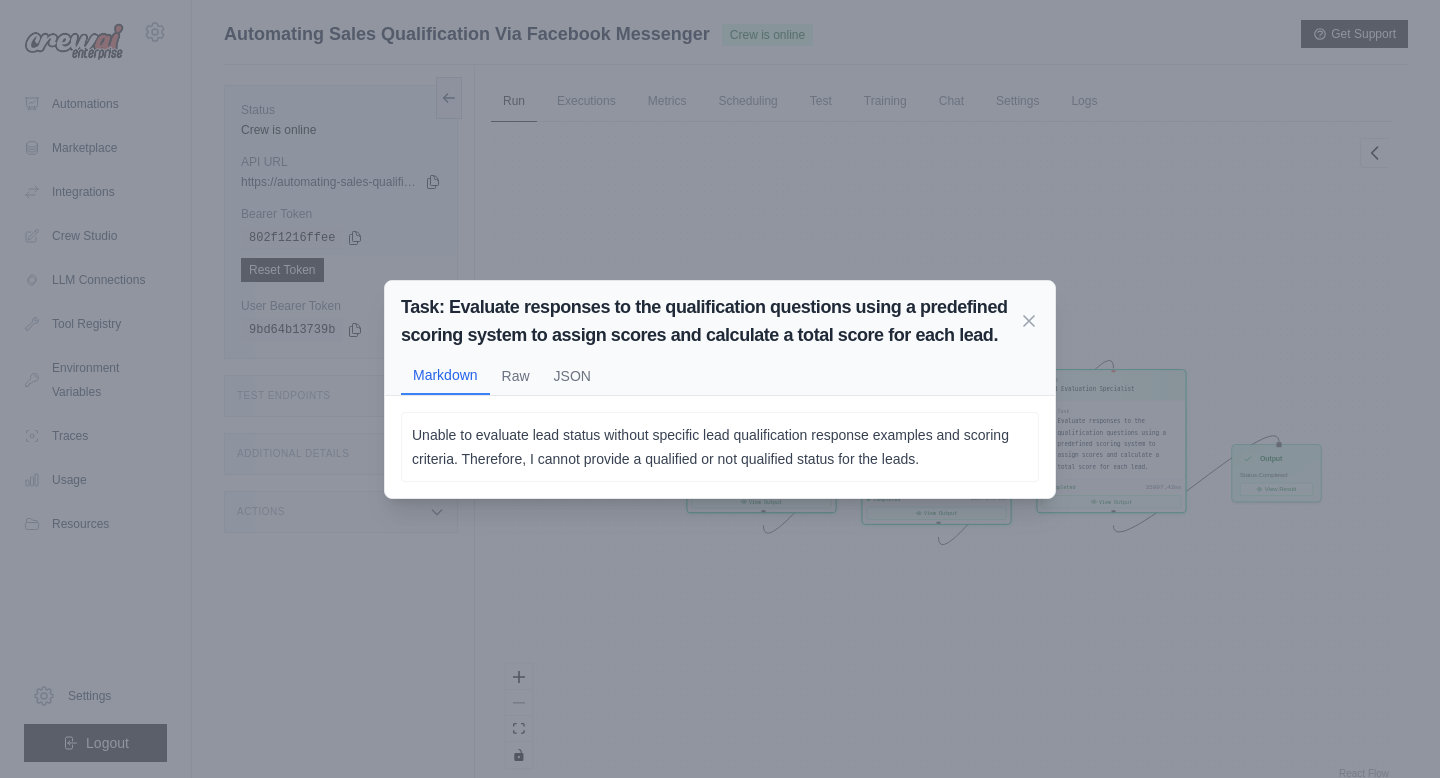 click on "Task: Evaluate responses to the qualification questions using a predefined scoring system to assign scores and calculate a total score for each lead. Markdown Raw JSON Unable to evaluate lead status without specific lead qualification response examples and scoring criteria. Therefore, I cannot provide a qualified or not qualified status for the leads. Unable to evaluate lead status without specific lead qualification response examples and scoring criteria. Therefore, I cannot provide a qualified or not qualified status for the leads. Not valid JSON Unable to evaluate lead status without specific lead qualification response examples and scoring criteria. Therefore, I cannot provide a qualified or not qualified status for the leads." at bounding box center [720, 389] 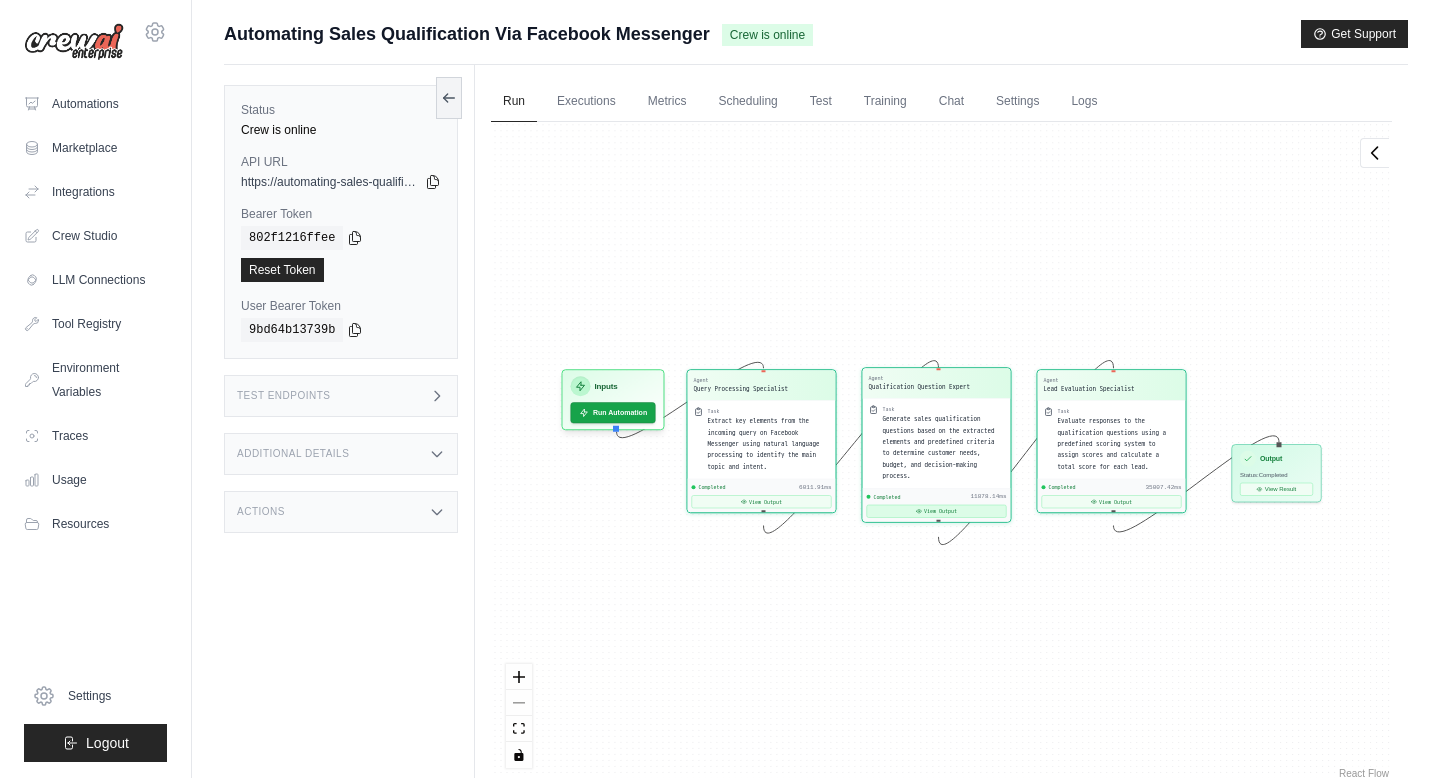 click on "View Output" at bounding box center [937, 511] 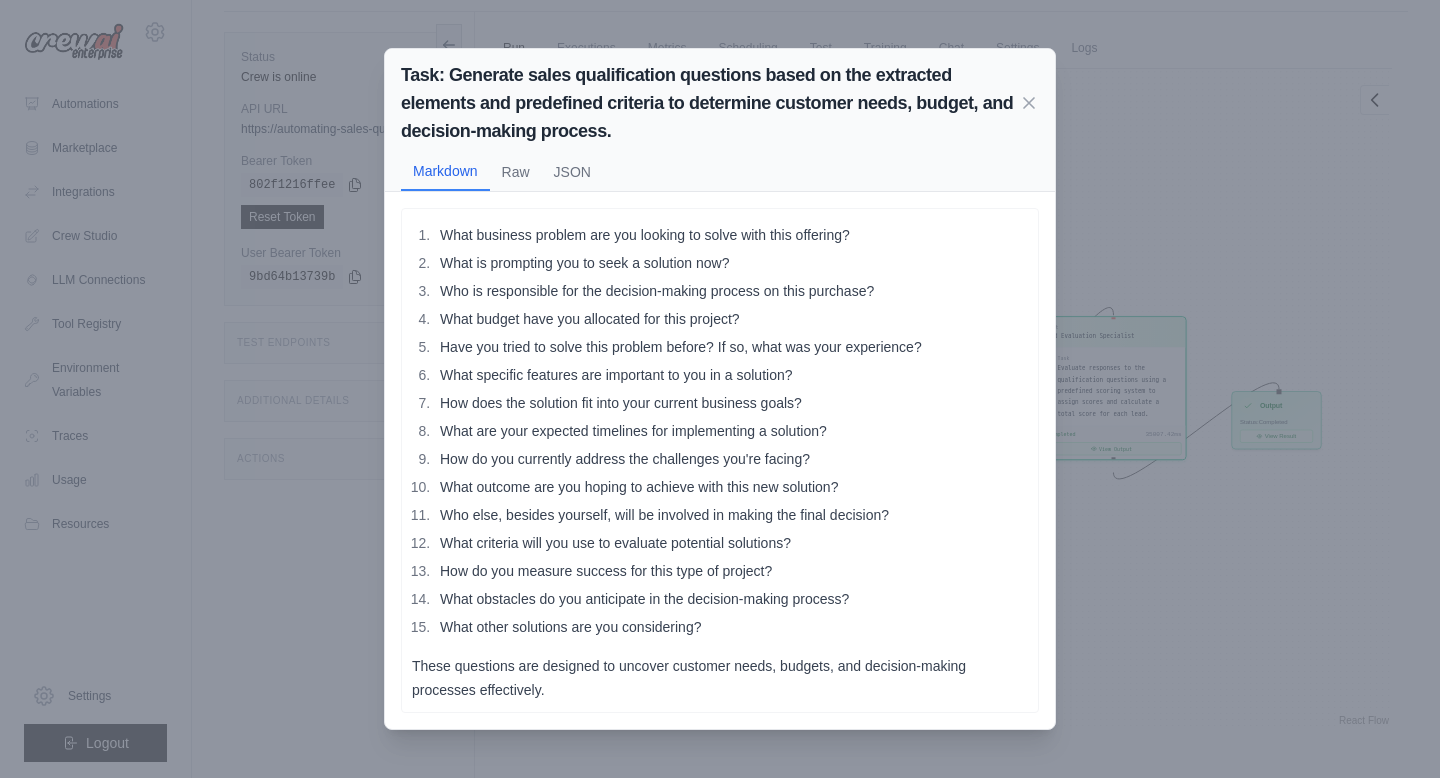 scroll, scrollTop: 85, scrollLeft: 0, axis: vertical 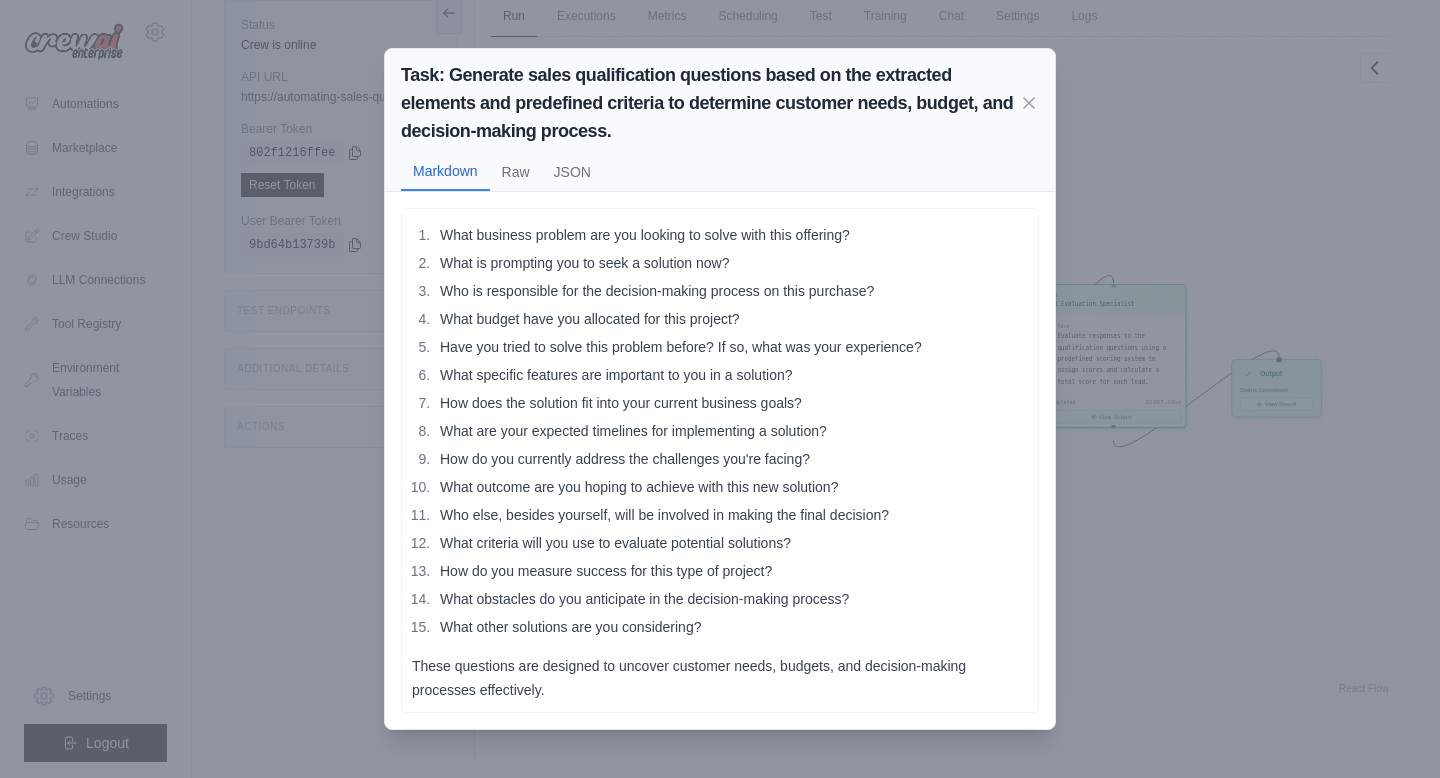 click on "Task: Generate sales qualification questions based on the extracted elements and predefined criteria to determine customer needs, budget, and decision-making process. Markdown Raw JSON
What business problem are you looking to solve with this offering?
What is prompting you to seek a solution now?
Who is responsible for the decision-making process on this purchase?
What budget have you allocated for this project?
Have you tried to solve this problem before? If so, what was your experience?
What specific features are important to you in a solution?
How does the solution fit into your current business goals?
What are your expected timelines for implementing a solution?
How do you currently address the challenges you're facing?
What outcome are you hoping to achieve with this new solution?
Who else, besides yourself, will be involved in making the final decision?
What criteria will you use to evaluate potential solutions?
How do you measure success for this type of project?
..." at bounding box center (720, 389) 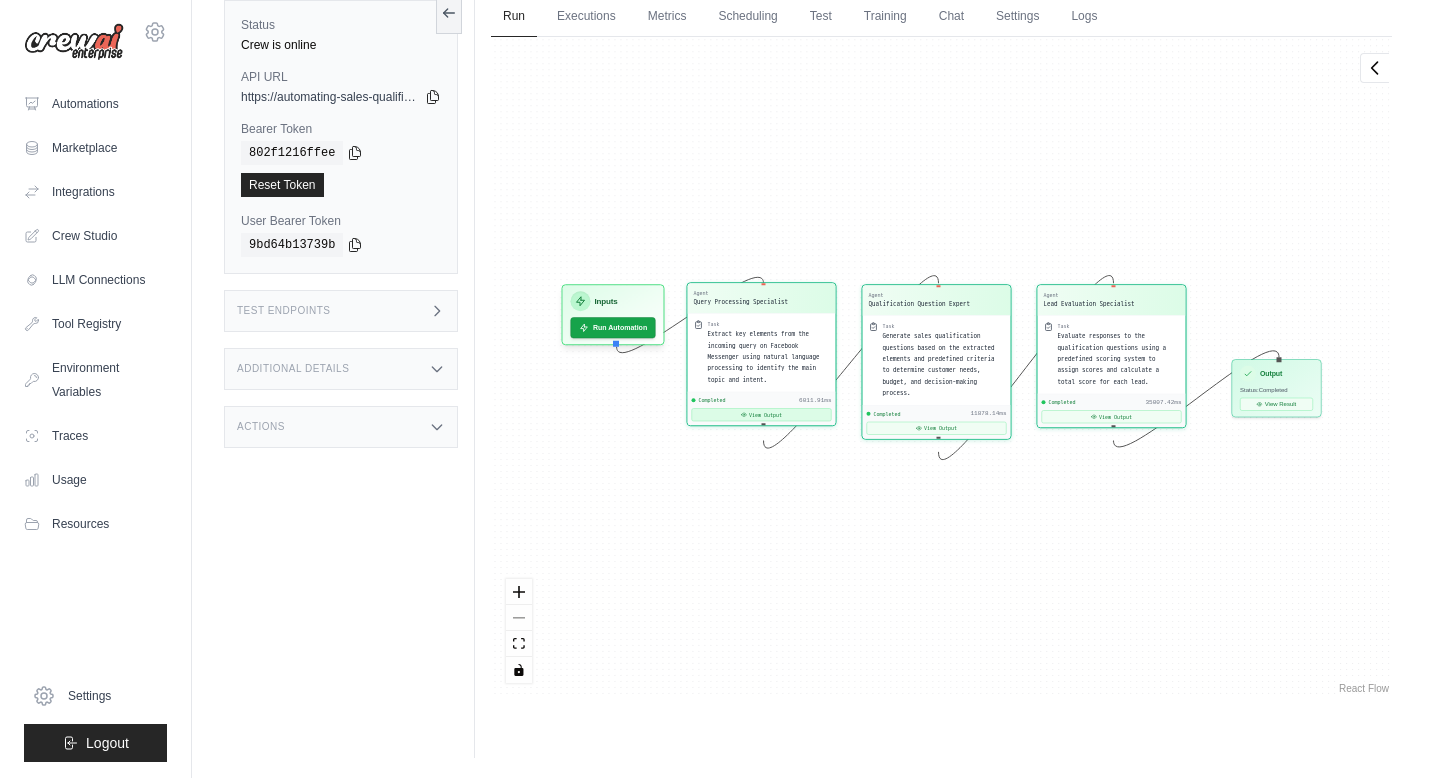 click on "View Output" at bounding box center (762, 414) 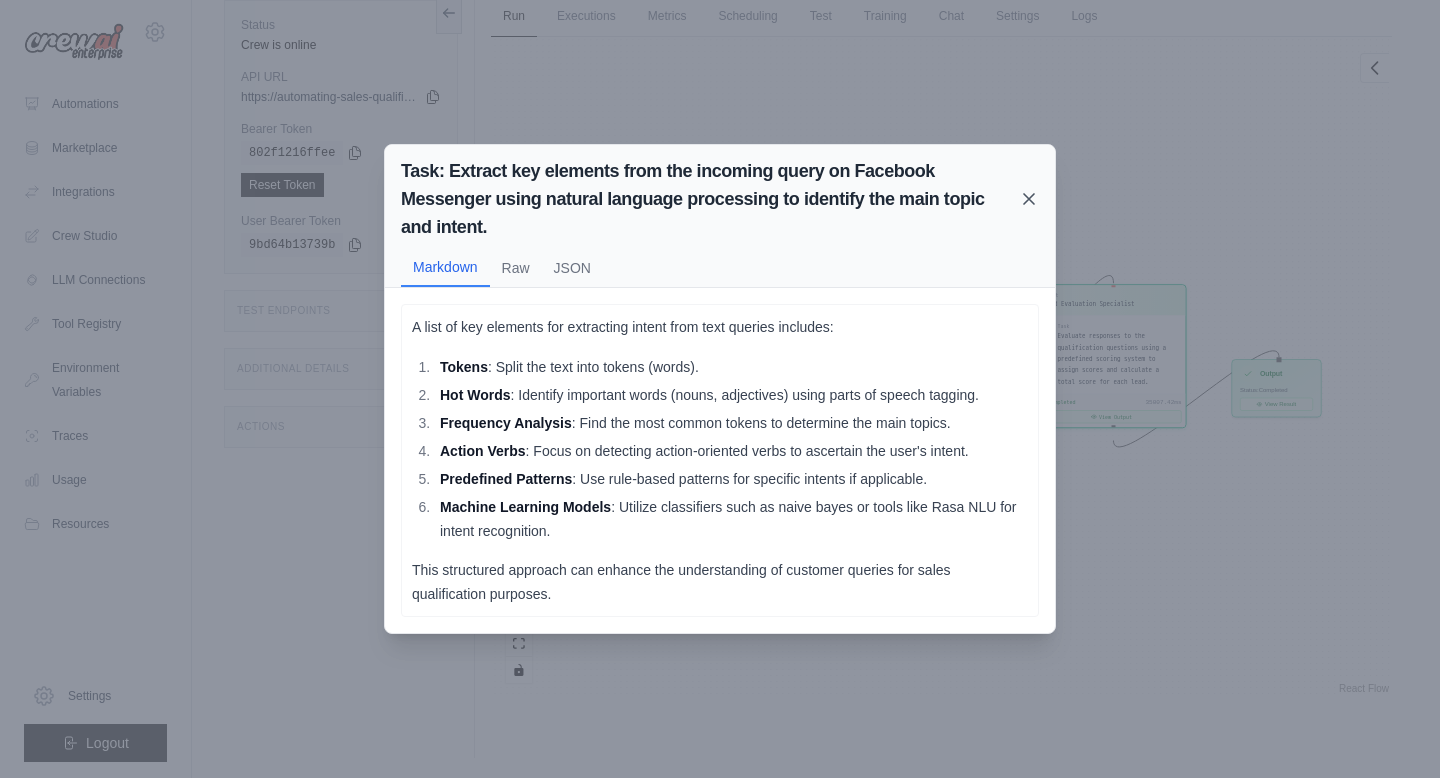 click 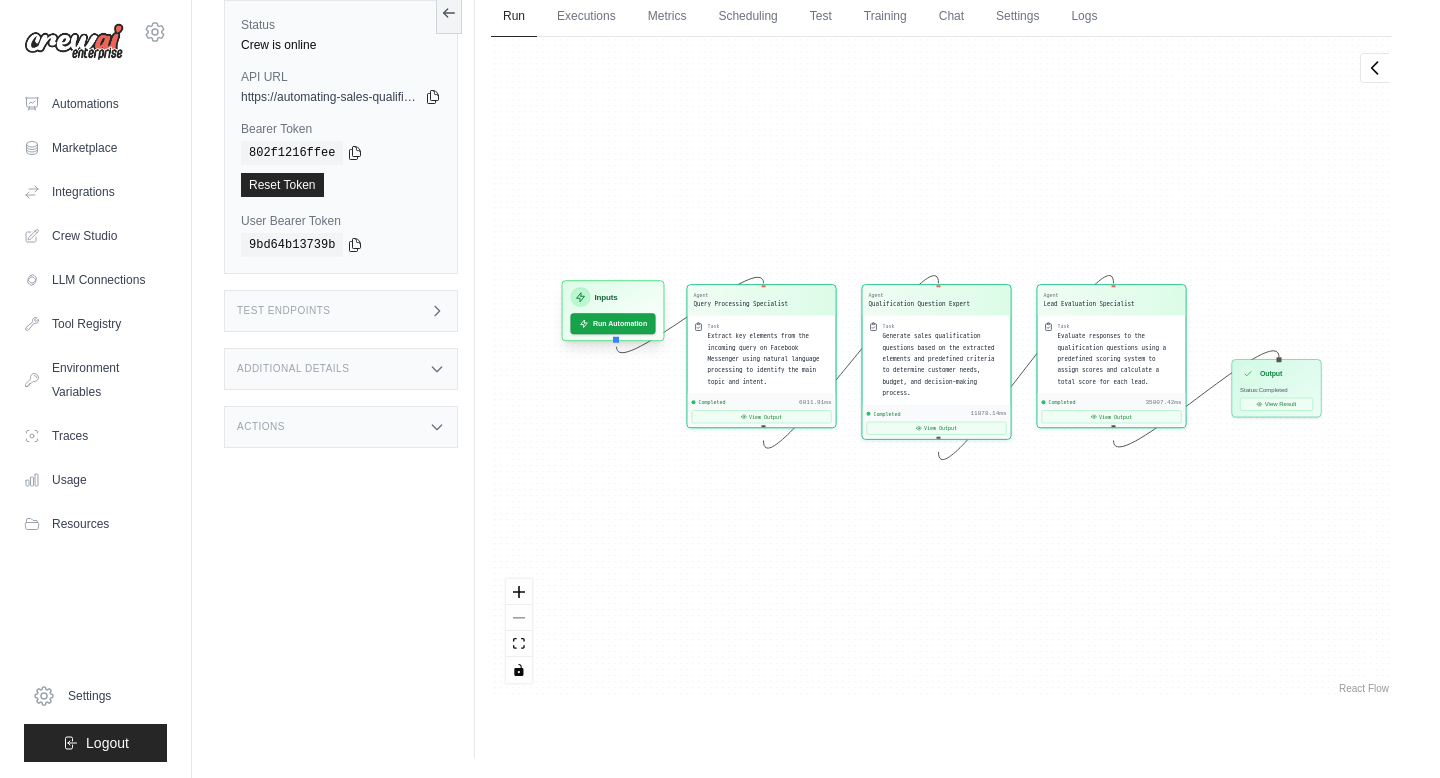 click on "Inputs" at bounding box center (606, 297) 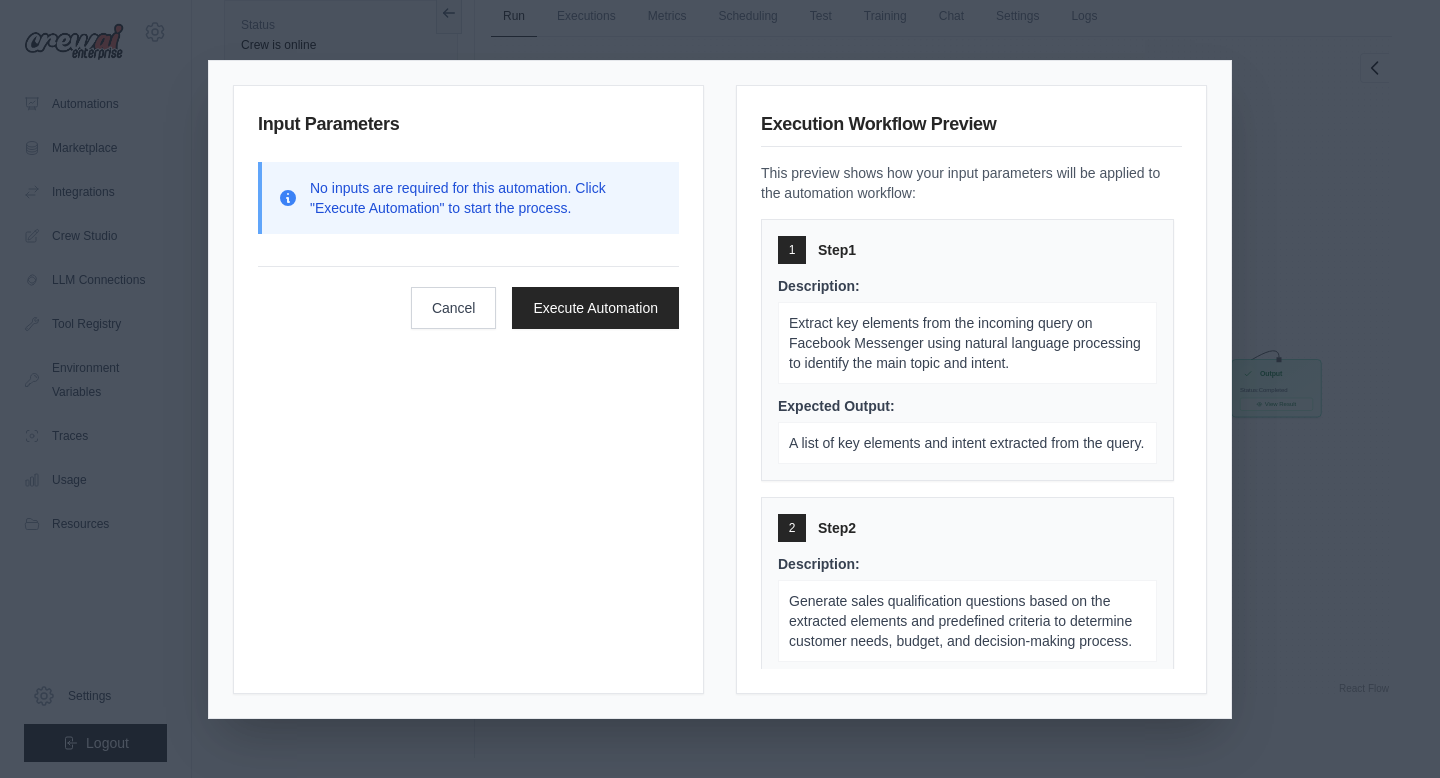 click on "No inputs are required for this automation. Click "Execute Automation" to start the process." at bounding box center (486, 198) 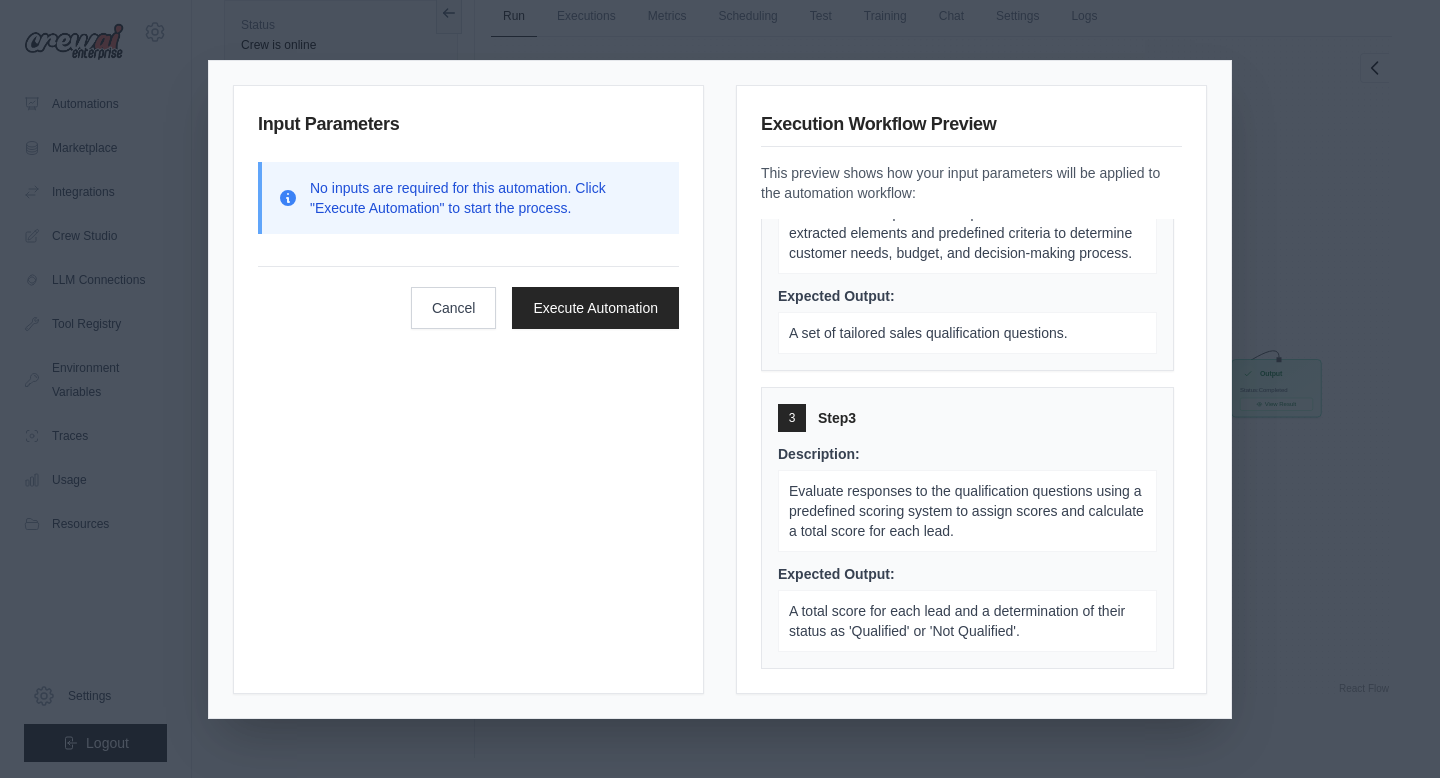 scroll, scrollTop: 0, scrollLeft: 0, axis: both 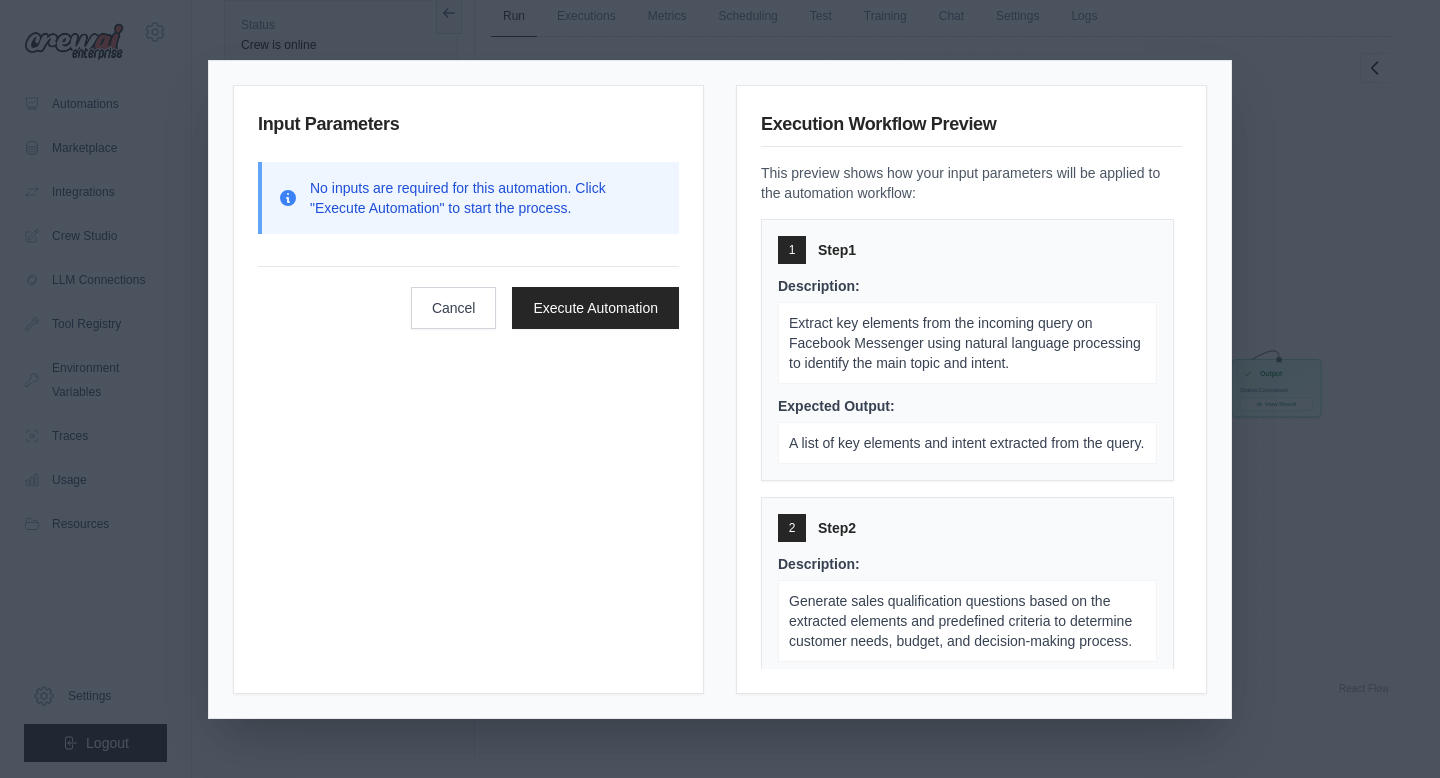 click on "Input Parameters No inputs are required for this automation. Click "Execute Automation" to start the process. Cancel Execute Automation Execution Workflow Preview This preview shows how your input parameters will be applied to the automation workflow: 1 Step  1 Description: Extract key elements from the incoming query on Facebook Messenger using natural language processing to identify the main topic and intent. Expected Output: A list of key elements and intent extracted from the query. 2 Step  2 Description: Generate sales qualification questions based on the extracted elements and predefined criteria to determine customer needs, budget, and decision-making process. Expected Output: A set of tailored sales qualification questions. 3 Step  3 Description: Evaluate responses to the qualification questions using a predefined scoring system to assign scores and calculate a total score for each lead. Expected Output: A total score for each lead and a determination of their status as 'Qualified' or 'Not Qualified'." at bounding box center (720, 389) 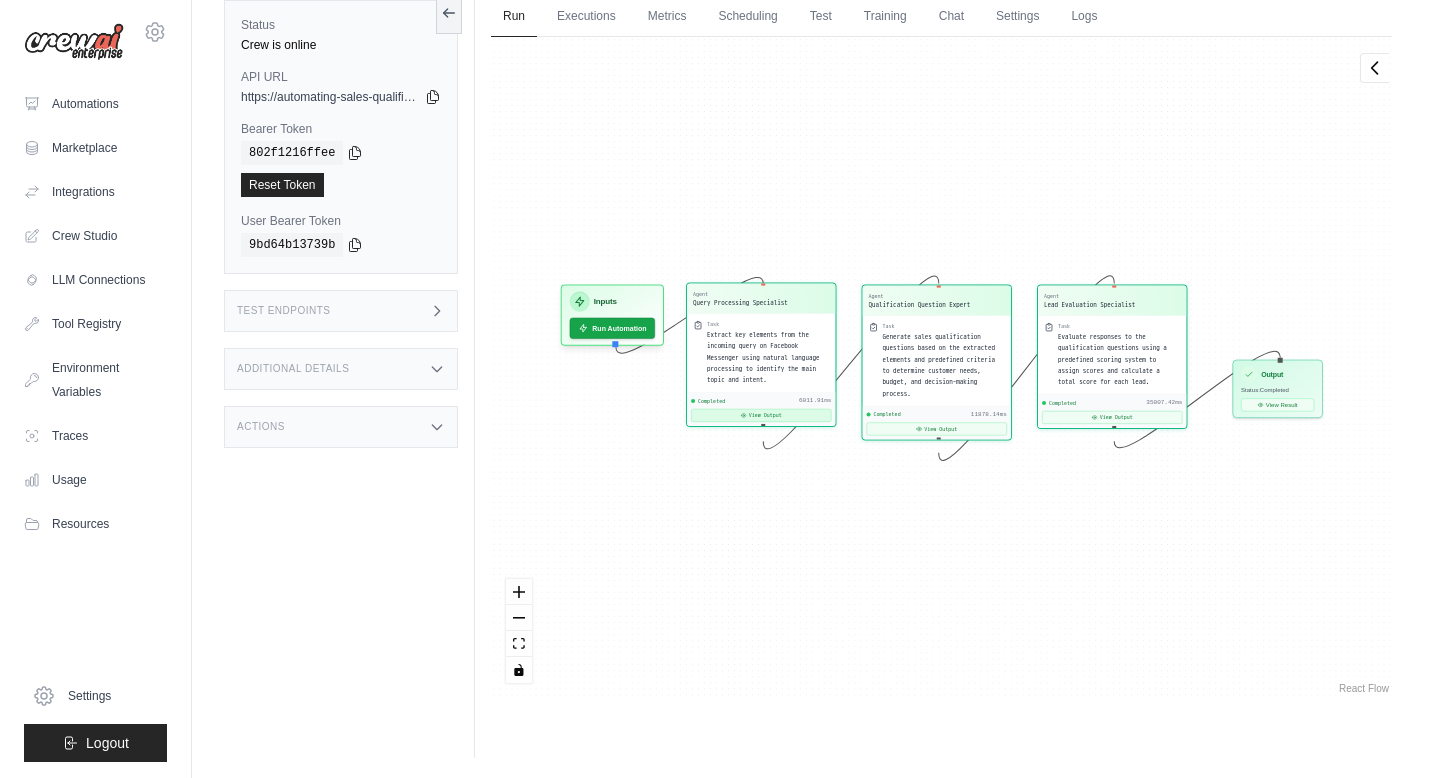 click on "View Output" at bounding box center [761, 415] 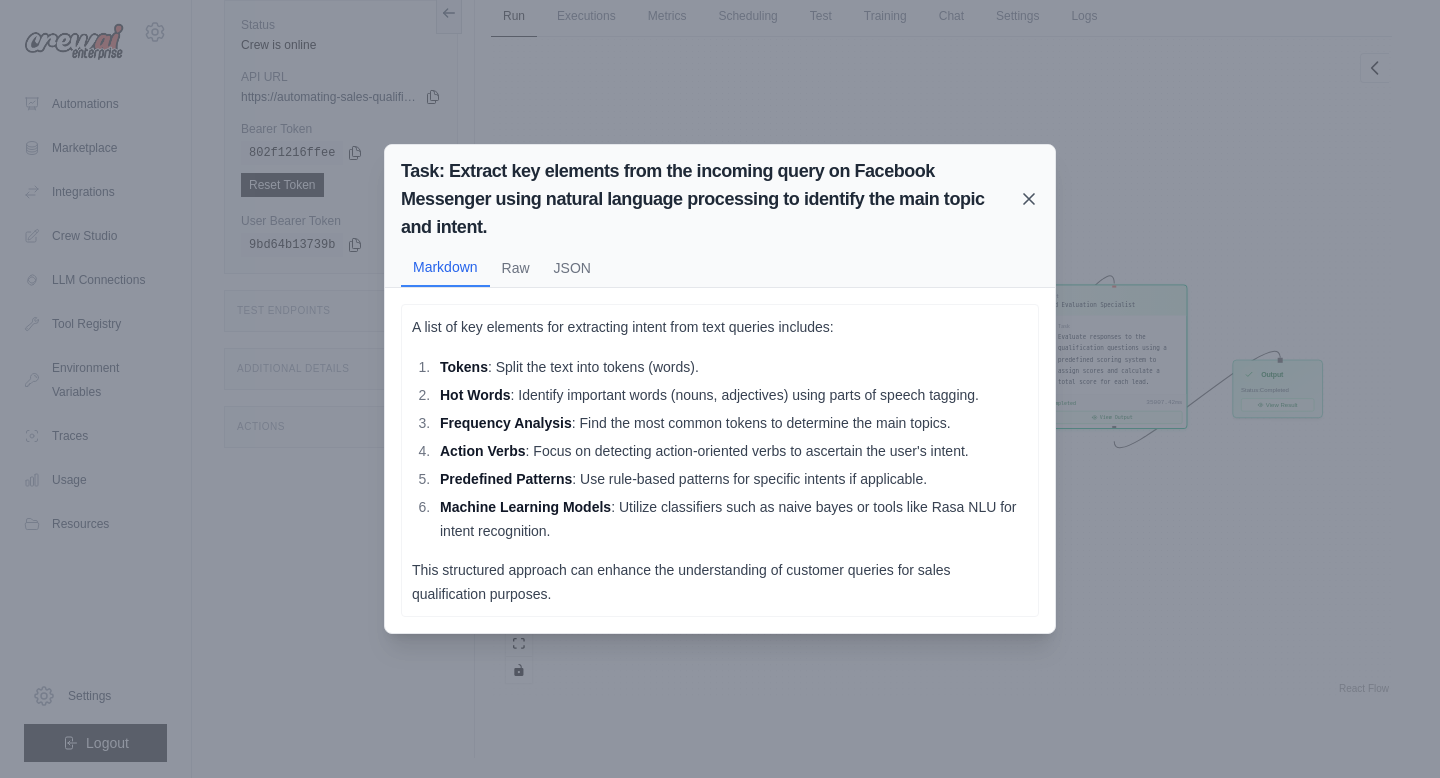 click 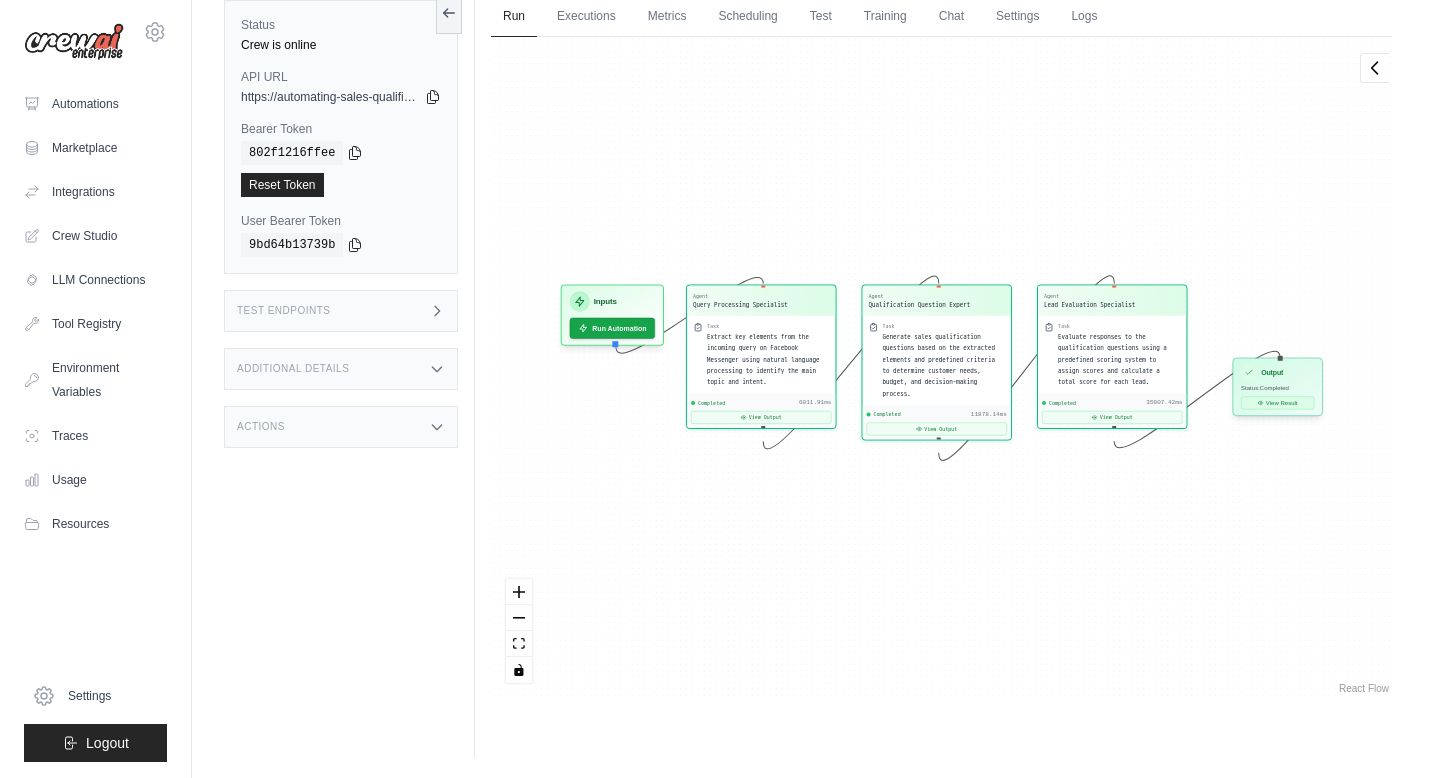 click on "View Result" at bounding box center (1277, 402) 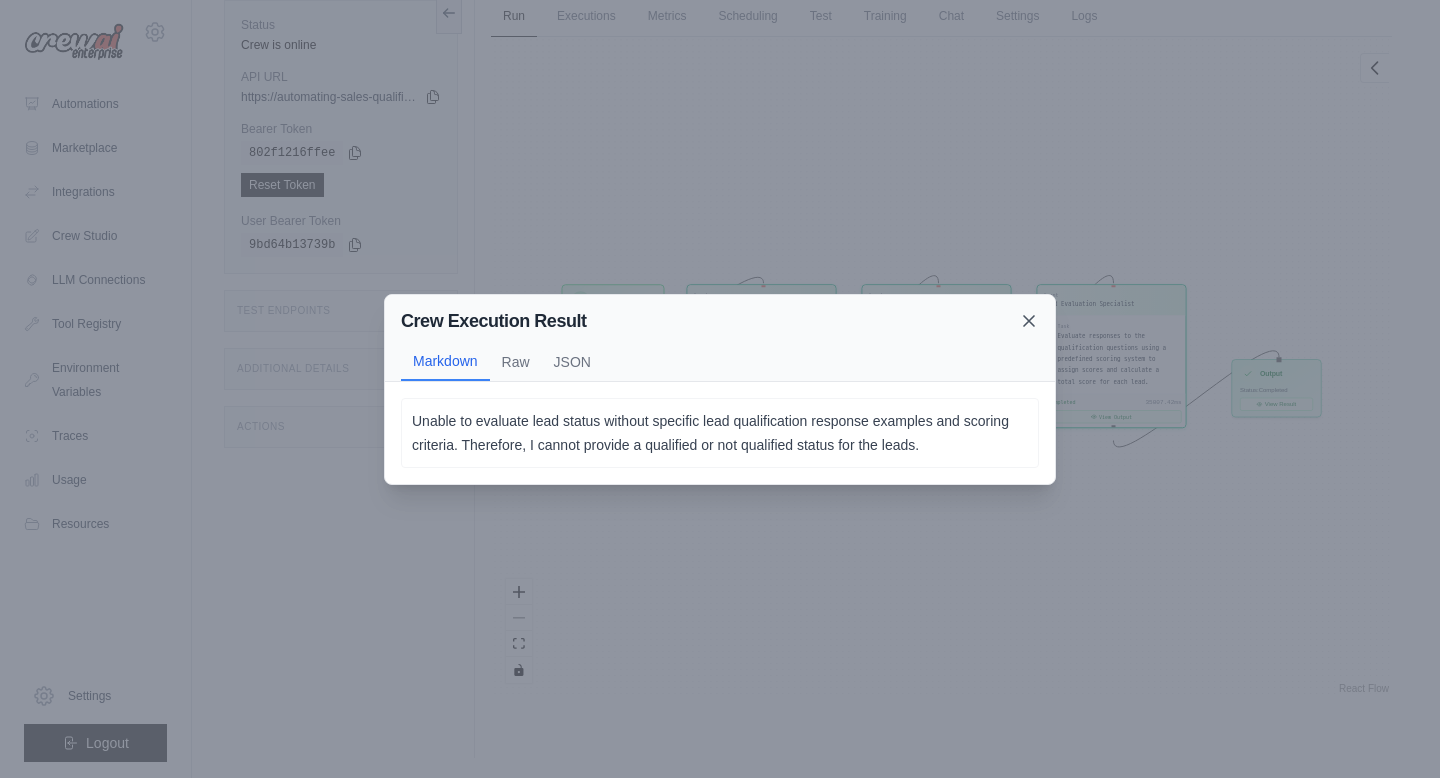 click 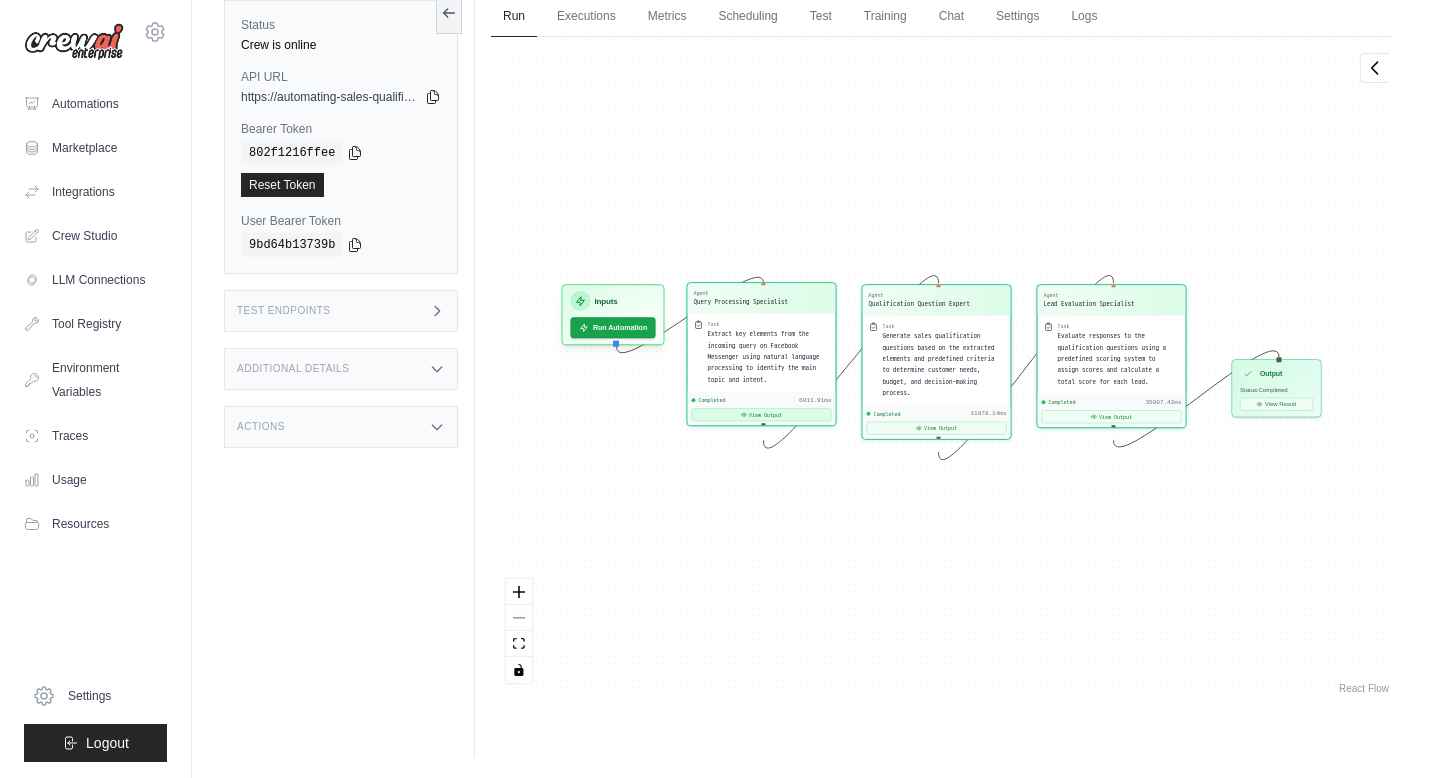 click on "View Output" at bounding box center (762, 414) 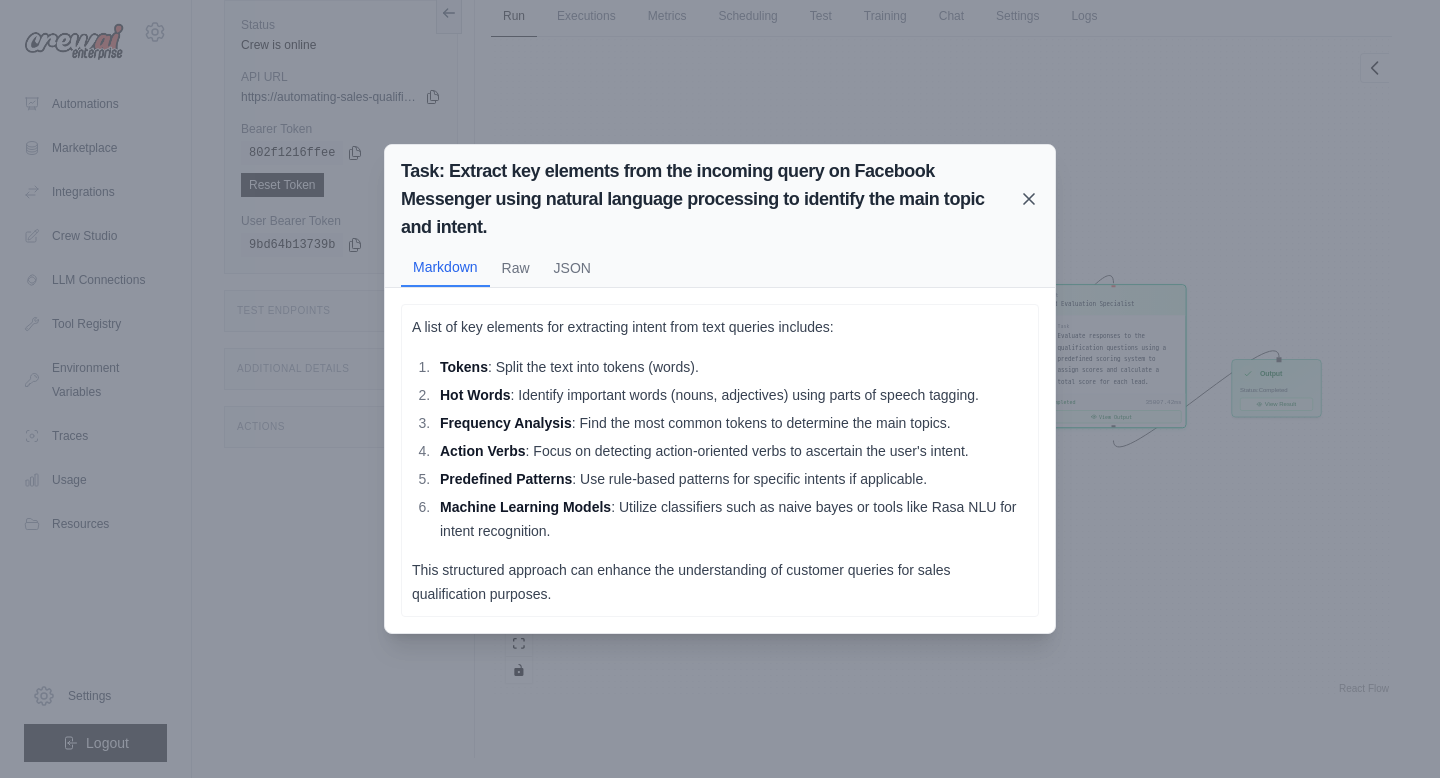 click 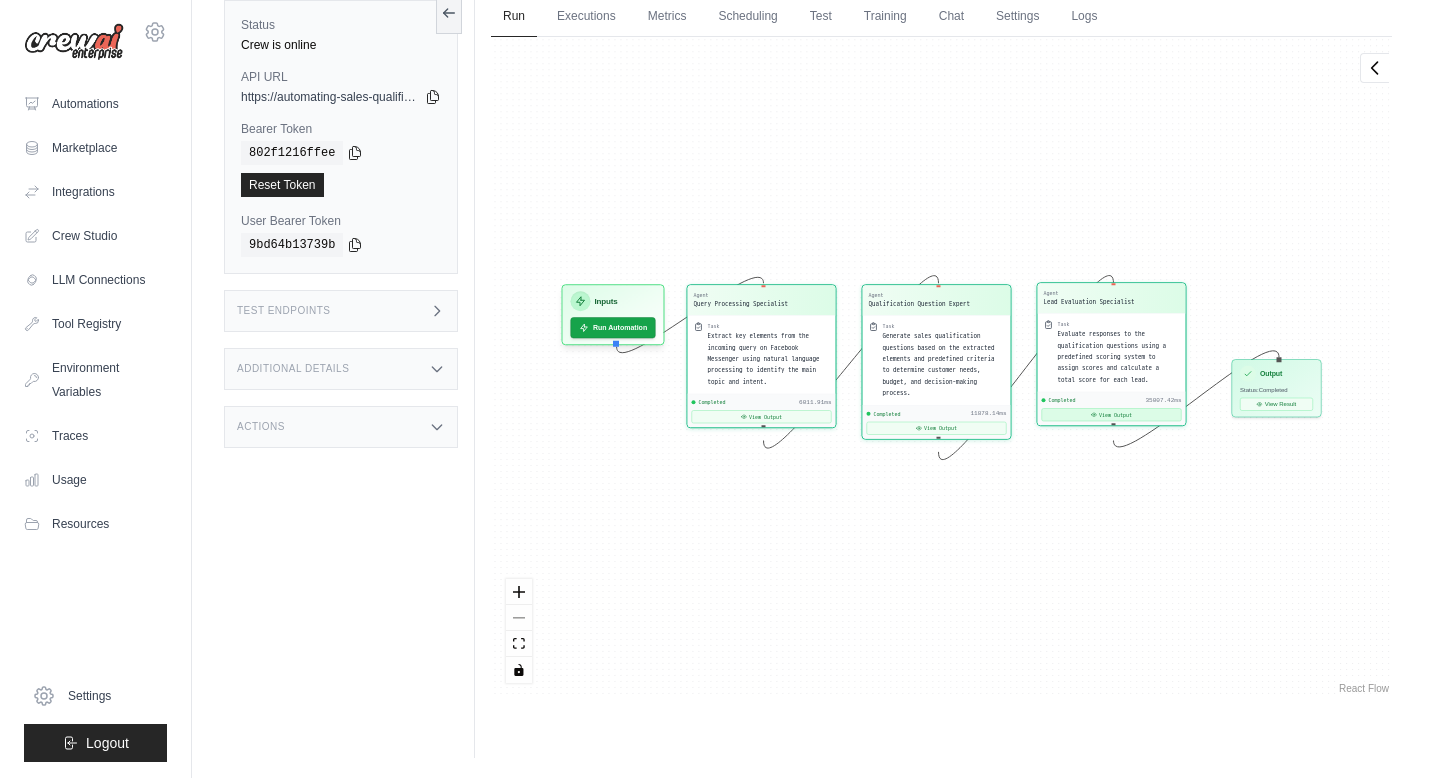 click on "View Output" at bounding box center (1112, 414) 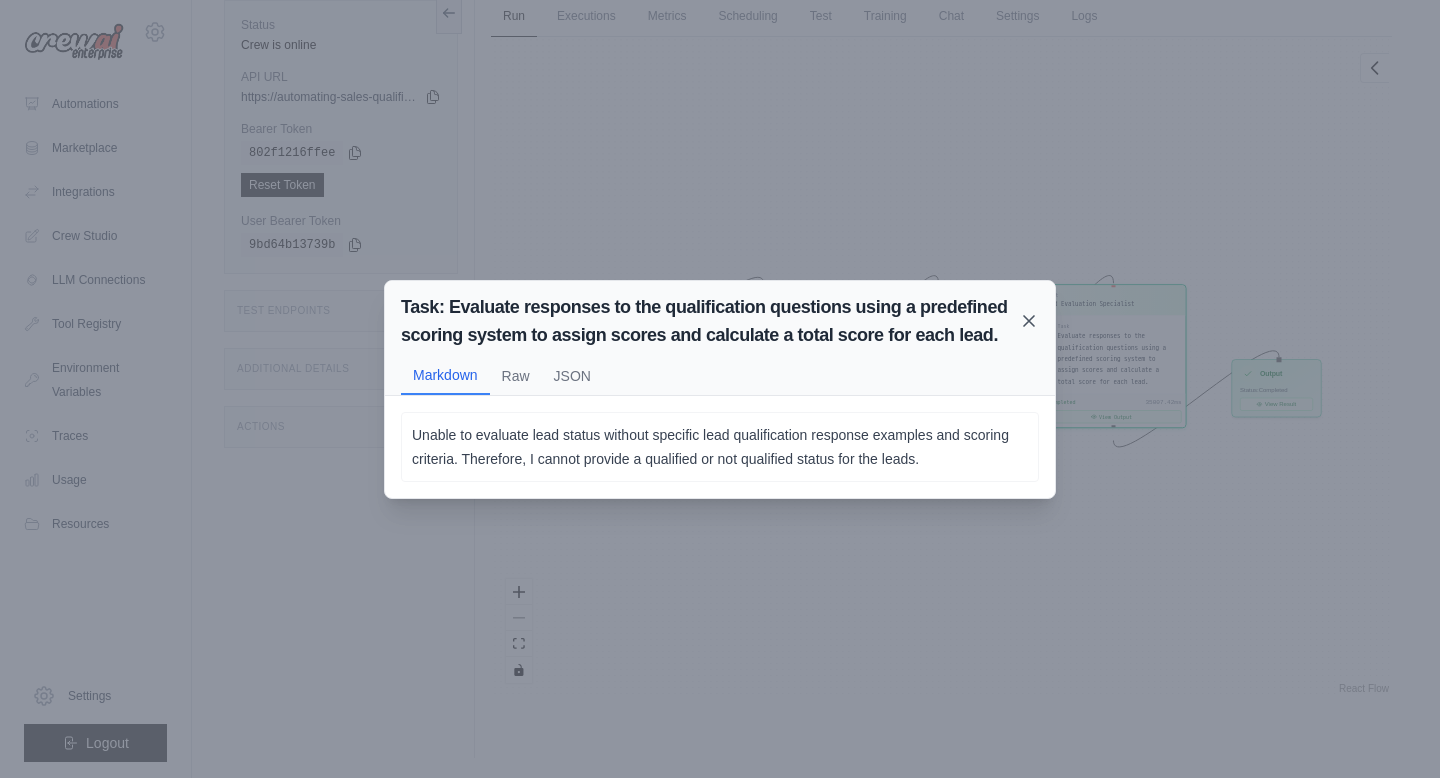 click 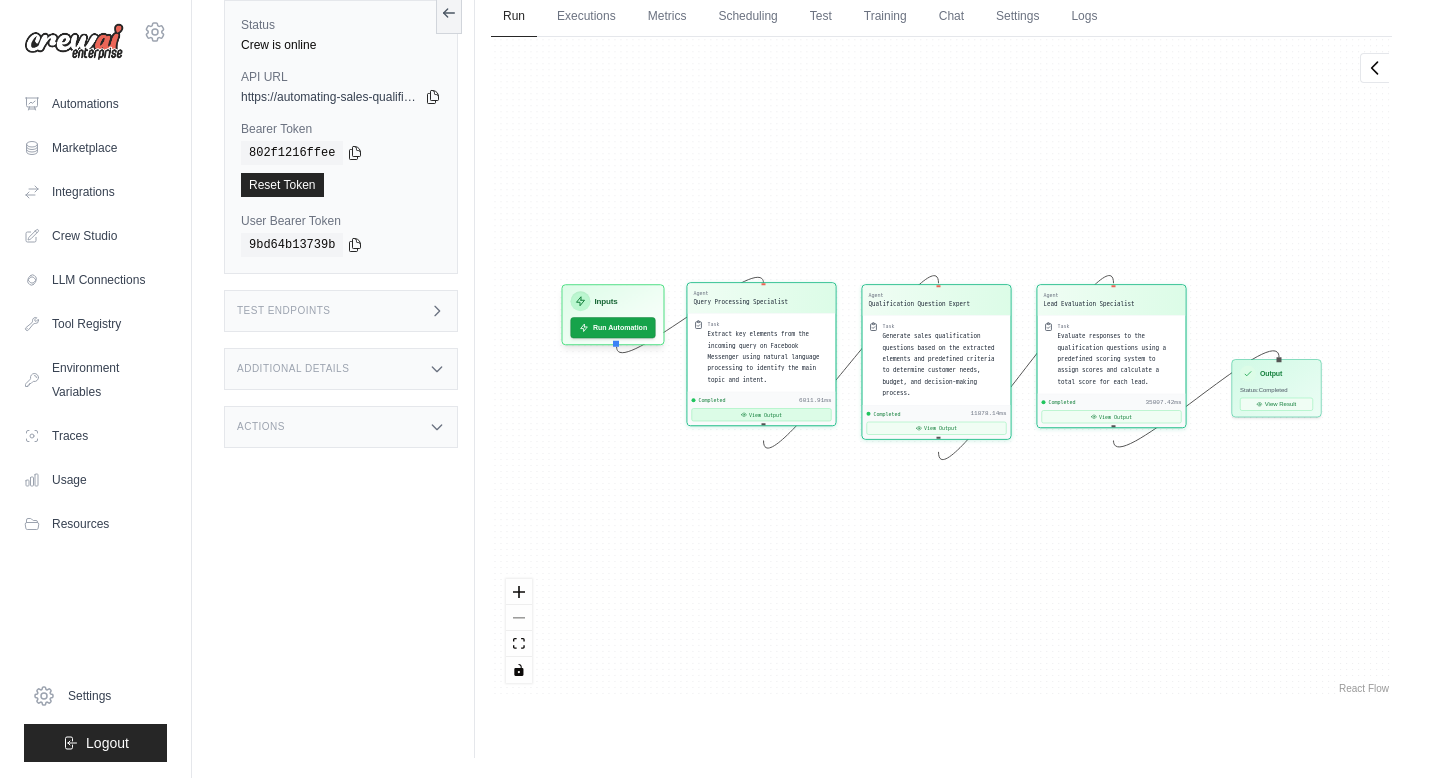 click on "View Output" at bounding box center [762, 414] 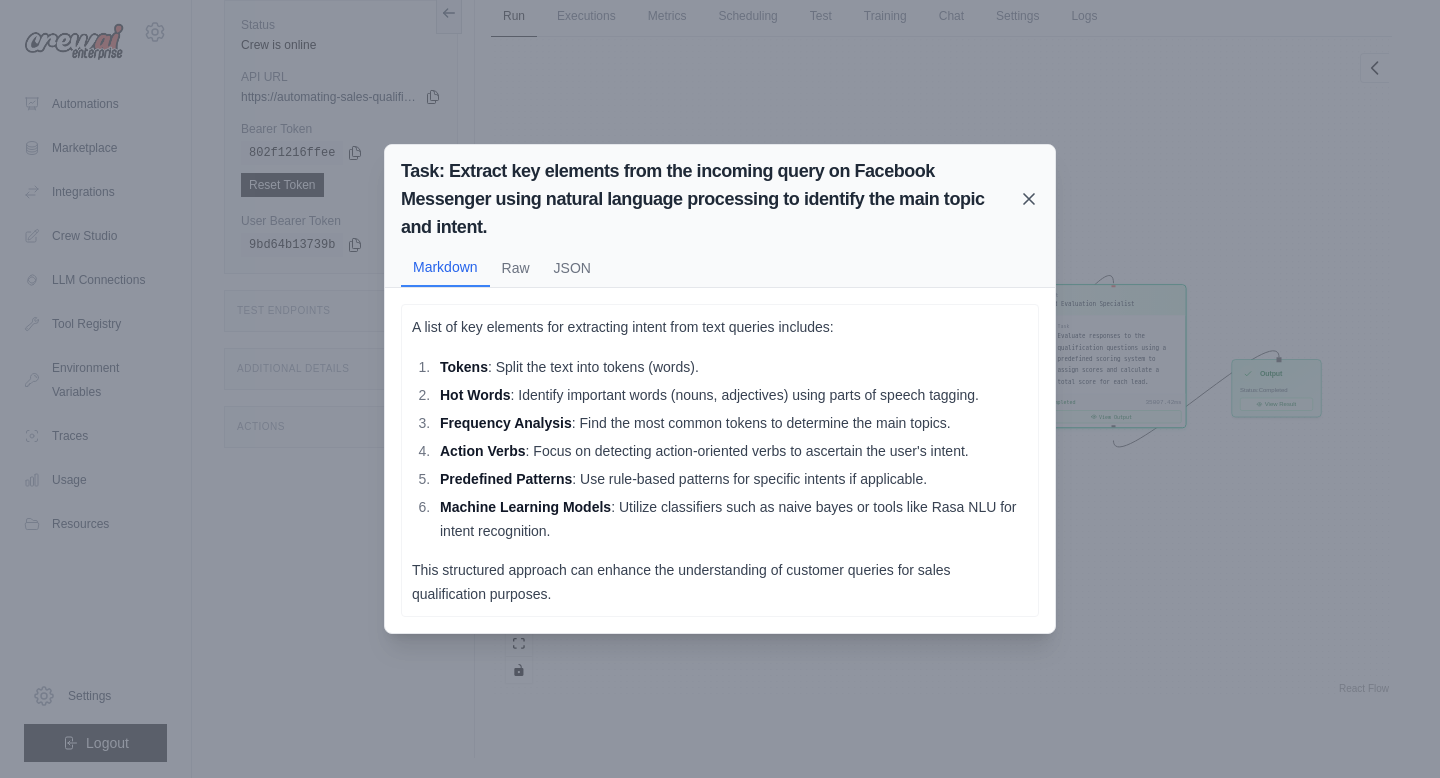 click 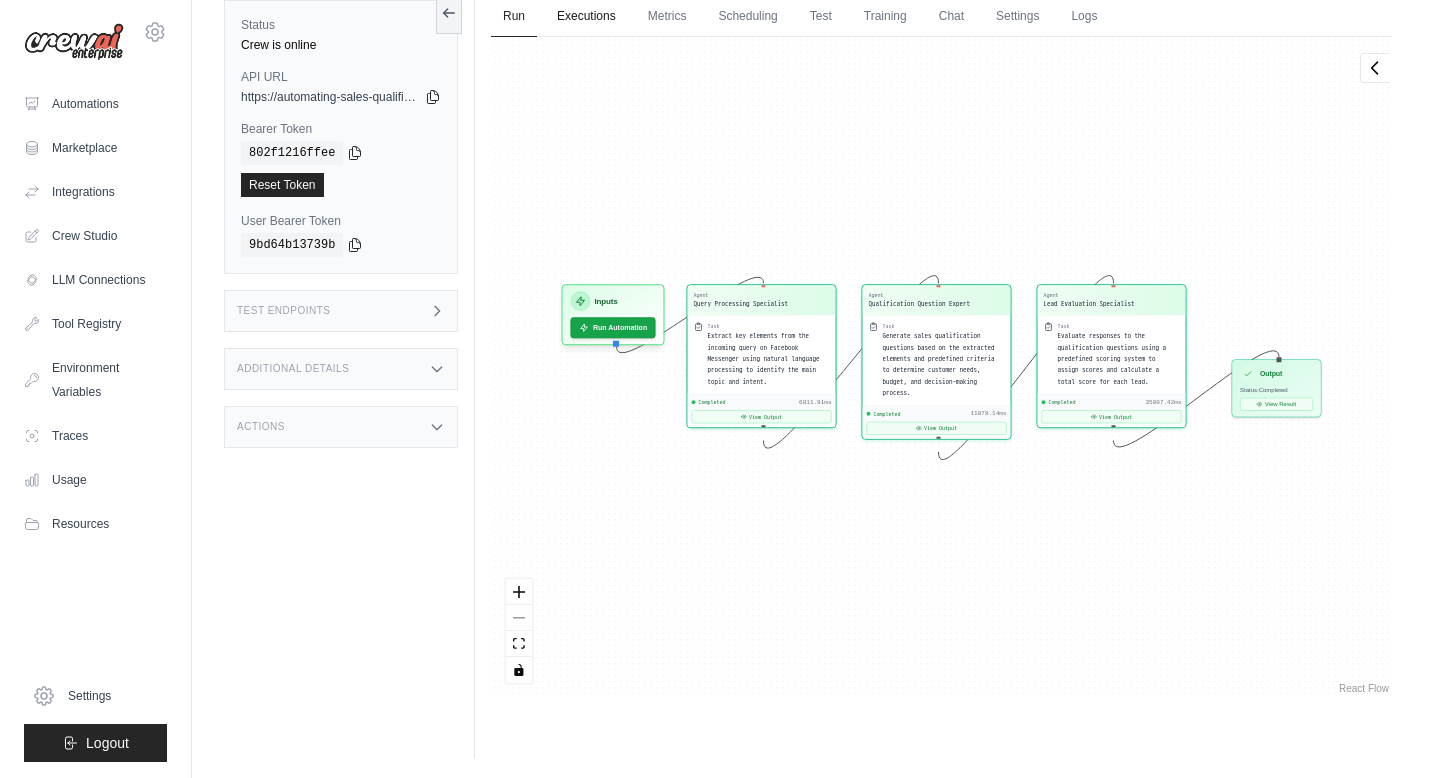 click on "Executions" at bounding box center [586, 17] 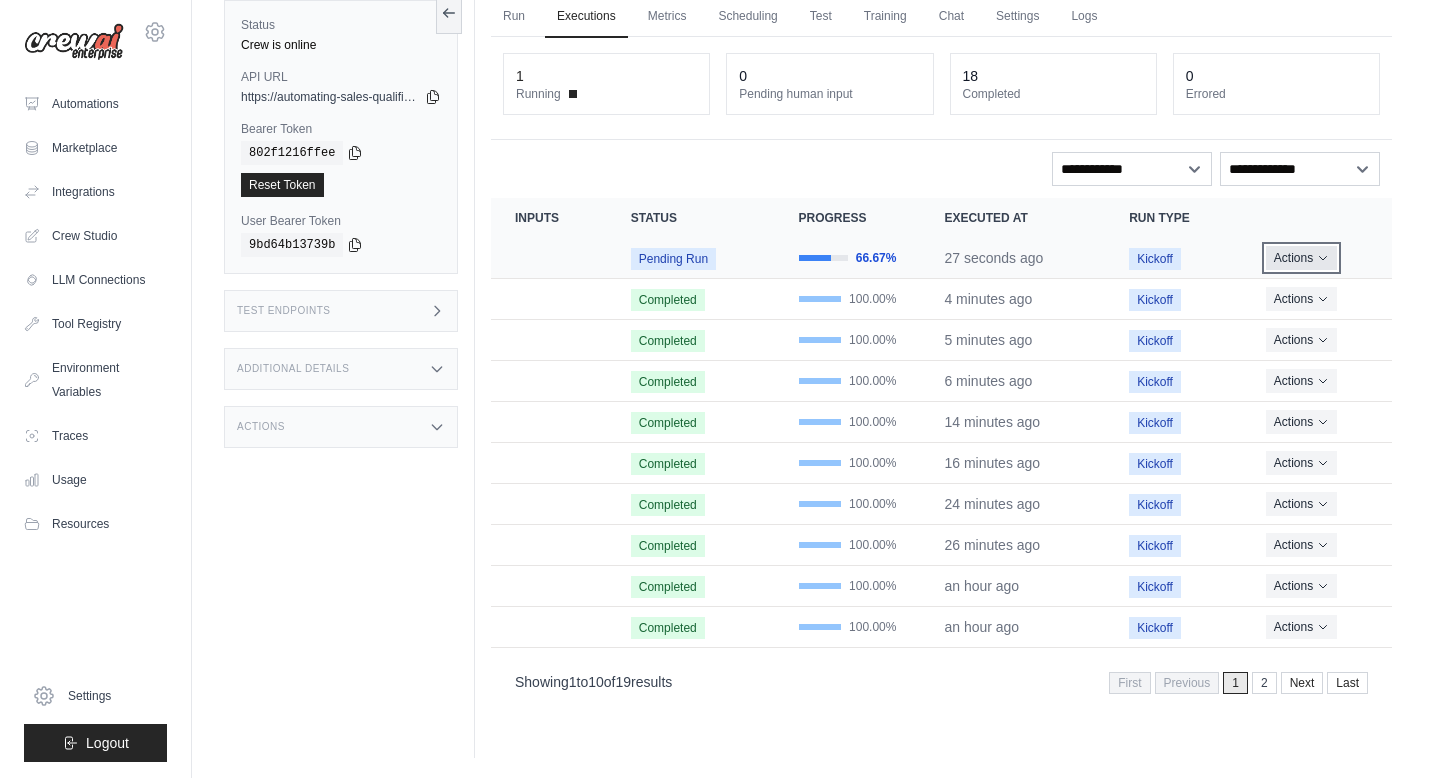 click 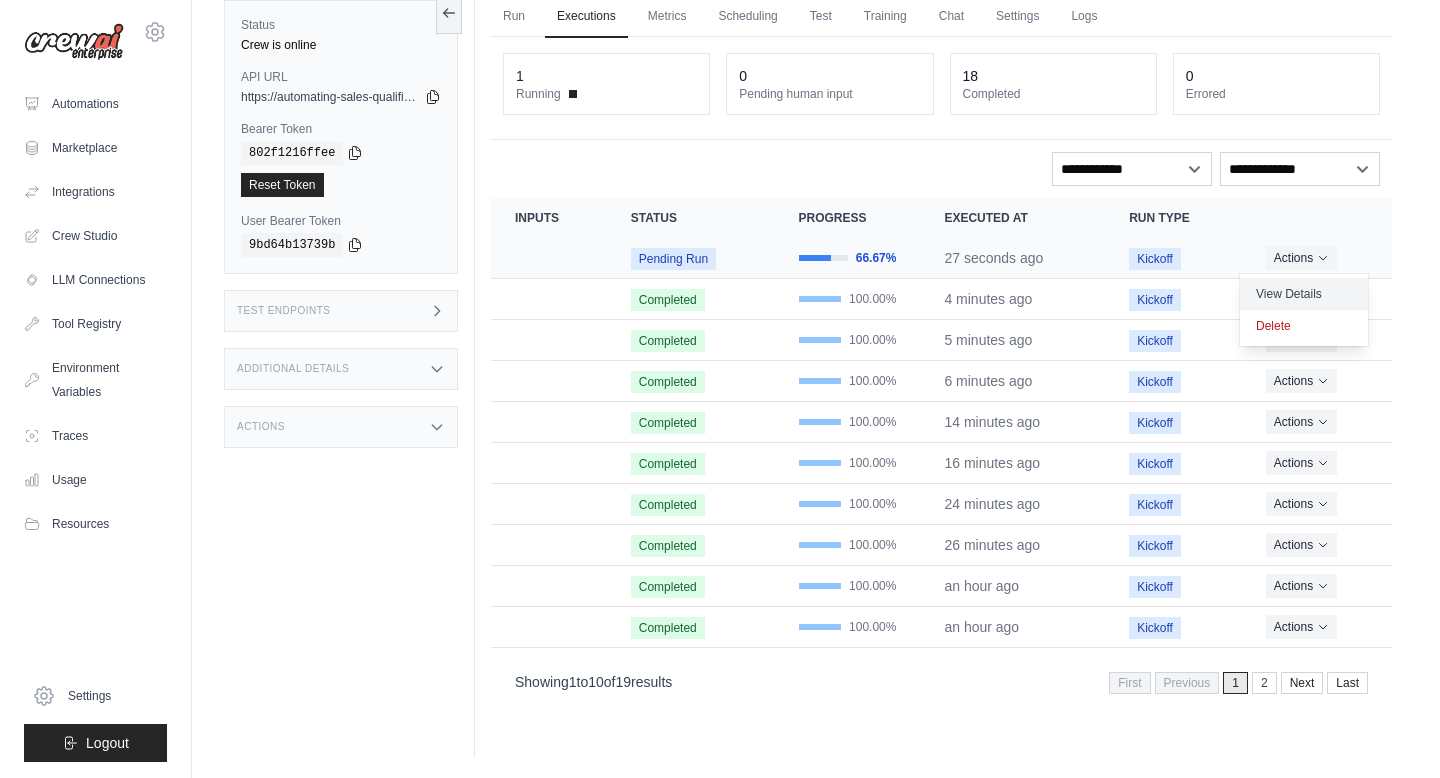 click on "View Details" at bounding box center (1304, 294) 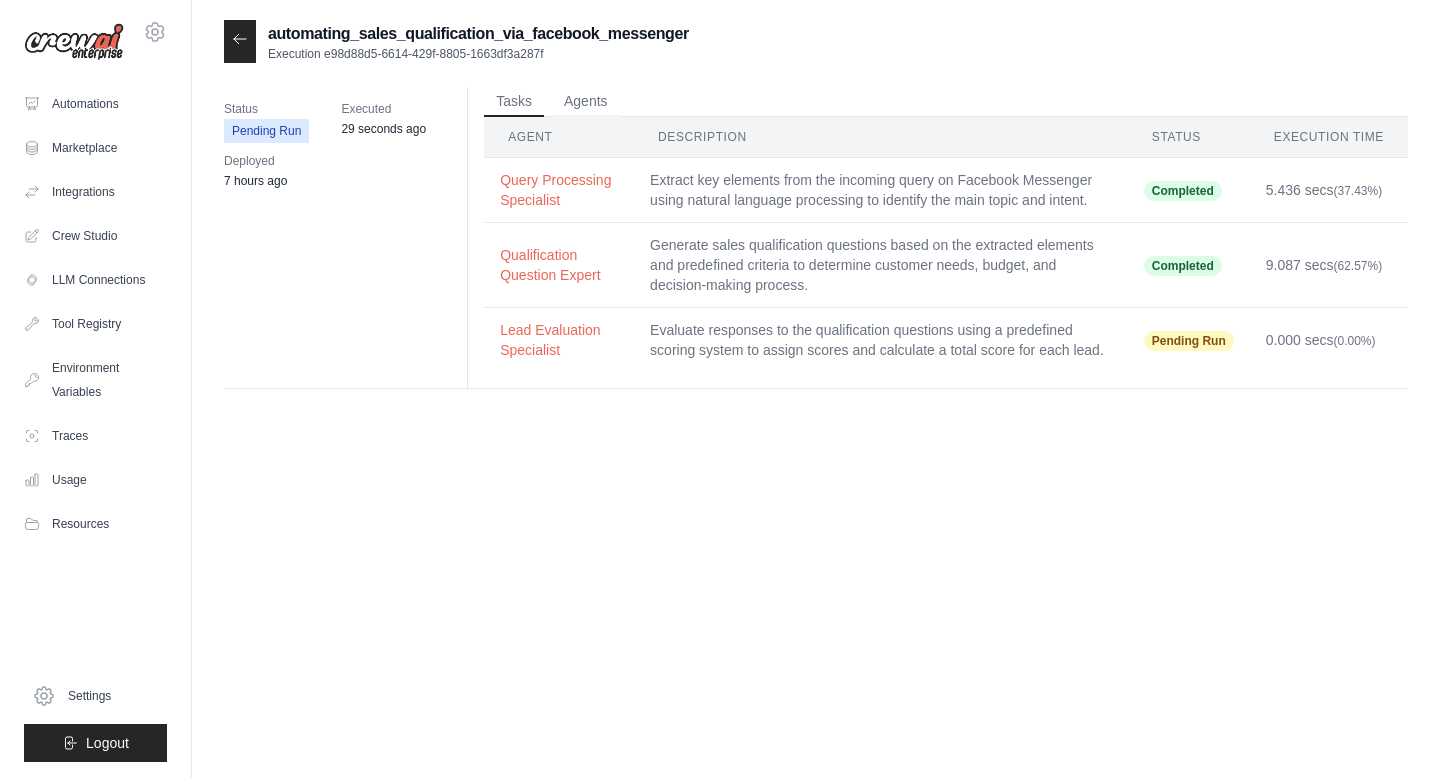 scroll, scrollTop: 0, scrollLeft: 0, axis: both 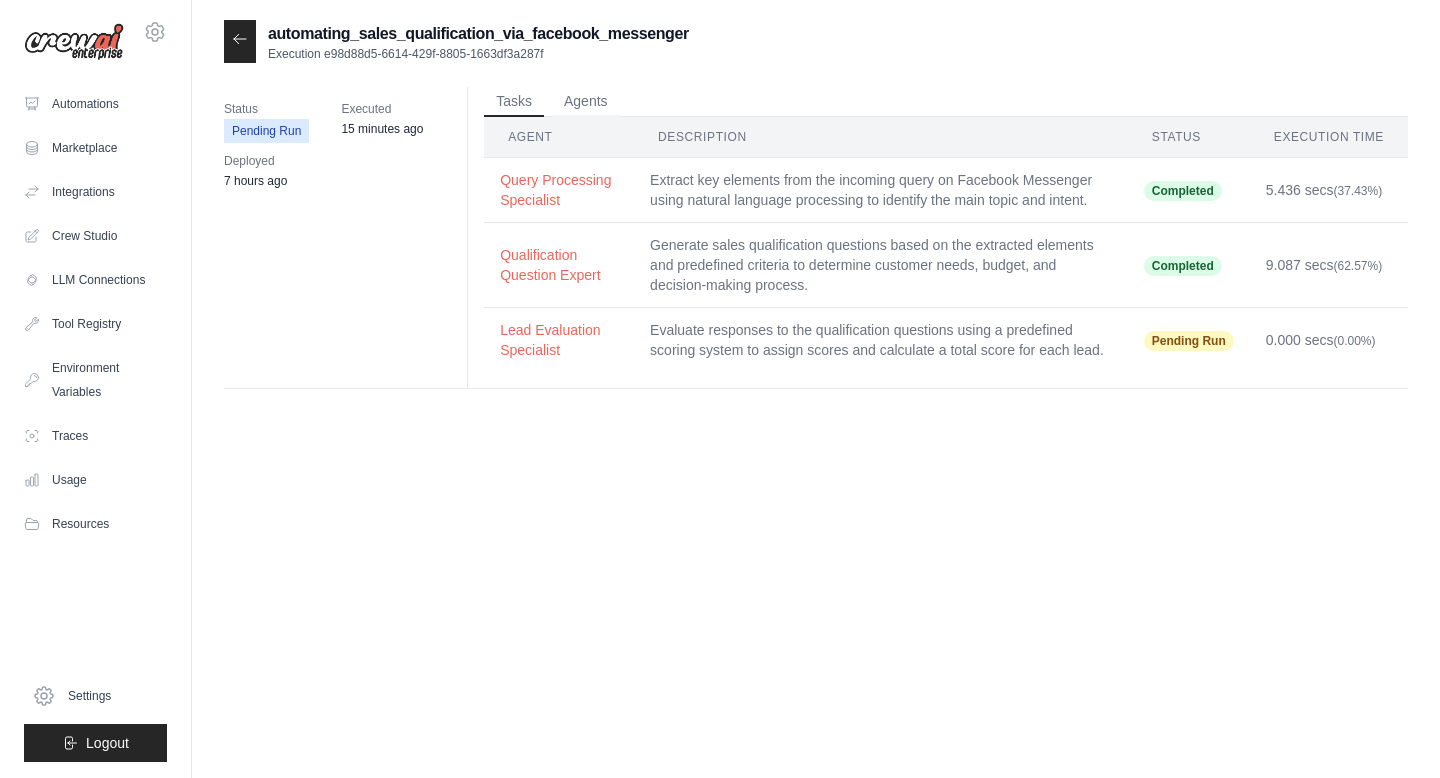 click 